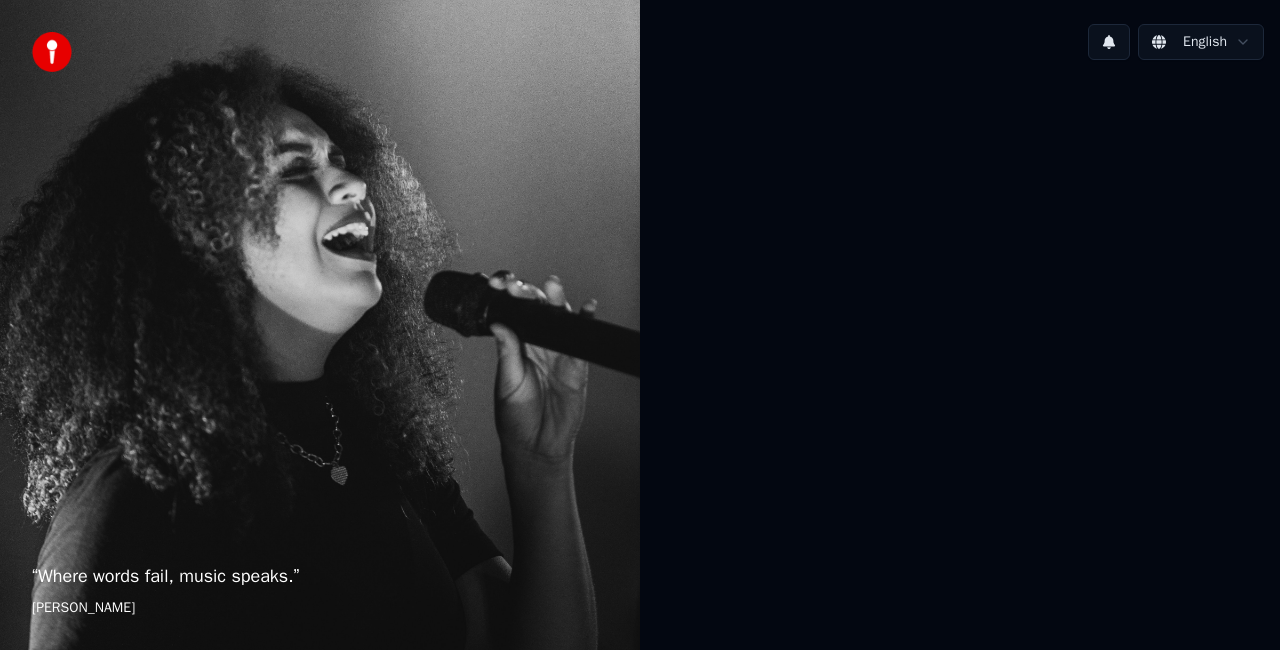 scroll, scrollTop: 0, scrollLeft: 0, axis: both 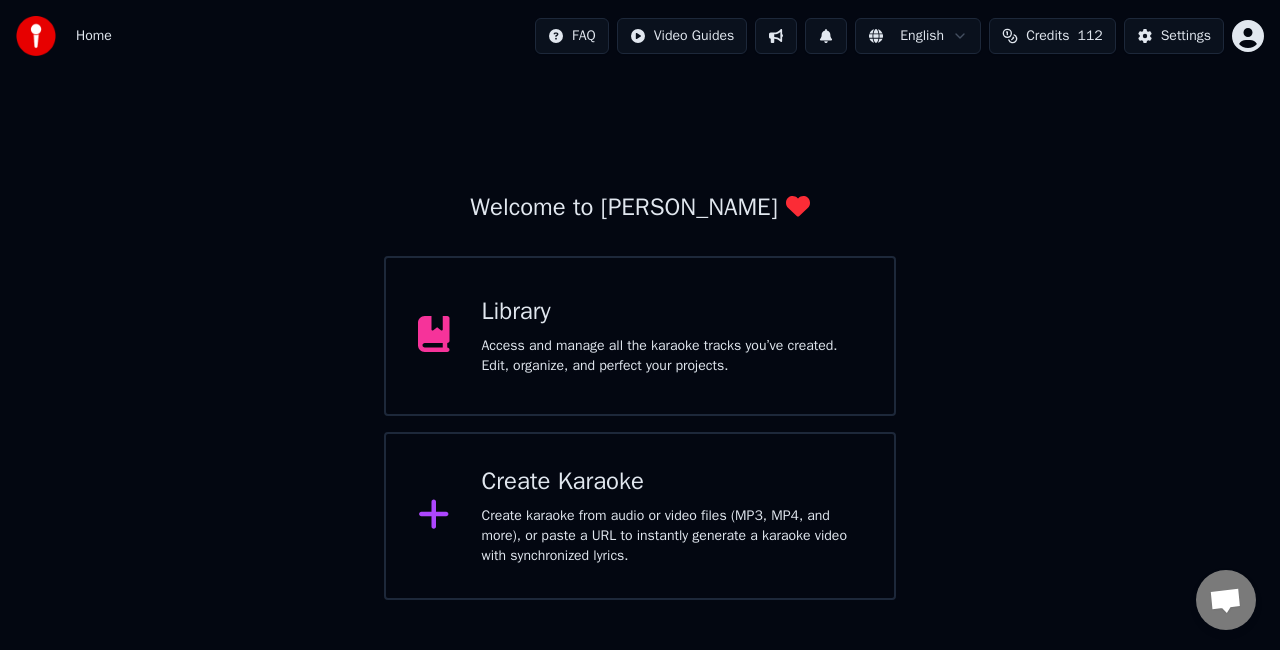 click on "Create karaoke from audio or video files (MP3, MP4, and more), or paste a URL to instantly generate a karaoke video with synchronized lyrics." at bounding box center (672, 536) 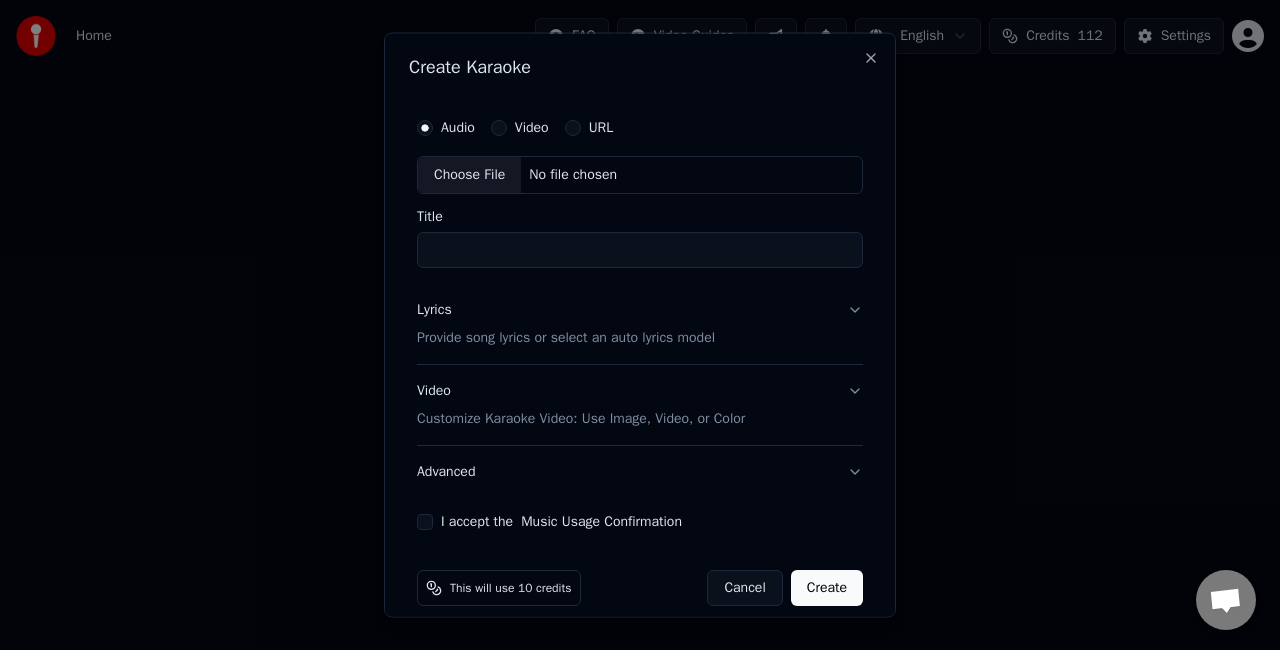 click on "Choose File" at bounding box center (469, 175) 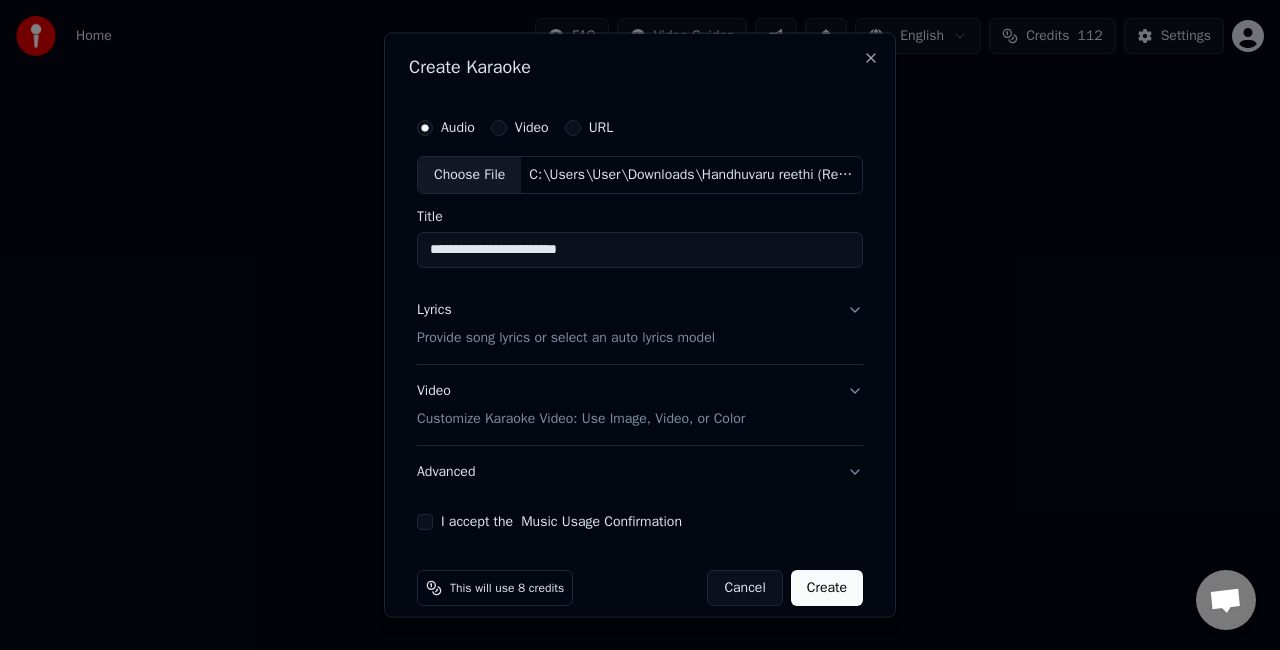drag, startPoint x: 614, startPoint y: 238, endPoint x: 497, endPoint y: 240, distance: 117.01709 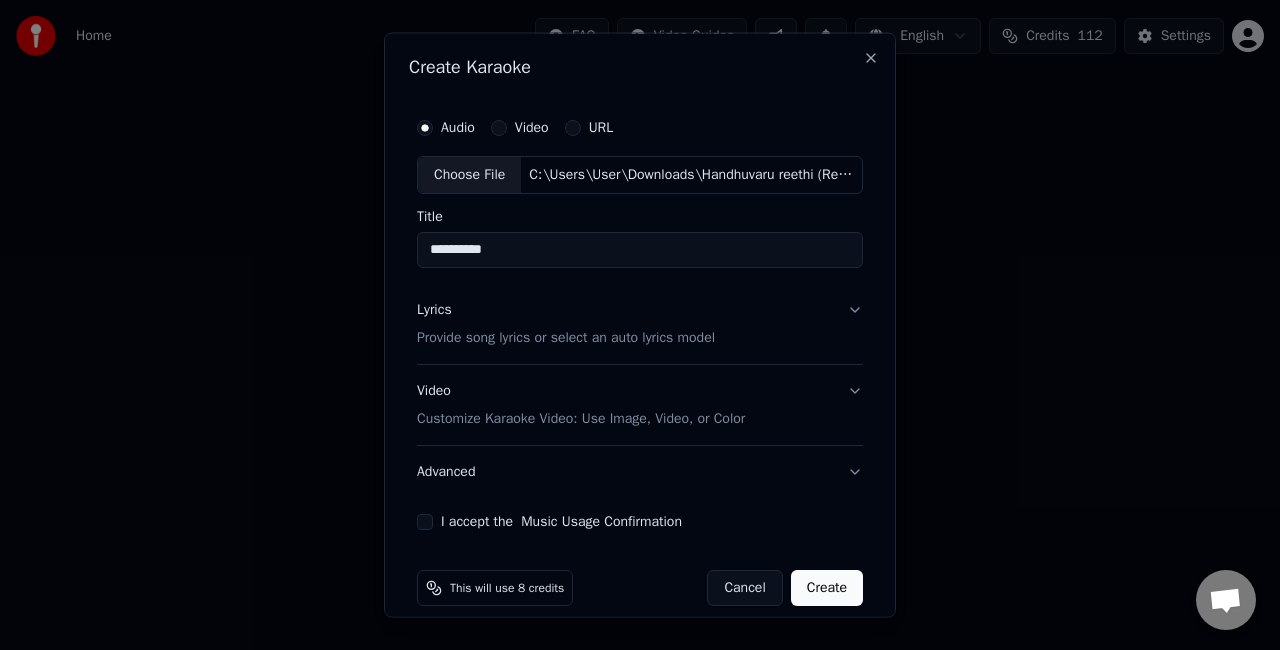 type on "**********" 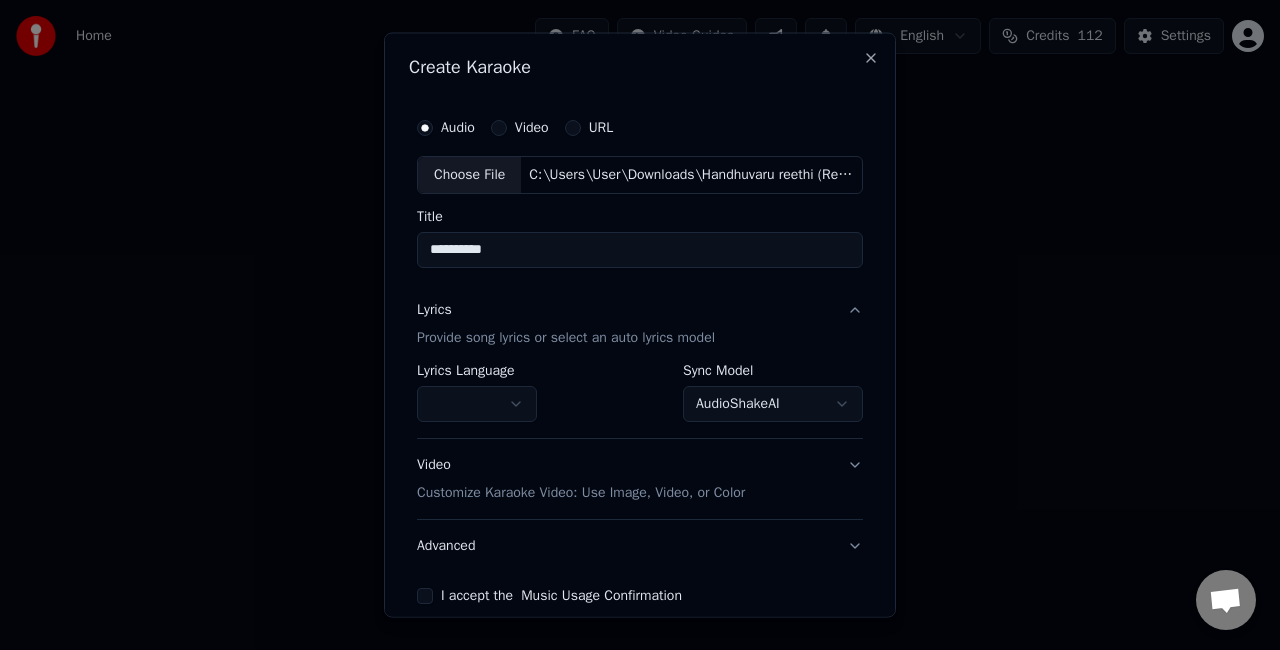 click on "**********" at bounding box center (640, 300) 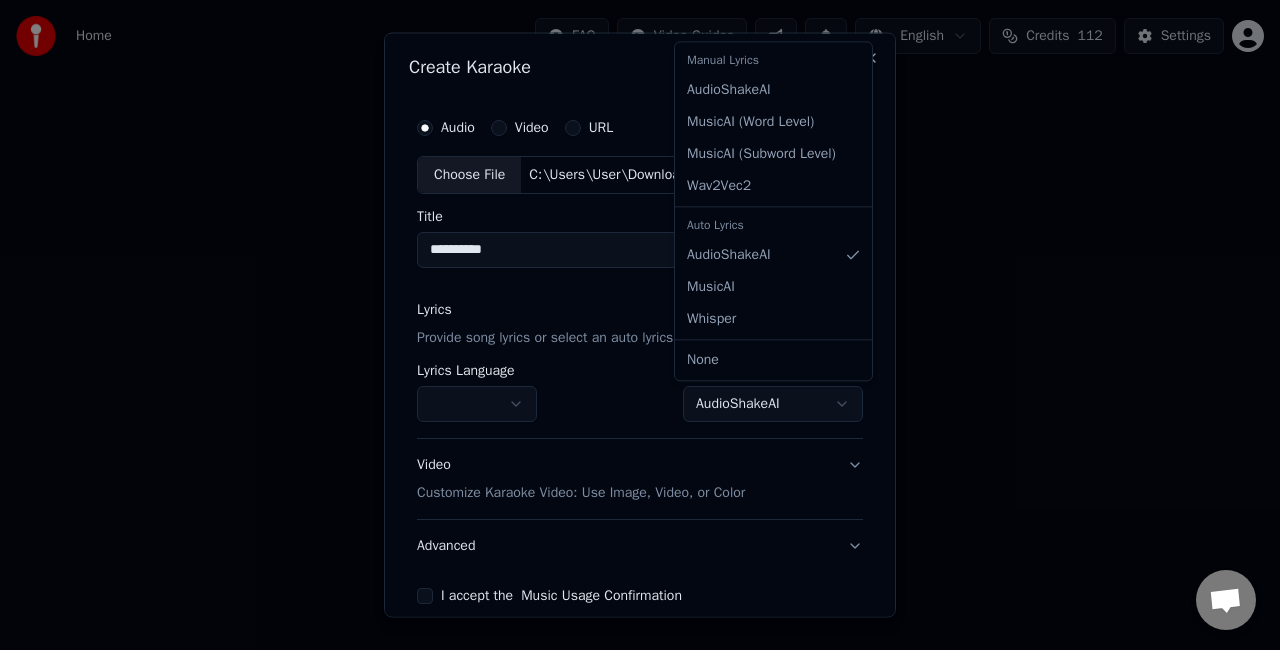 select on "**********" 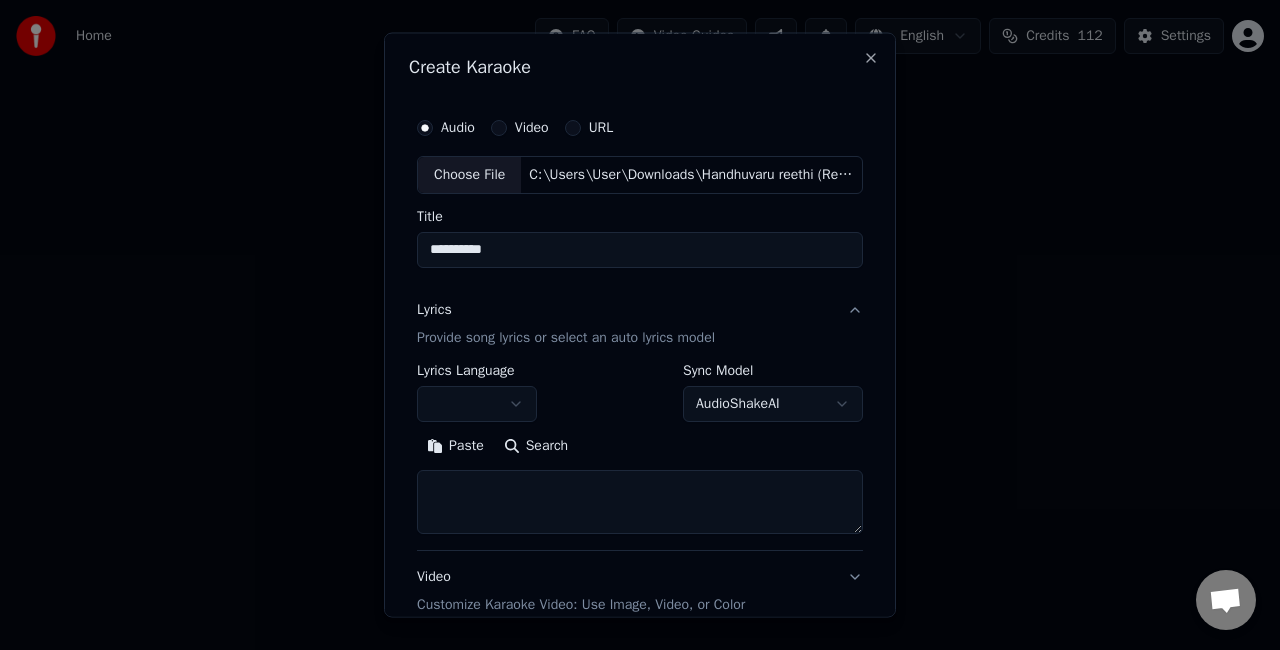 scroll, scrollTop: 100, scrollLeft: 0, axis: vertical 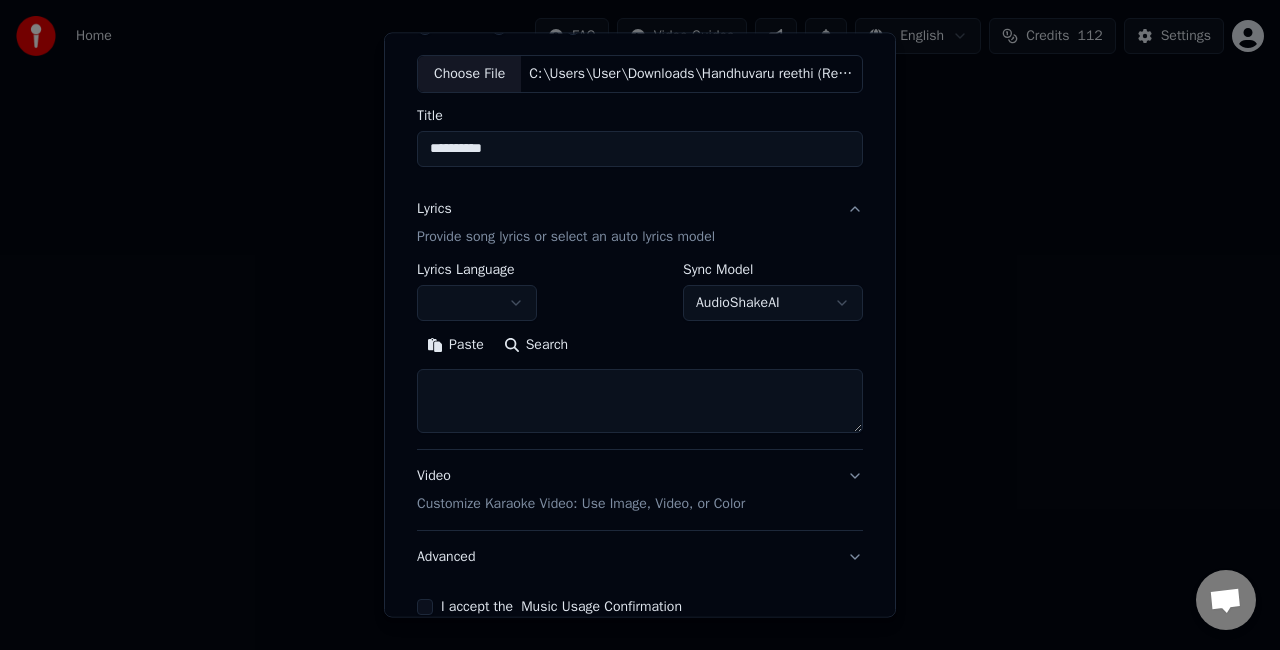 click at bounding box center (640, 401) 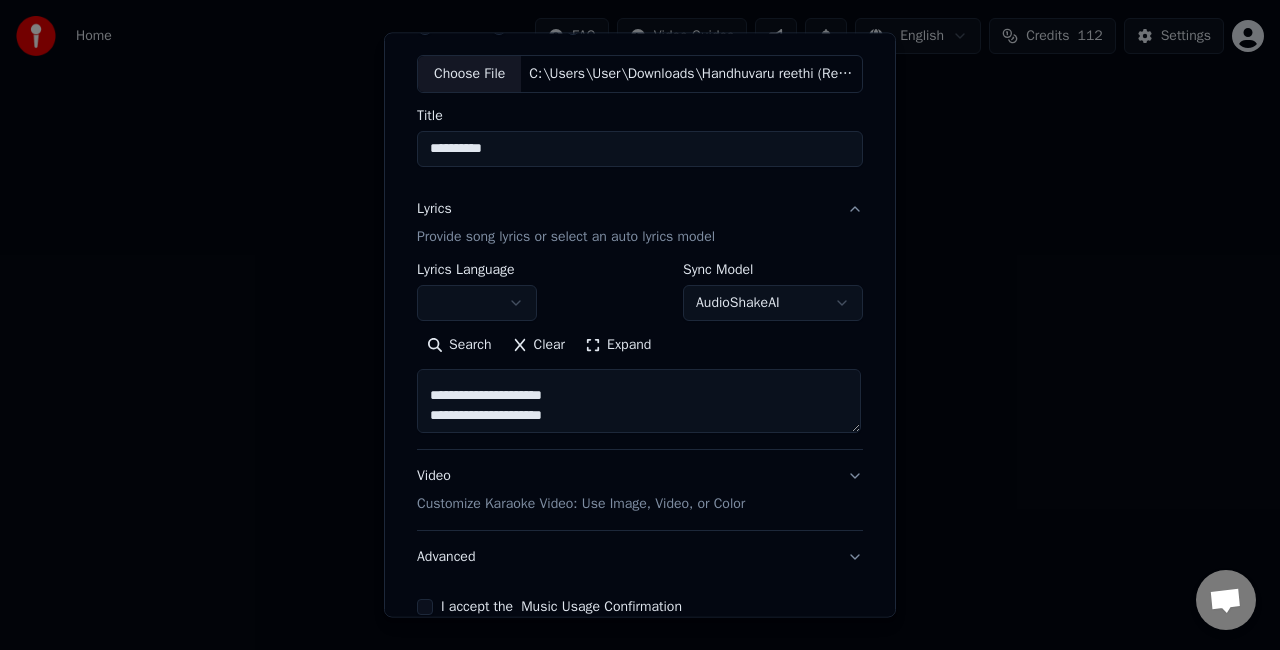 scroll, scrollTop: 912, scrollLeft: 0, axis: vertical 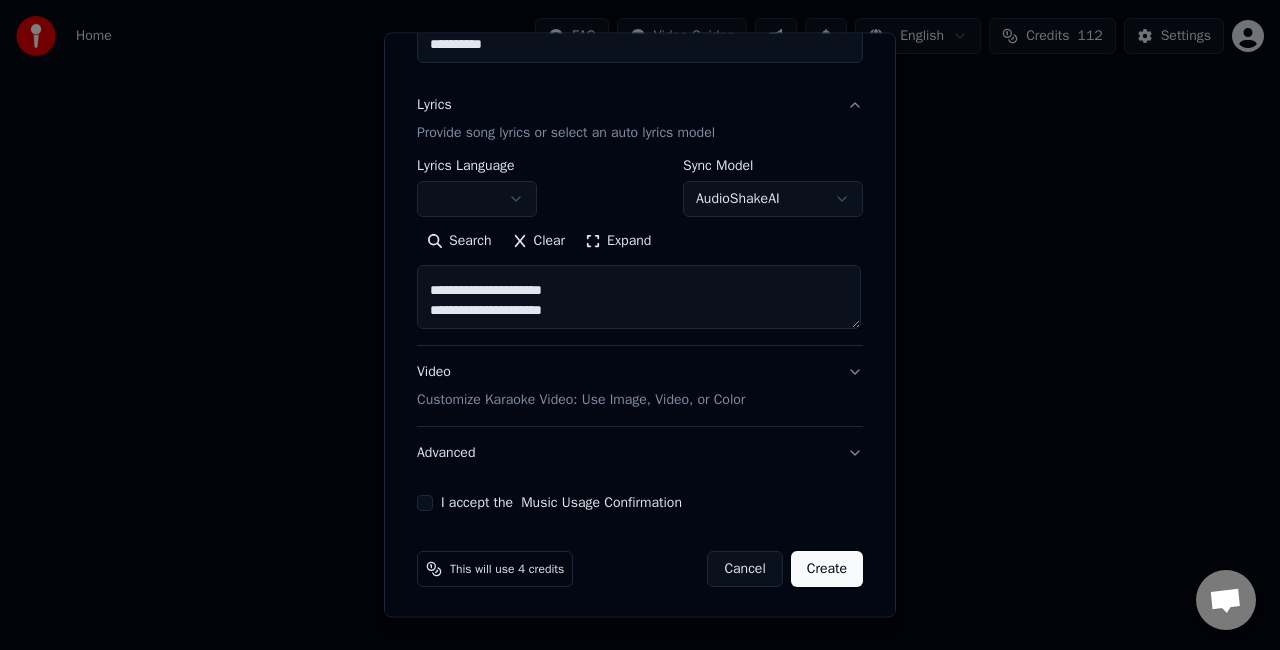 type on "**********" 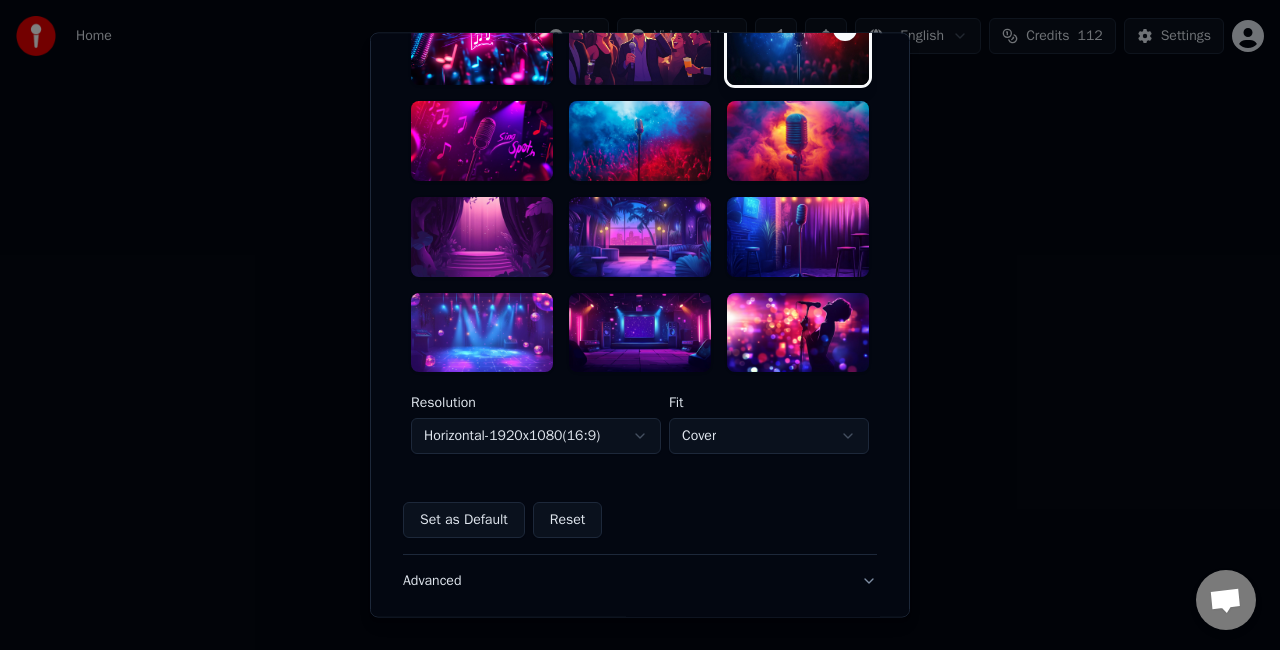 scroll, scrollTop: 316, scrollLeft: 0, axis: vertical 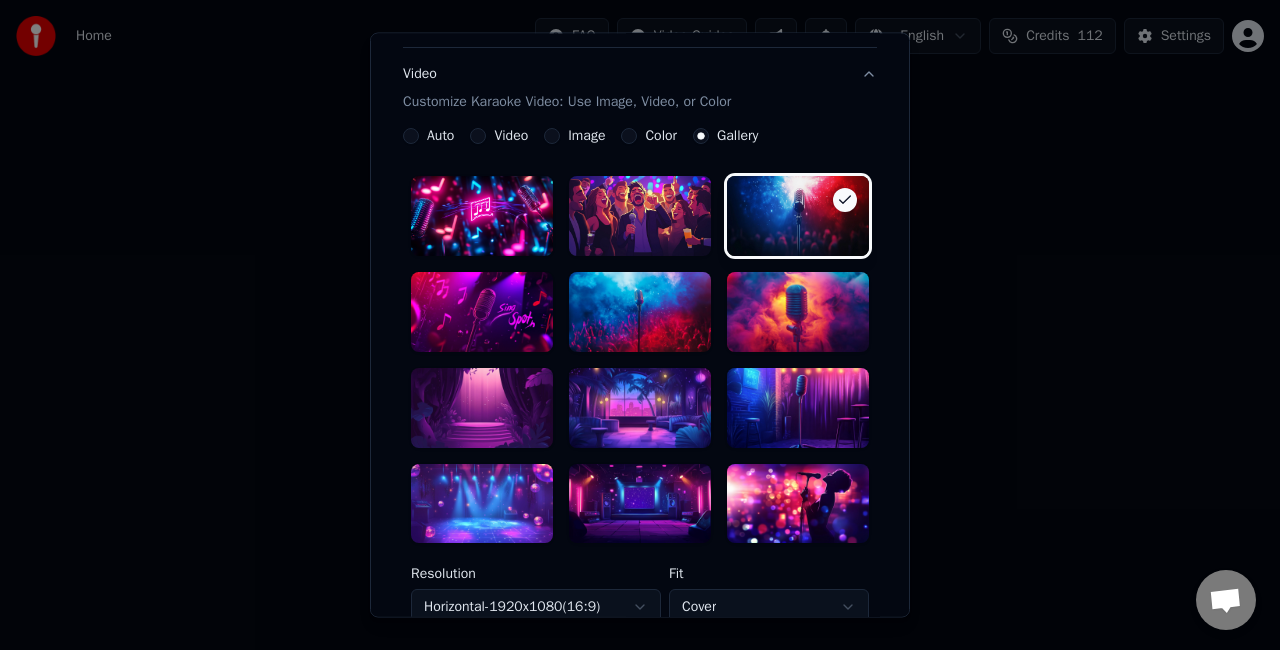 click at bounding box center (640, 504) 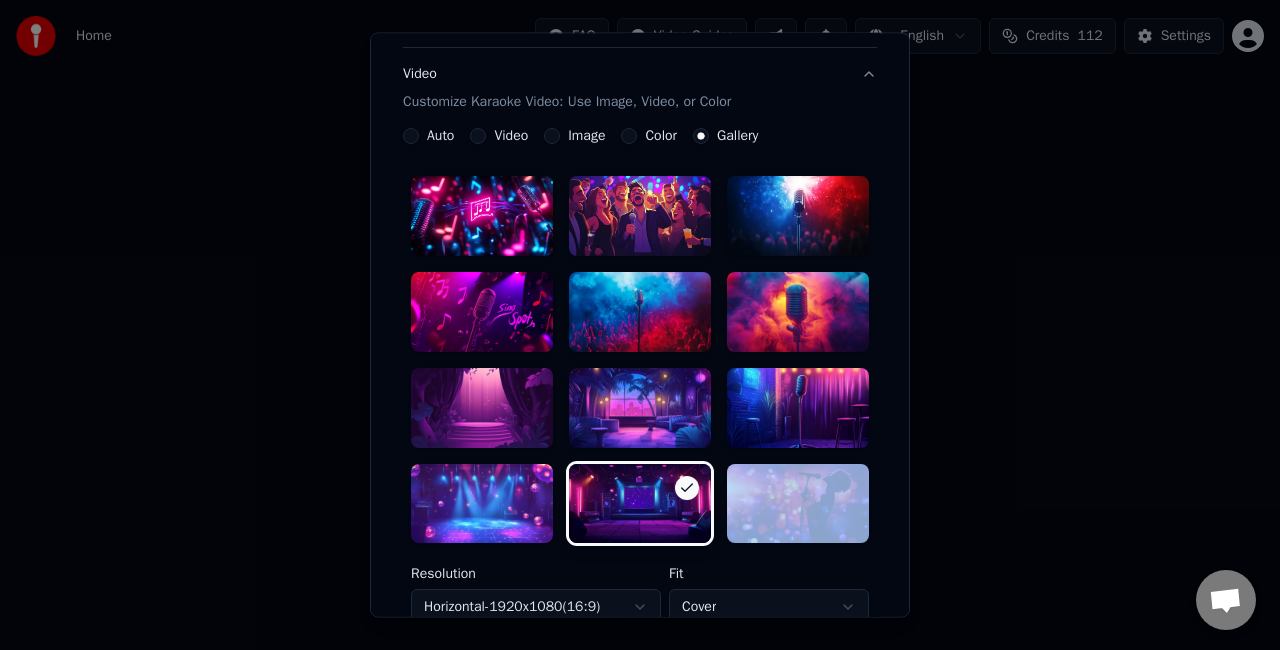 click at bounding box center [640, 504] 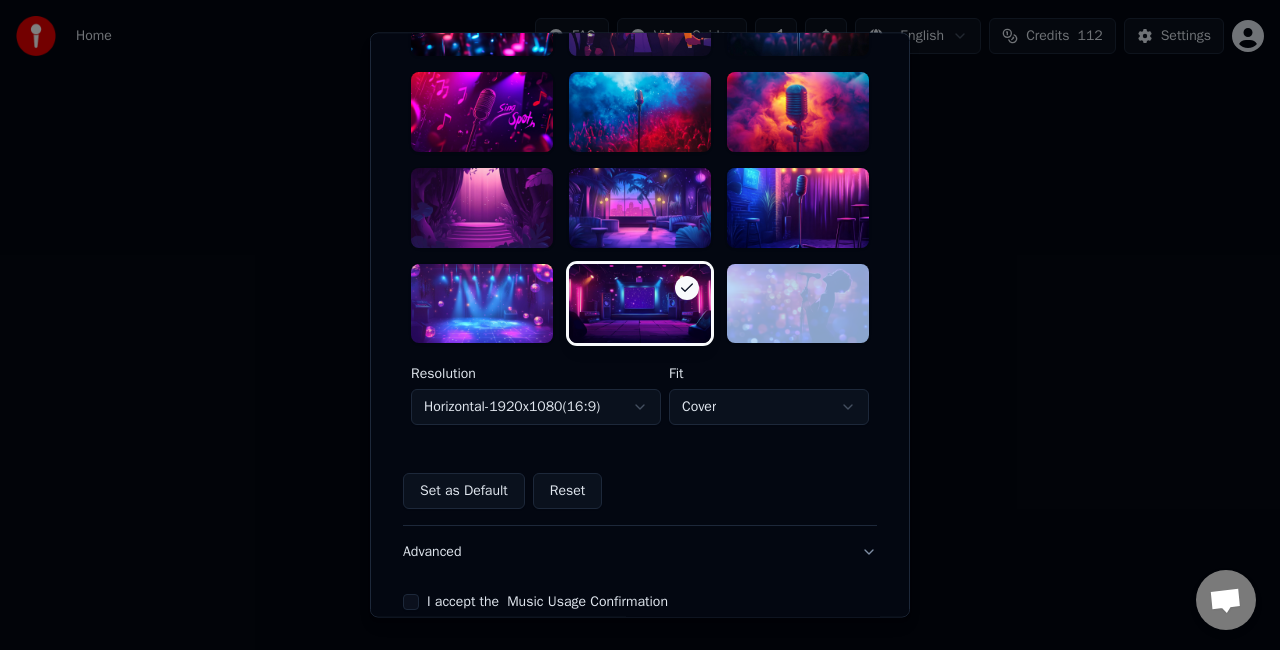 click on "**********" at bounding box center (640, 300) 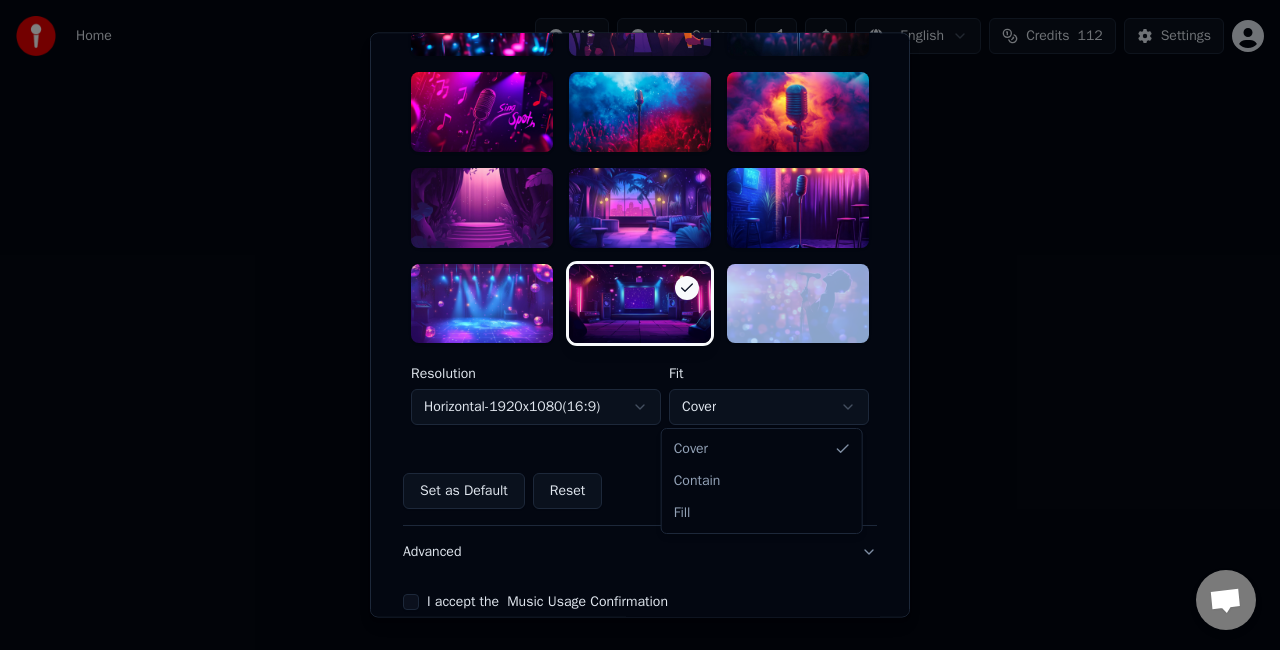 select on "****" 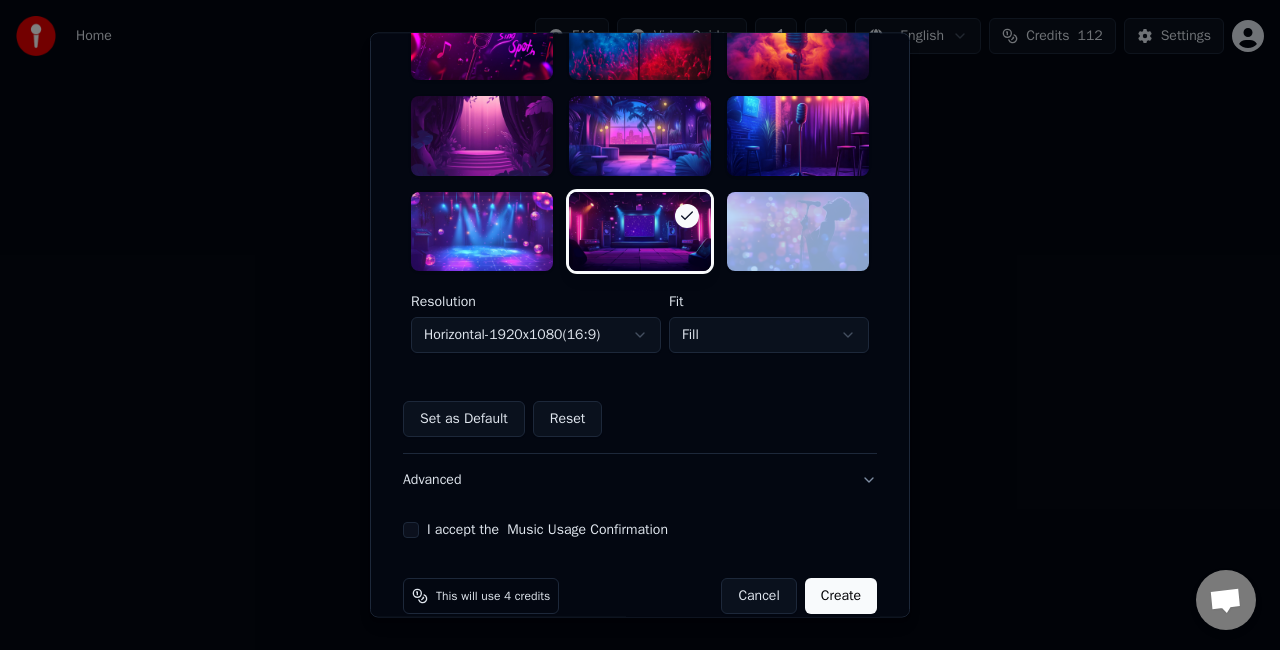 scroll, scrollTop: 616, scrollLeft: 0, axis: vertical 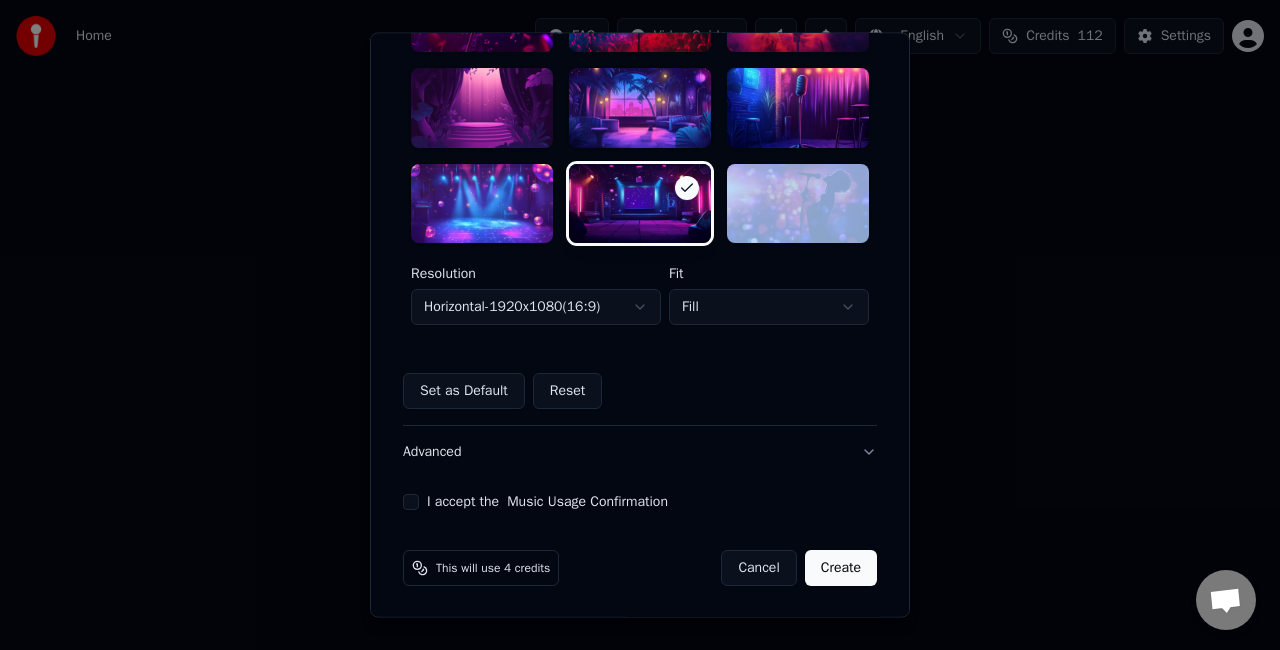 click on "I accept the   Music Usage Confirmation" at bounding box center [411, 503] 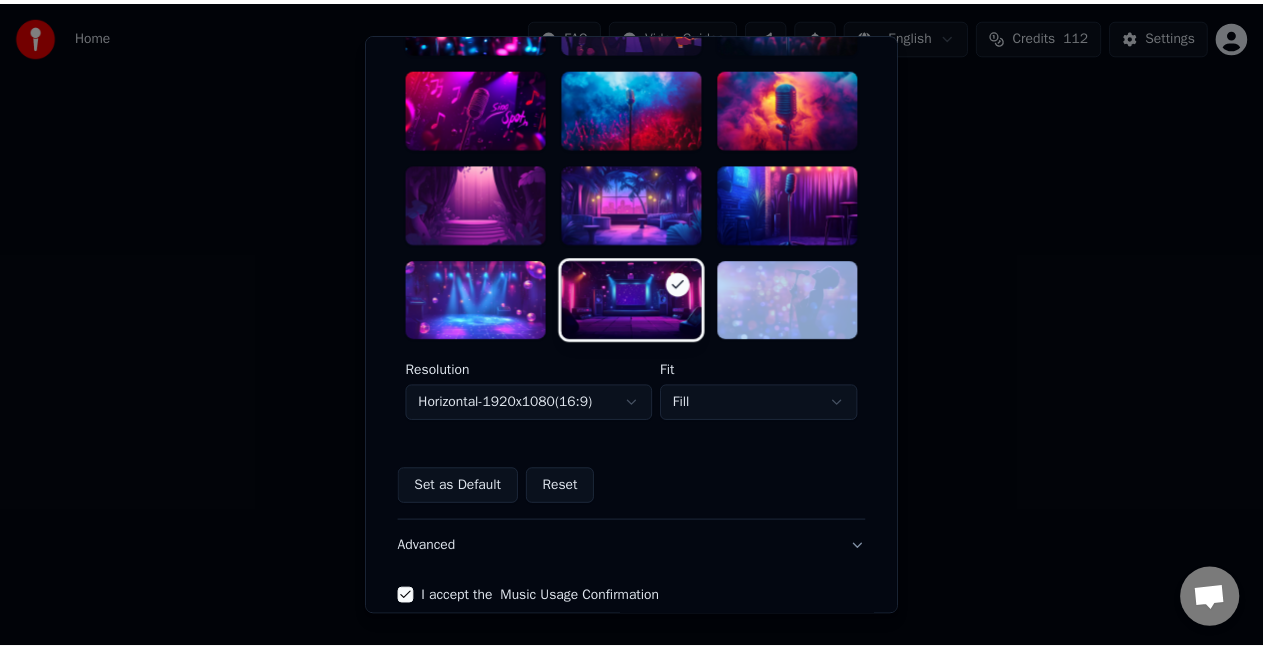 scroll, scrollTop: 616, scrollLeft: 0, axis: vertical 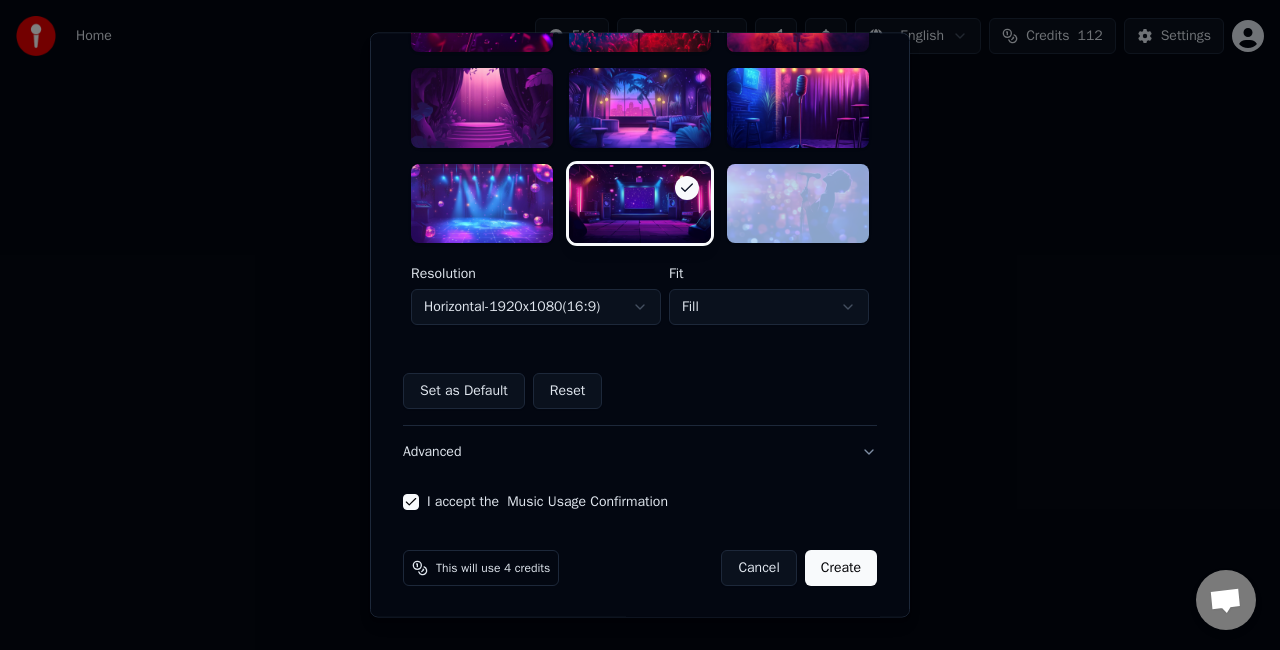 click on "Create" at bounding box center [841, 569] 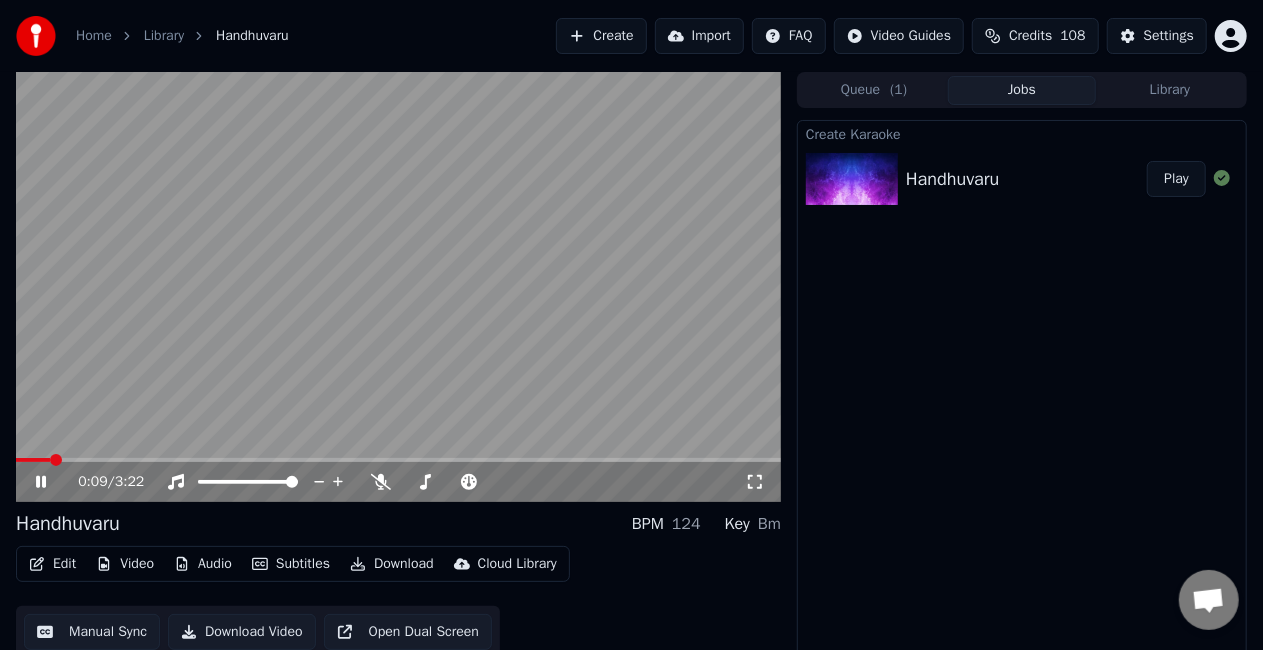 click at bounding box center [33, 460] 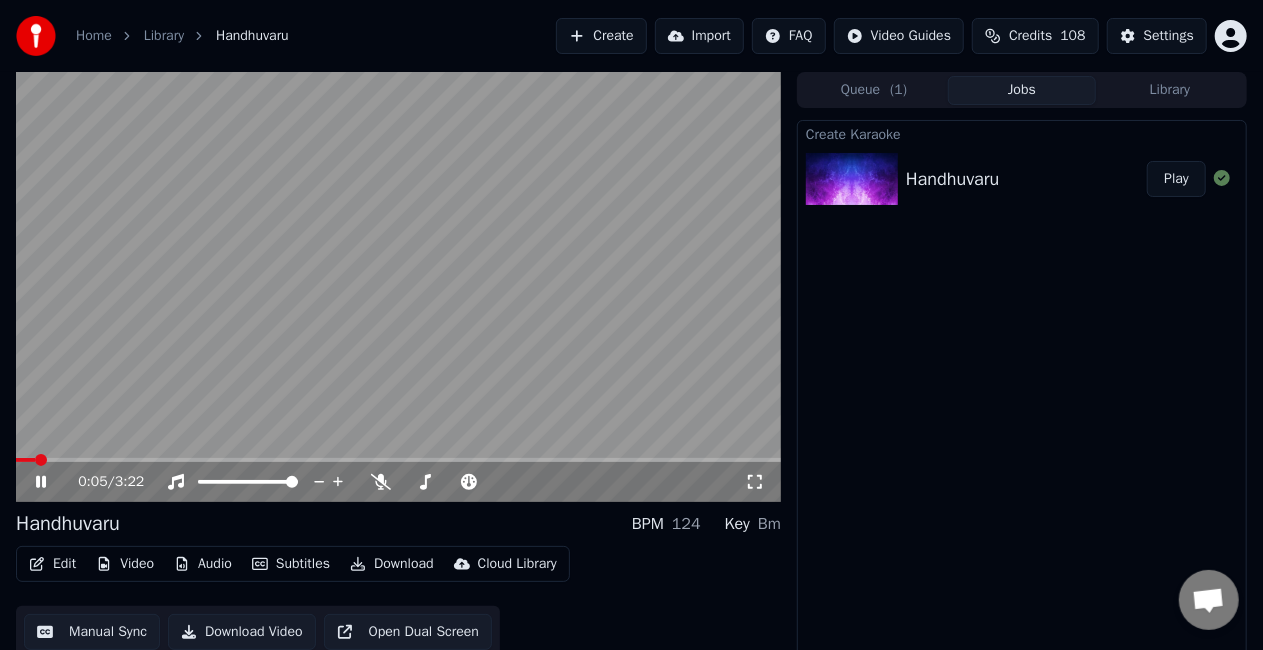click at bounding box center (25, 460) 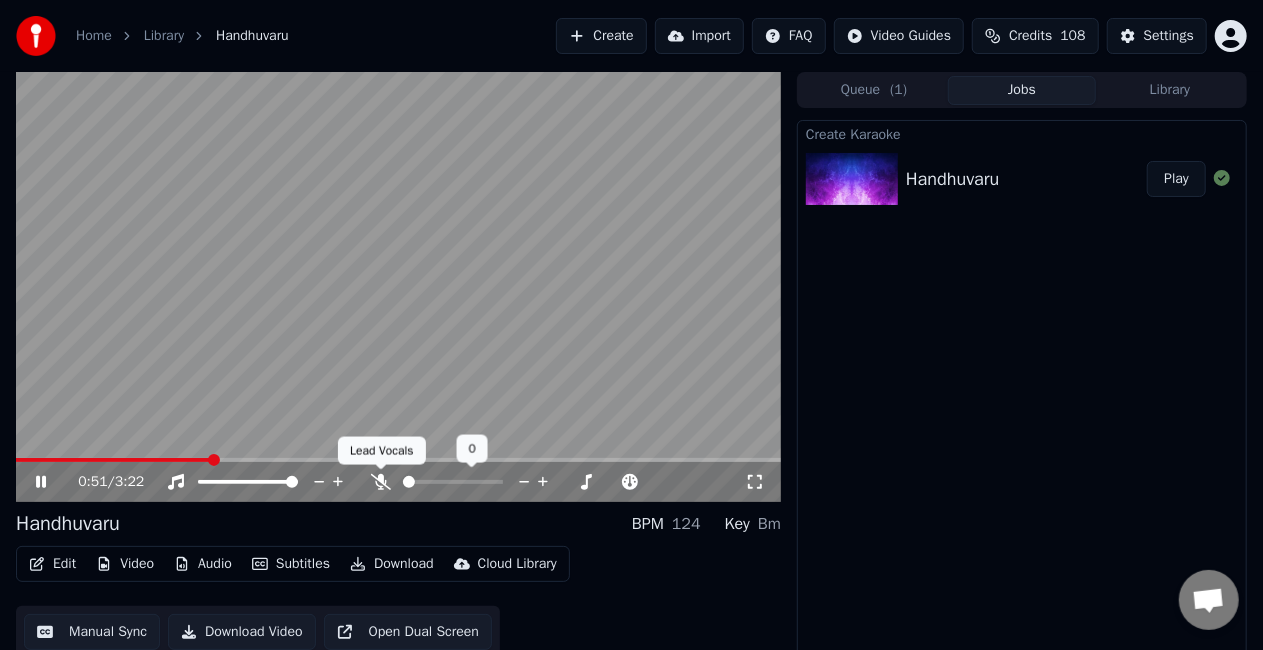 click 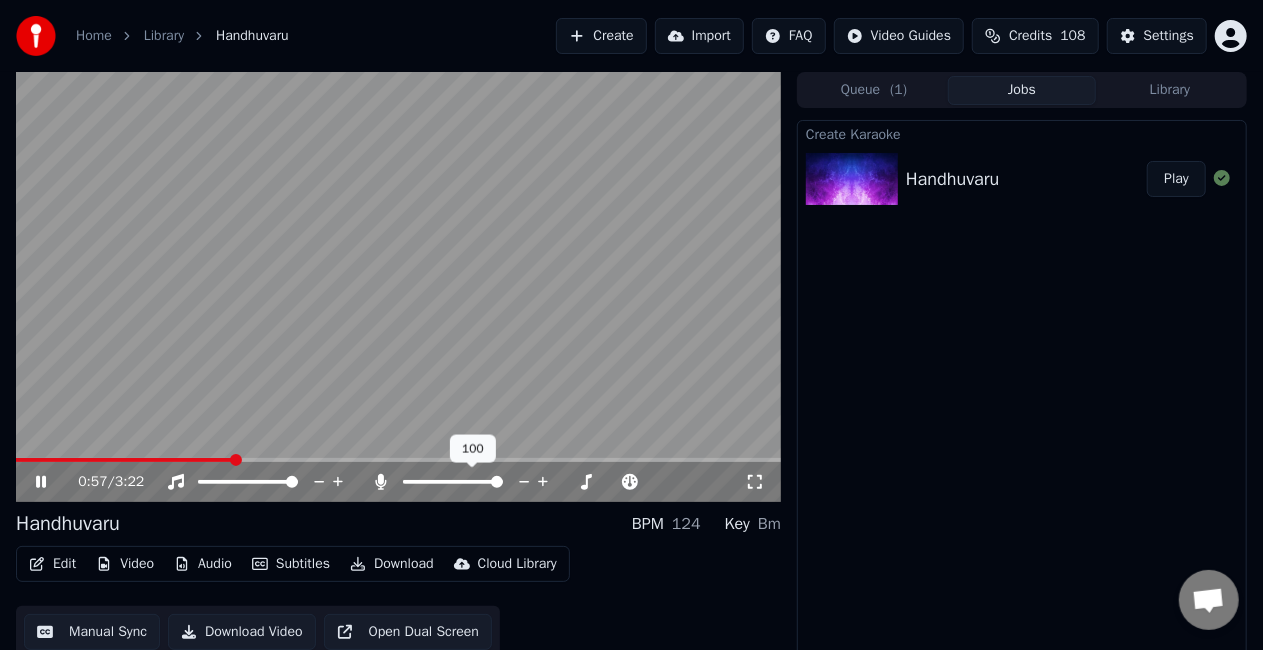 click 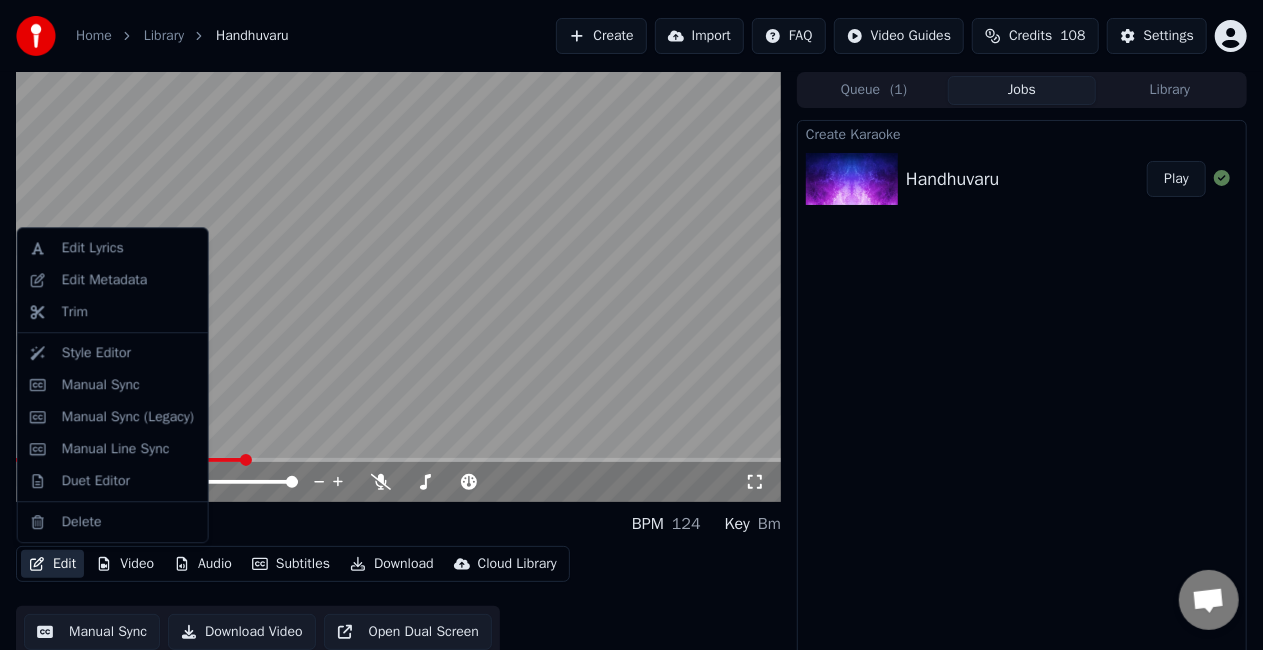 click on "Edit" at bounding box center [52, 564] 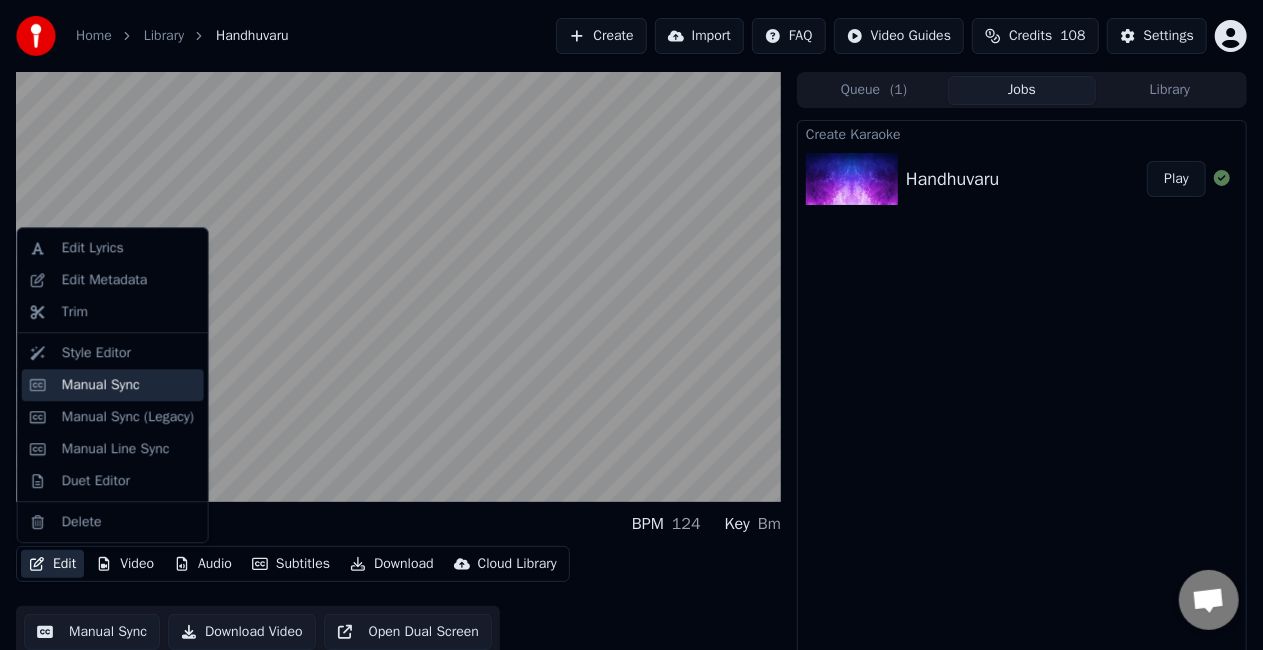 click on "Manual Sync" at bounding box center (101, 385) 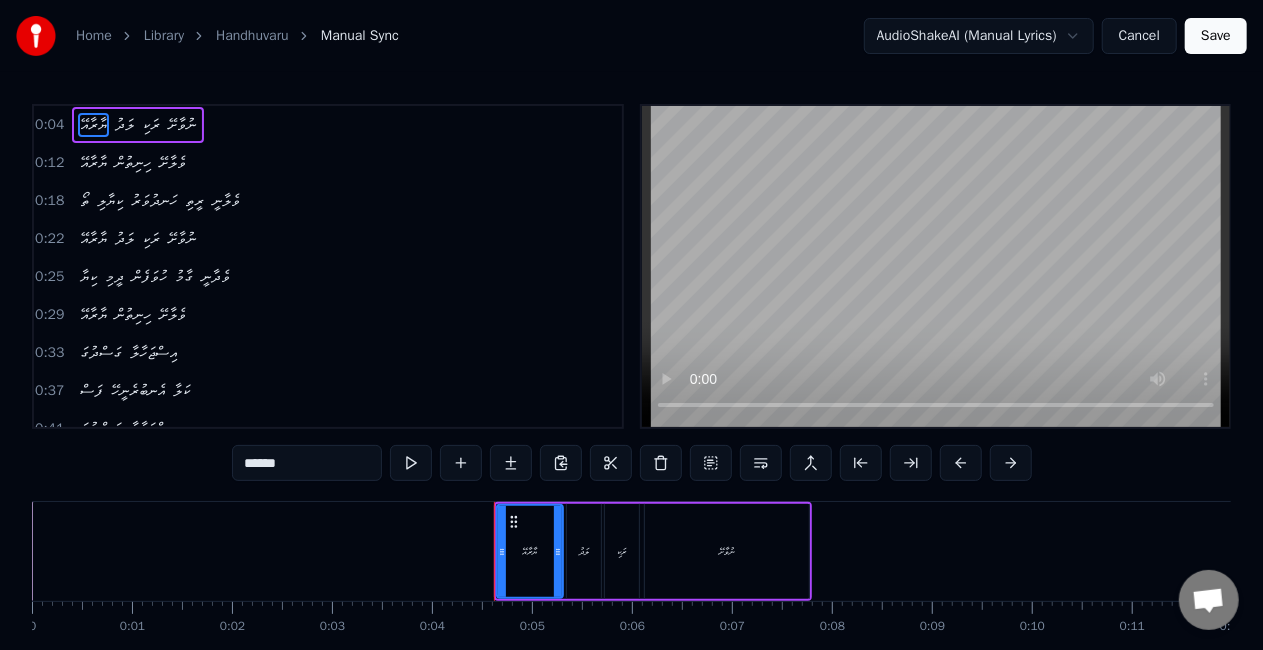 click on "******" at bounding box center [307, 463] 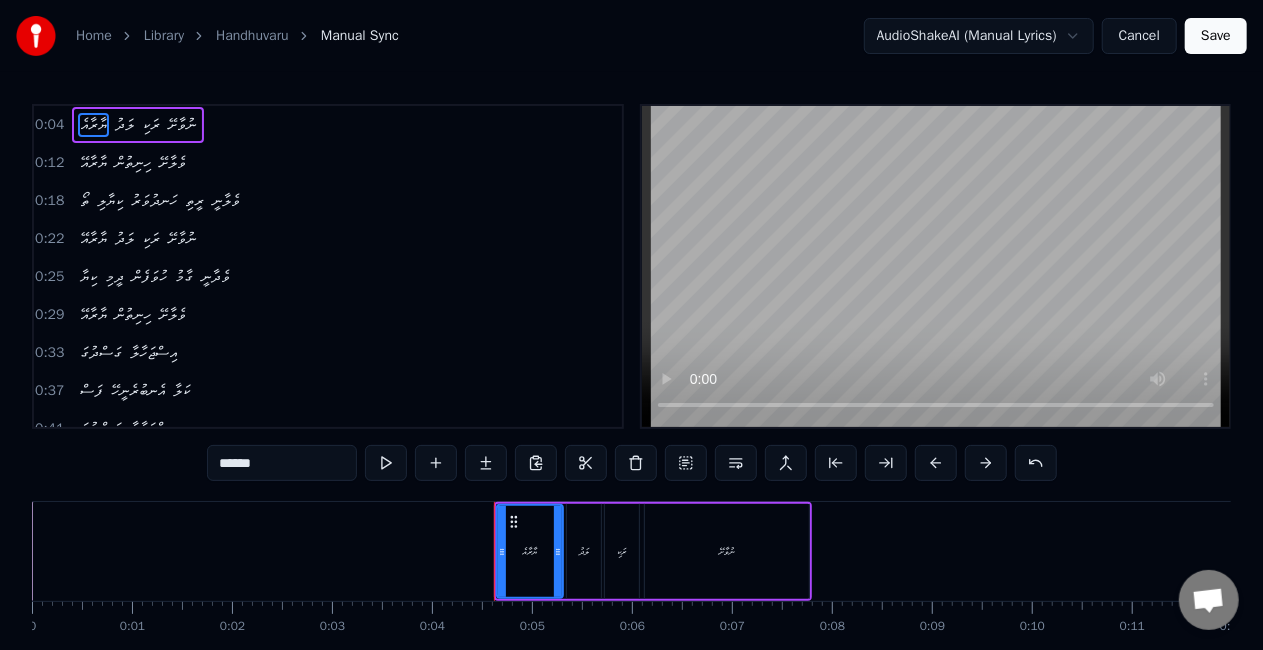 drag, startPoint x: 284, startPoint y: 462, endPoint x: 194, endPoint y: 447, distance: 91.24144 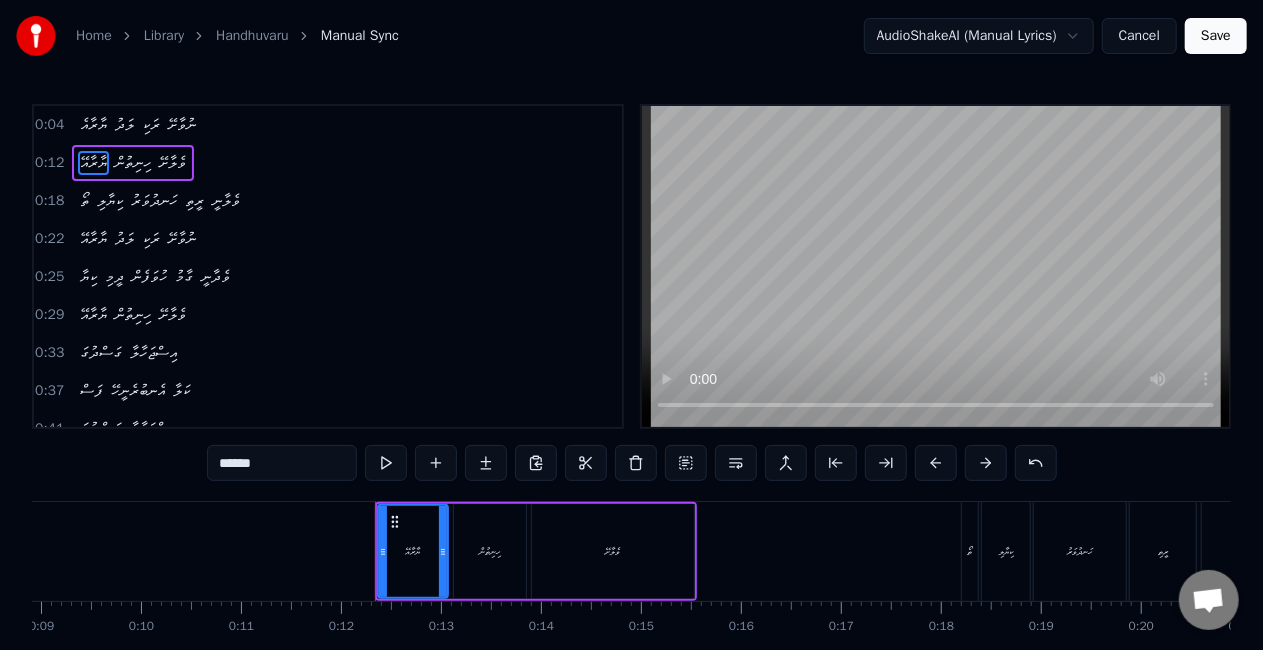 scroll, scrollTop: 0, scrollLeft: 1134, axis: horizontal 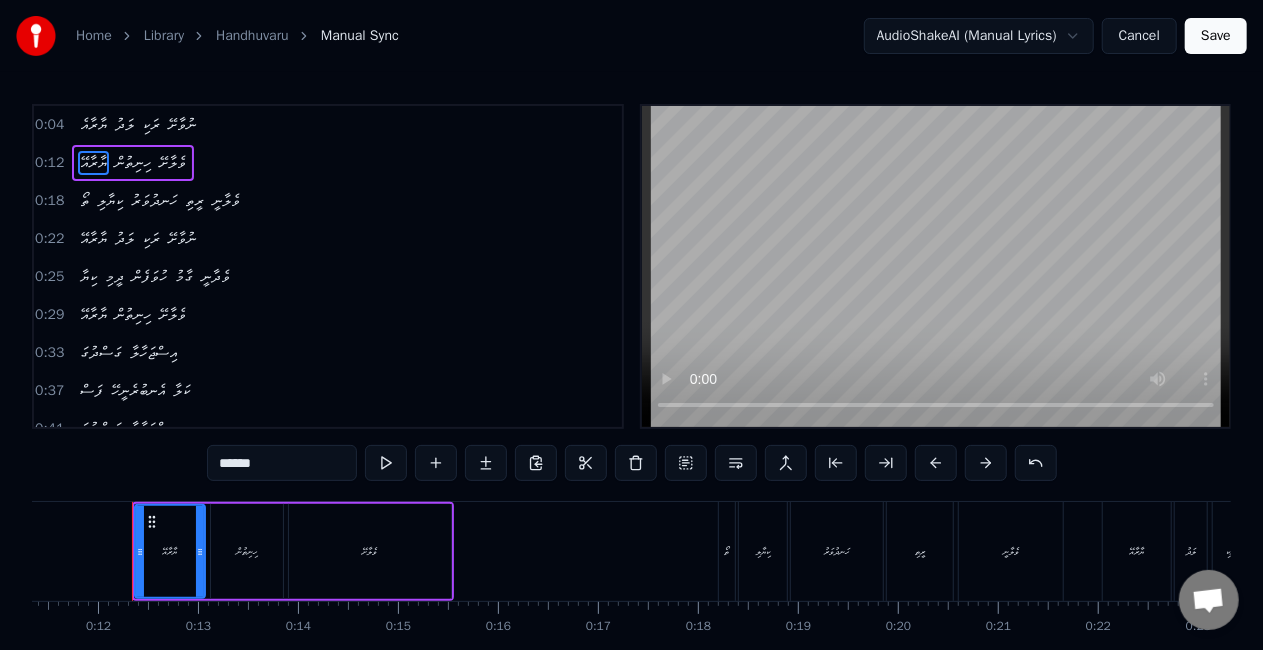 drag, startPoint x: 266, startPoint y: 458, endPoint x: 196, endPoint y: 458, distance: 70 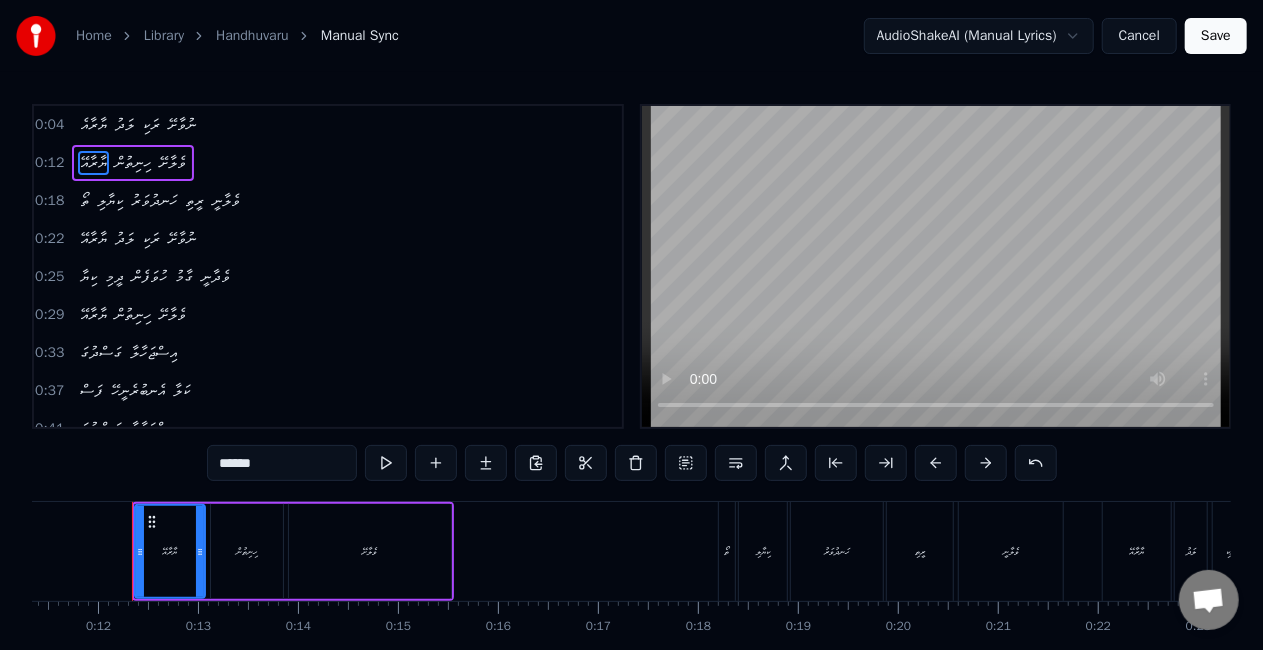 paste 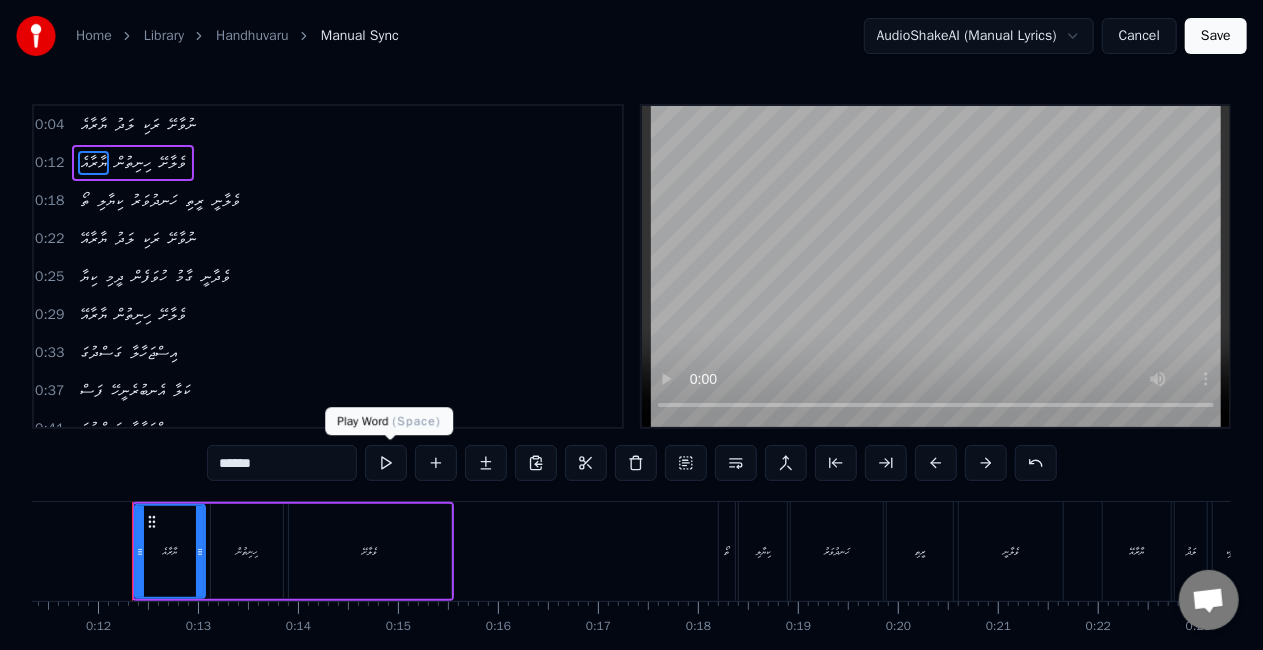type on "******" 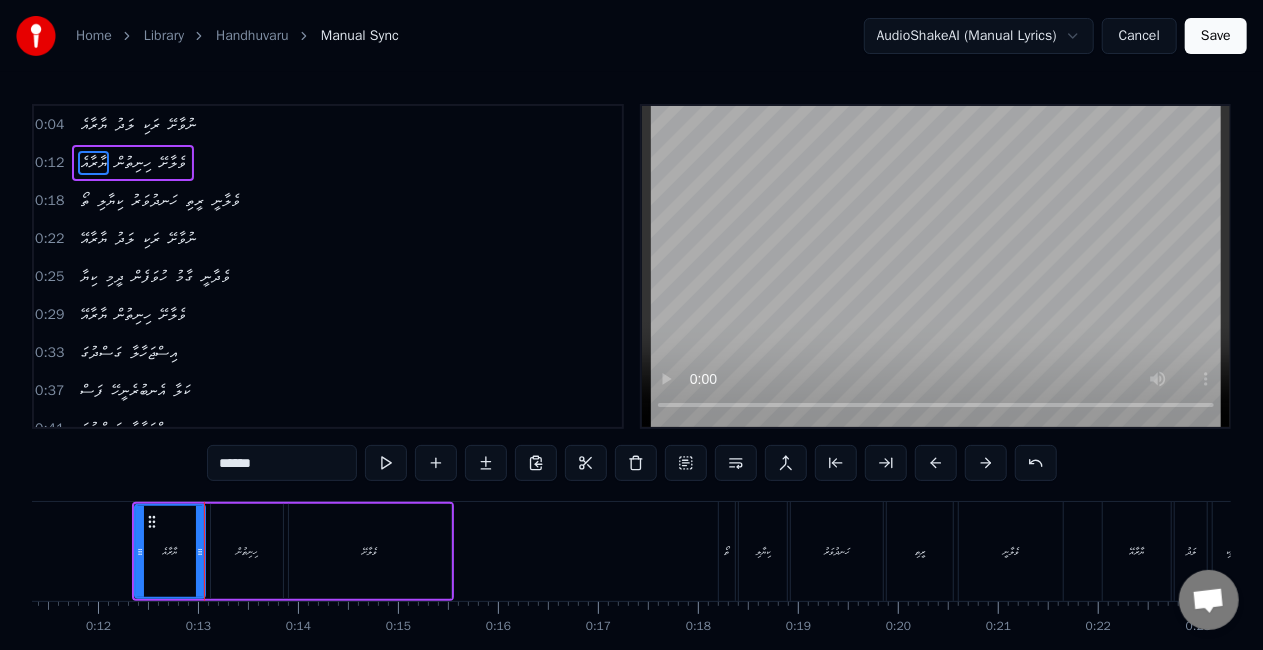 click at bounding box center (386, 463) 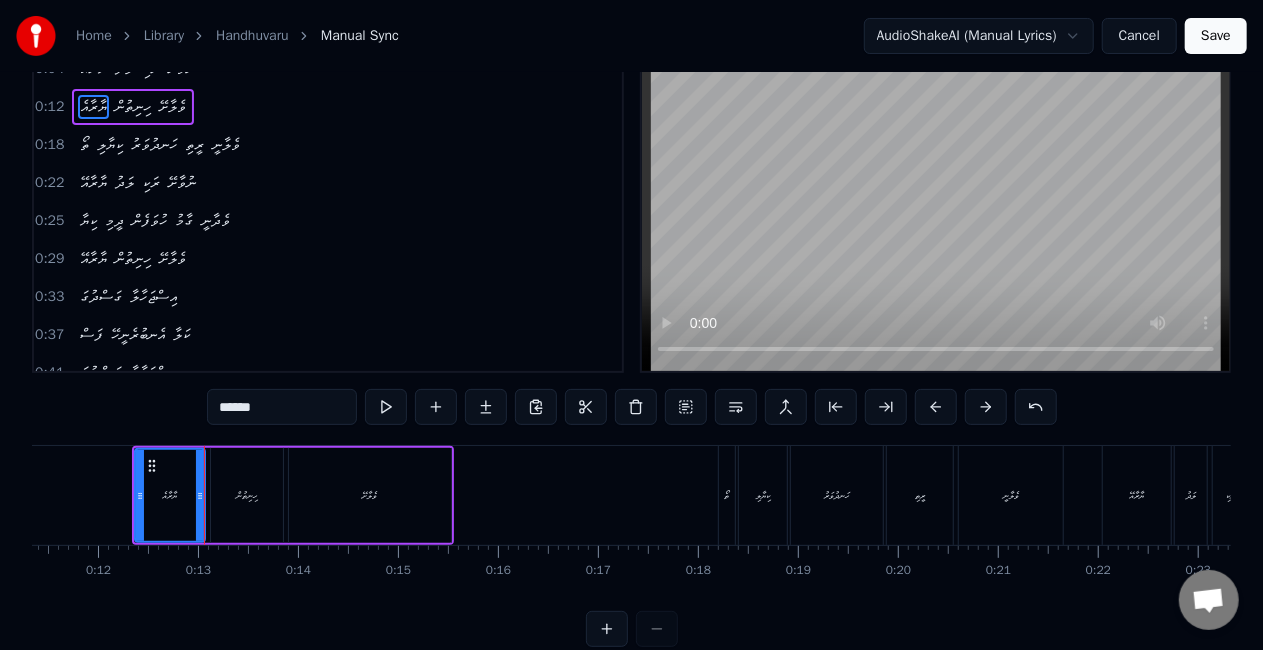 scroll, scrollTop: 102, scrollLeft: 0, axis: vertical 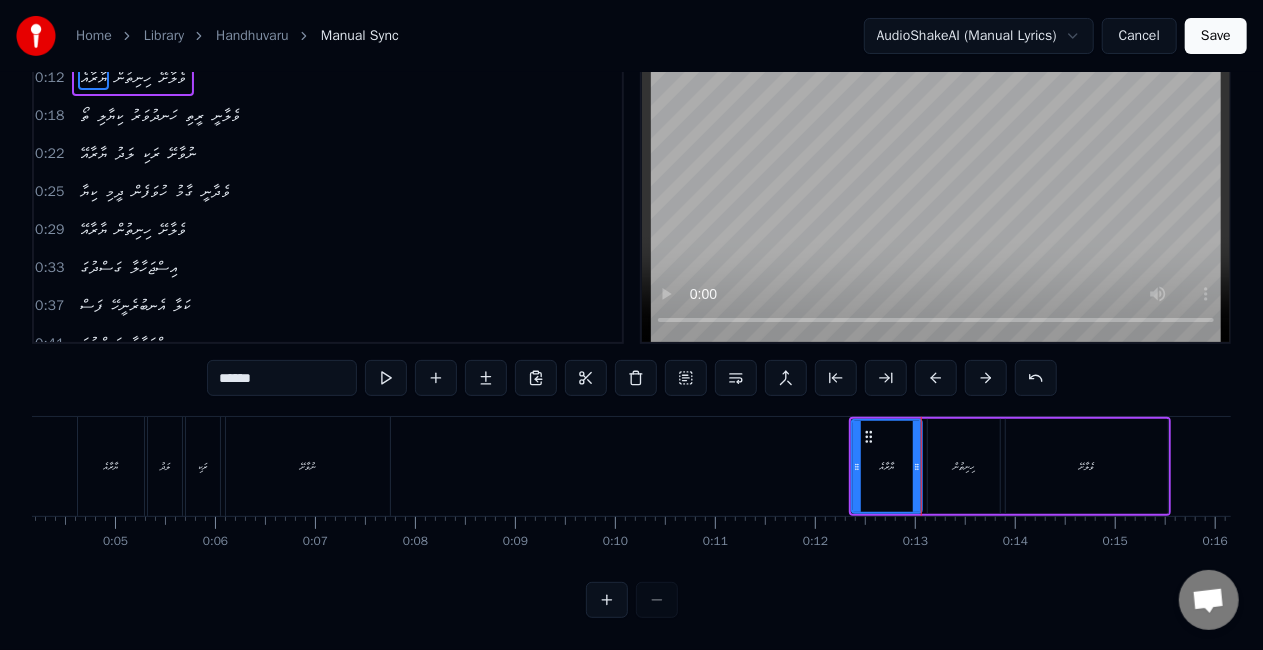click on "ޔާރާއެ" at bounding box center (111, 466) 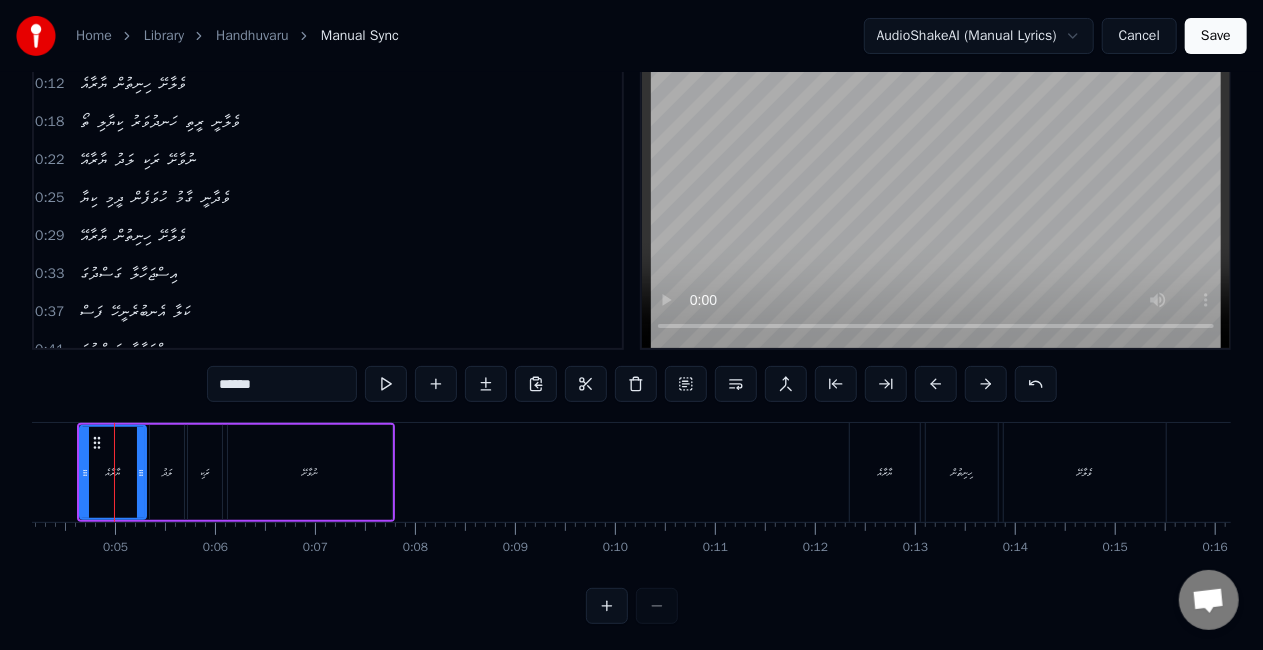 scroll, scrollTop: 0, scrollLeft: 399, axis: horizontal 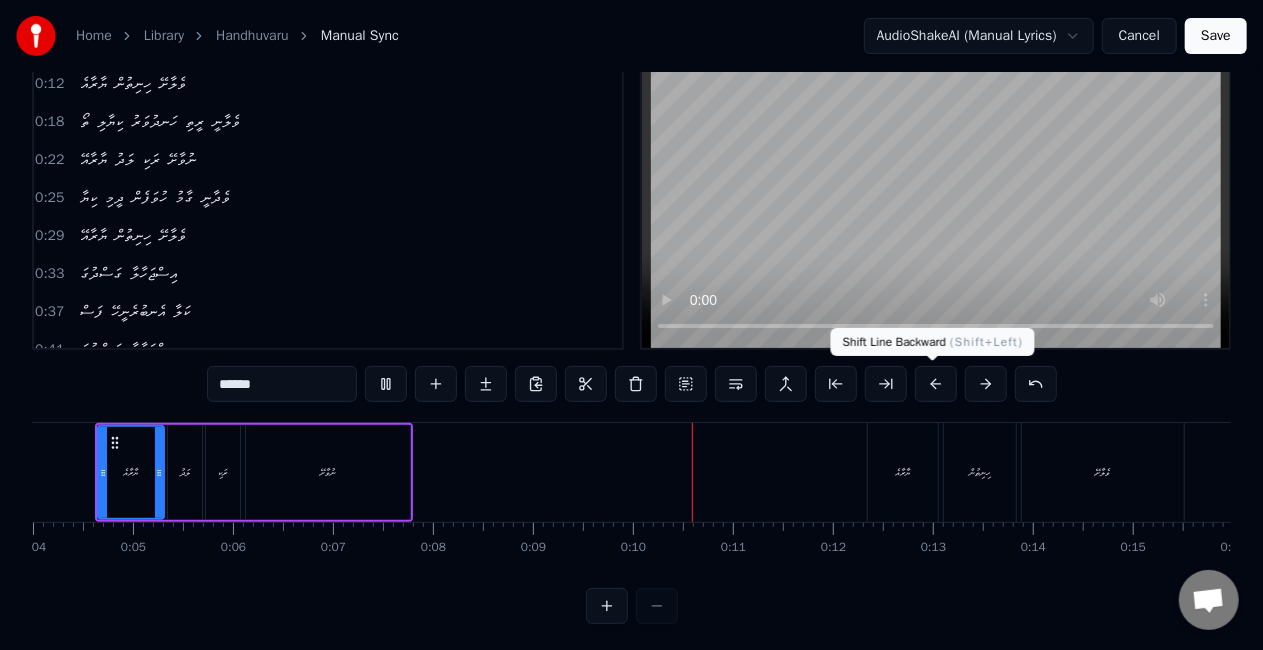 click at bounding box center [936, 384] 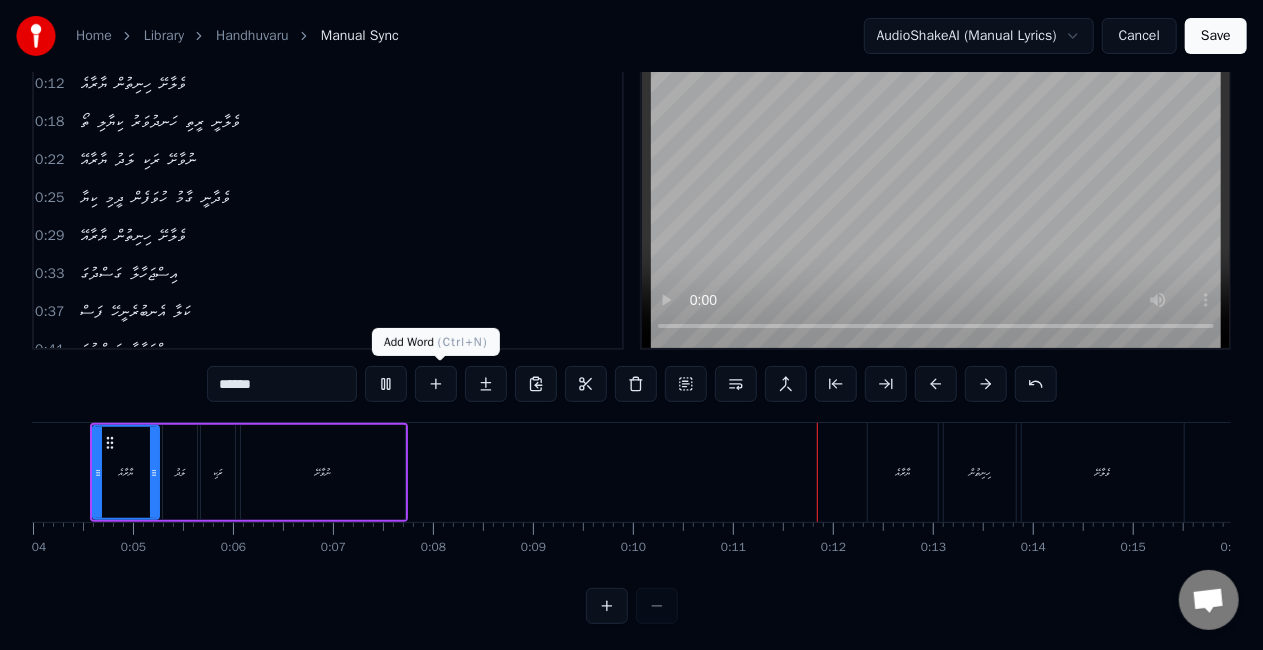 type 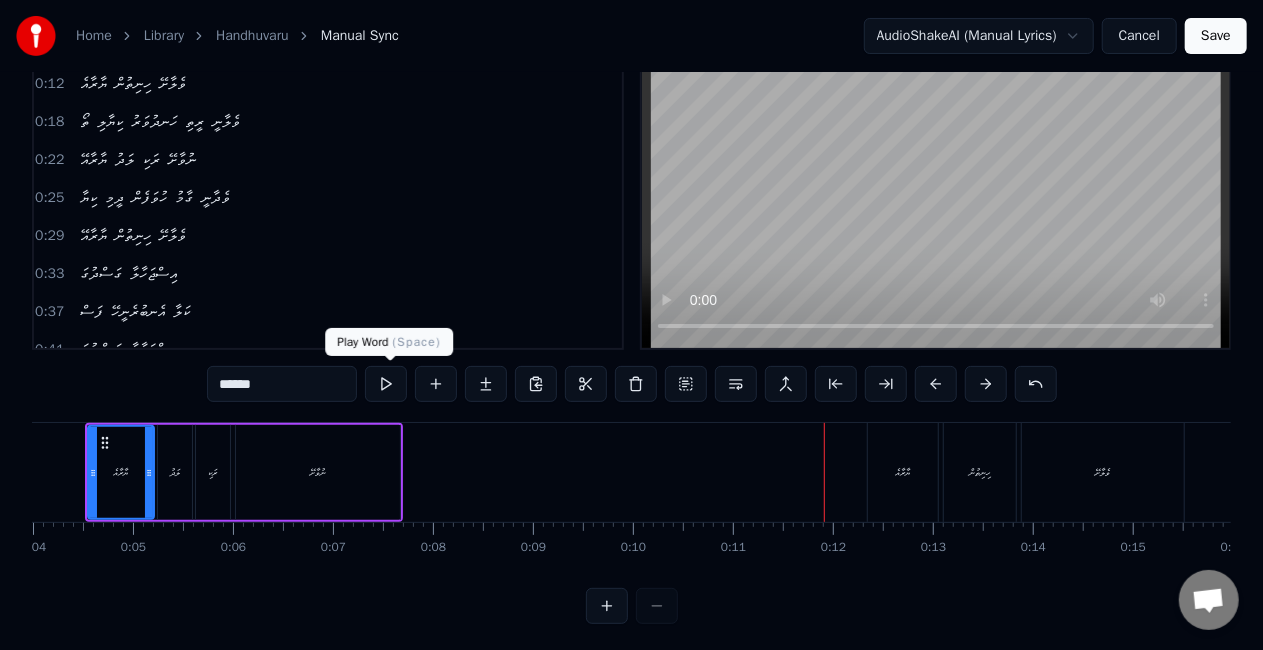 click at bounding box center [386, 384] 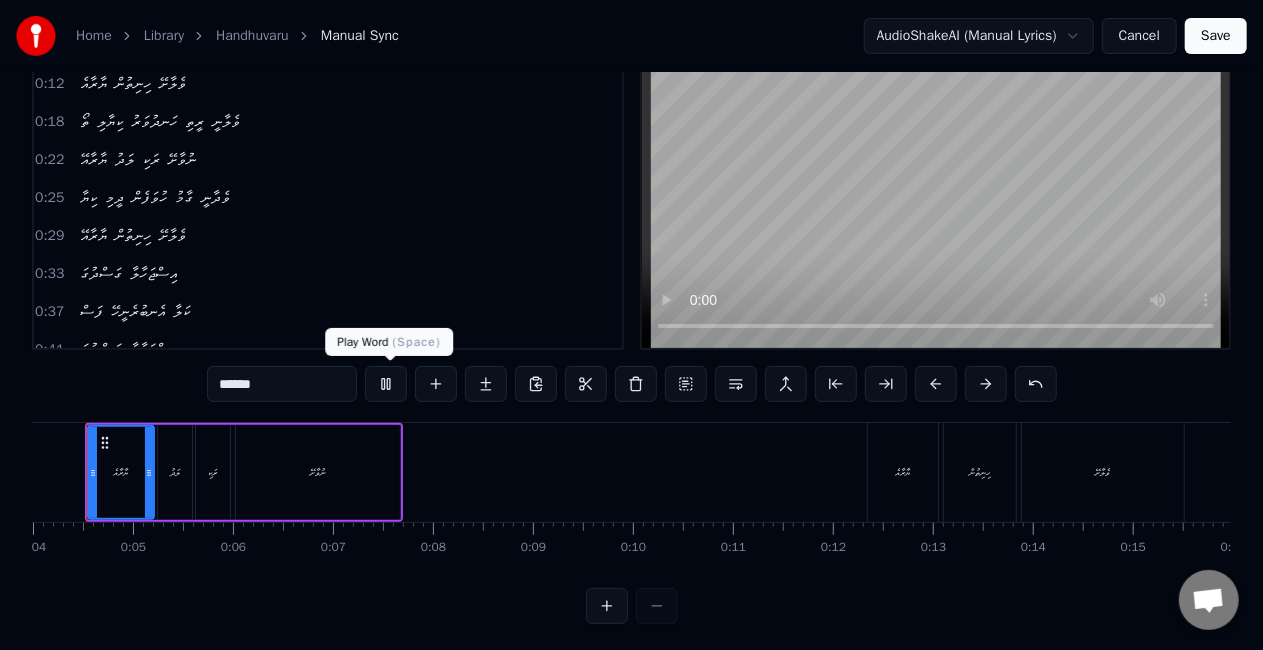 scroll, scrollTop: 0, scrollLeft: 352, axis: horizontal 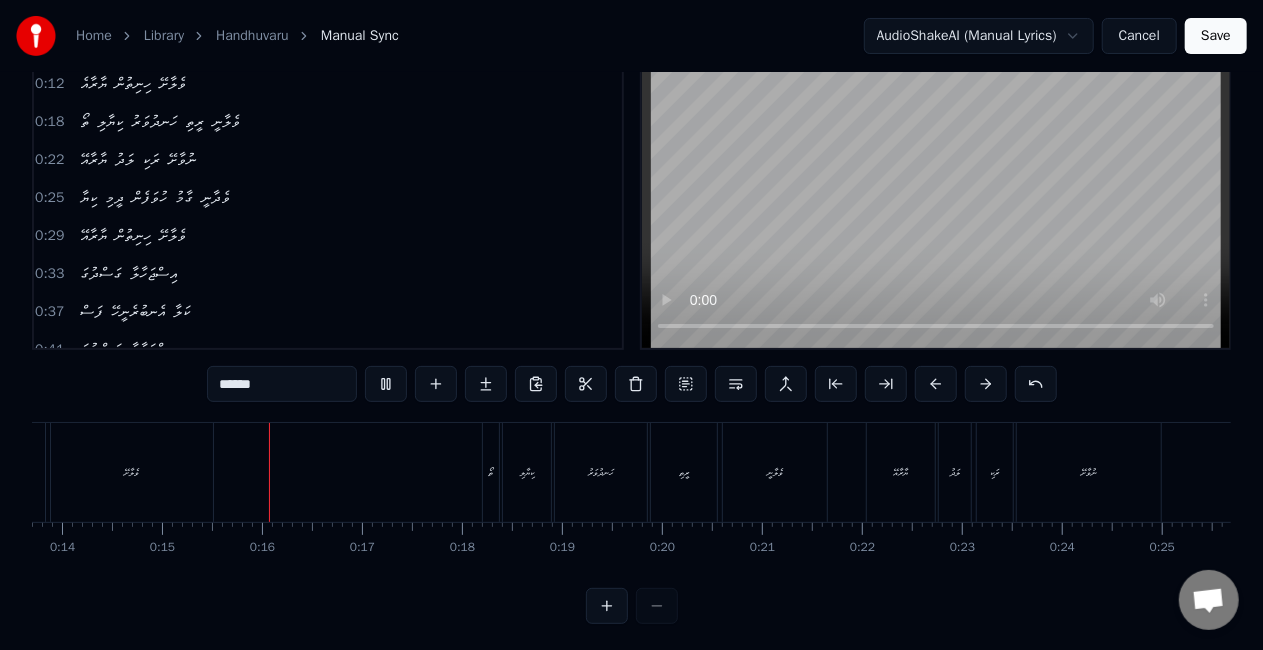 click on "ވެލާށޭ" at bounding box center (132, 472) 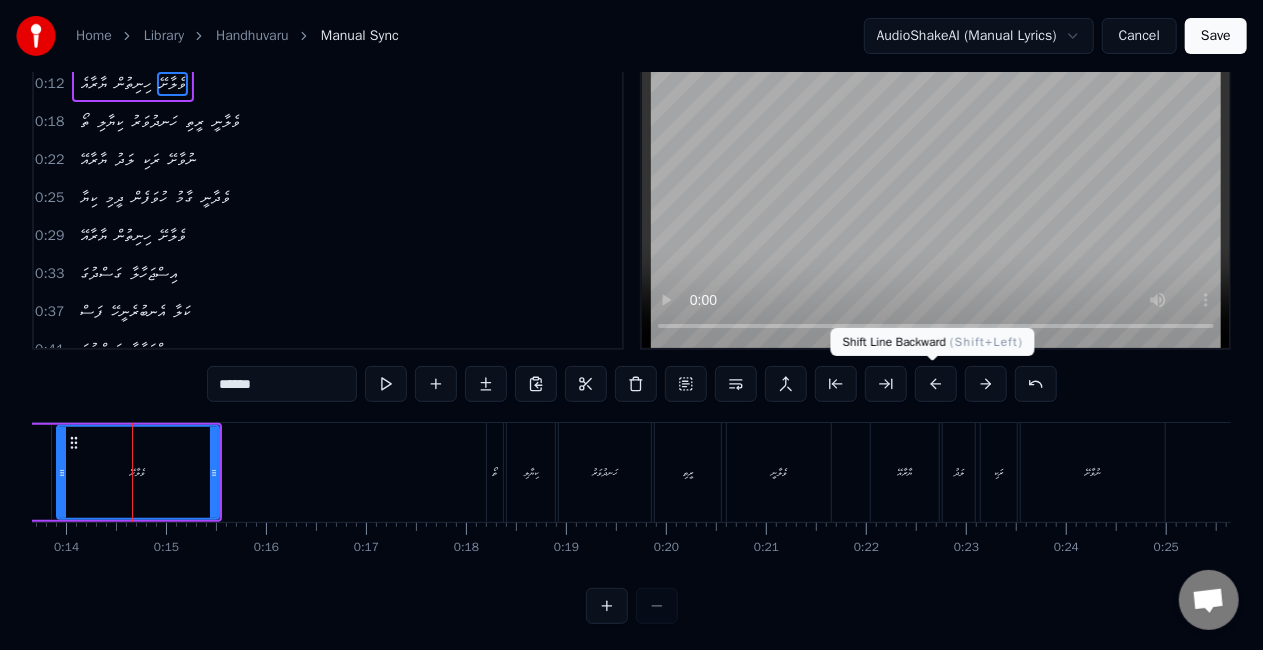 click at bounding box center [936, 384] 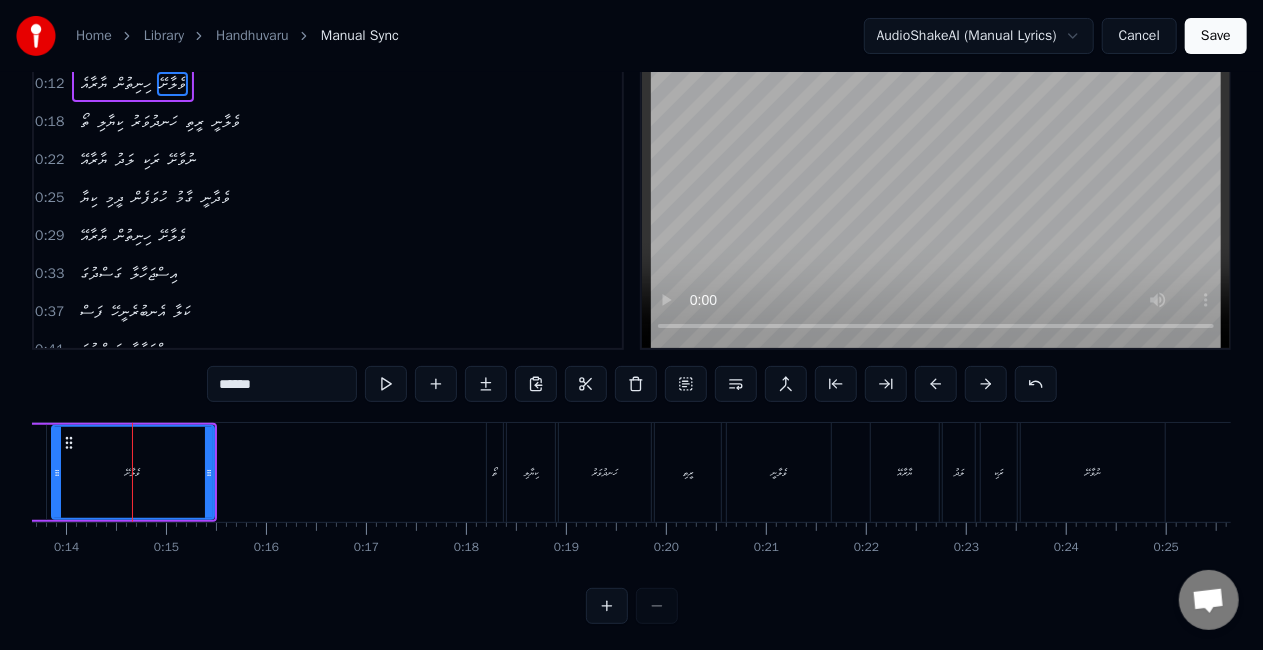 scroll, scrollTop: 102, scrollLeft: 0, axis: vertical 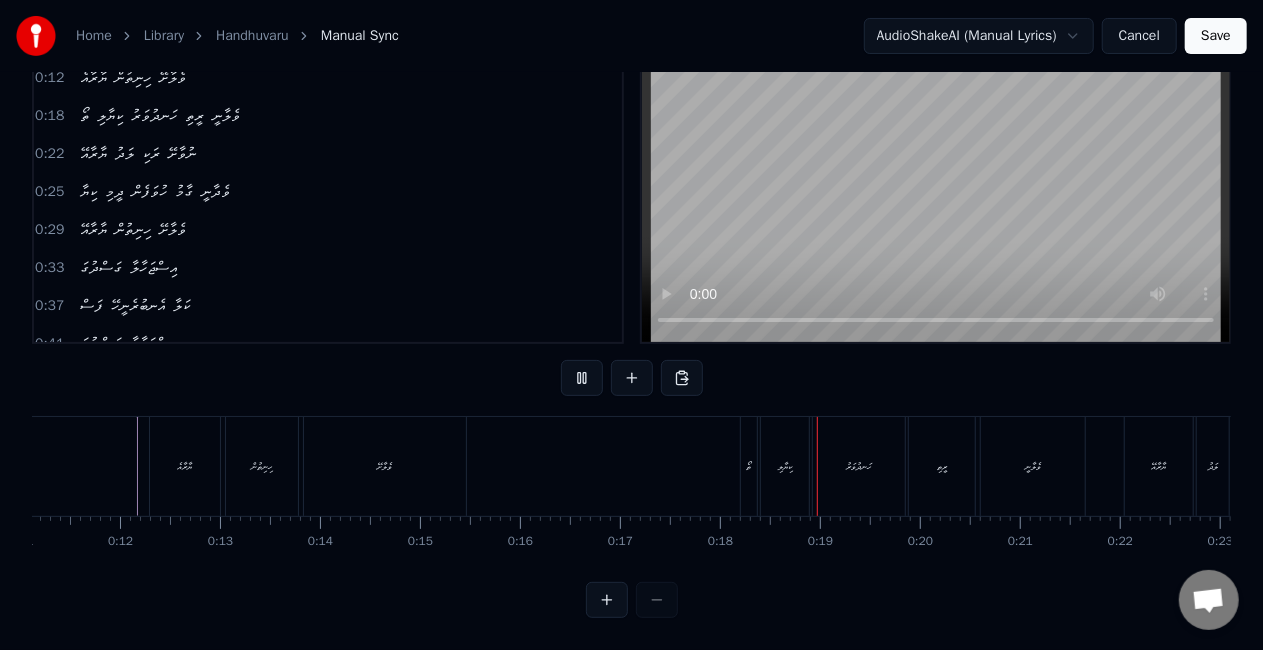 click on "ތޯ" at bounding box center [749, 466] 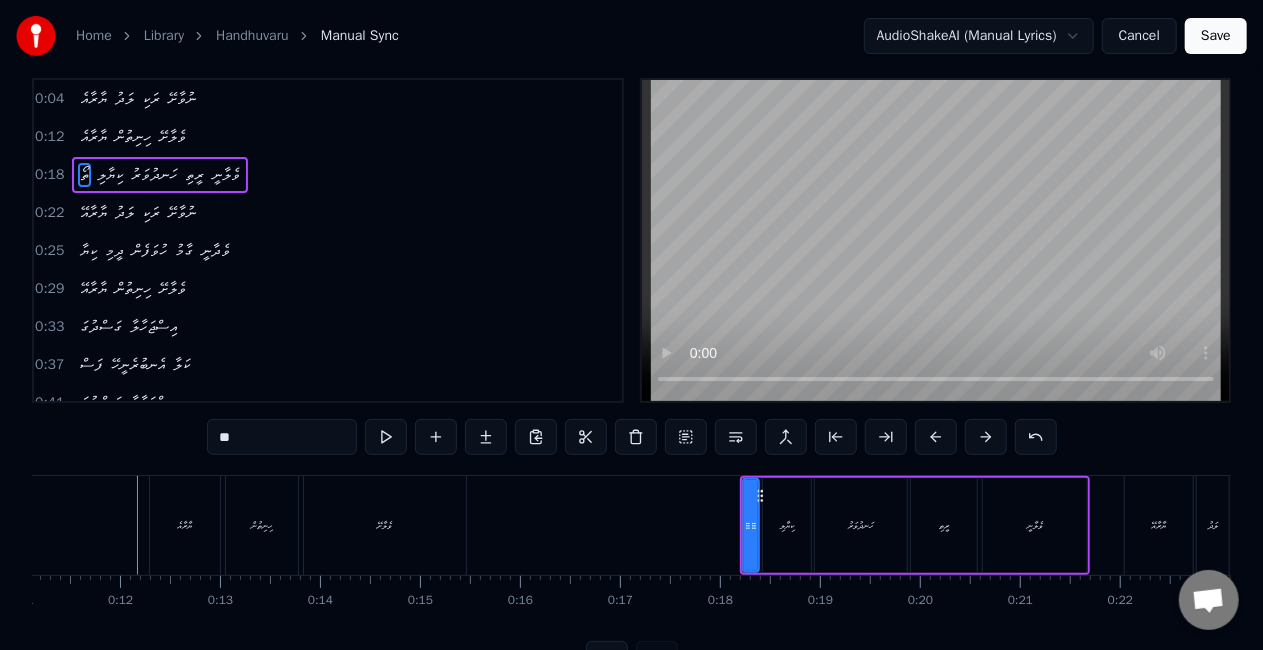 scroll, scrollTop: 0, scrollLeft: 0, axis: both 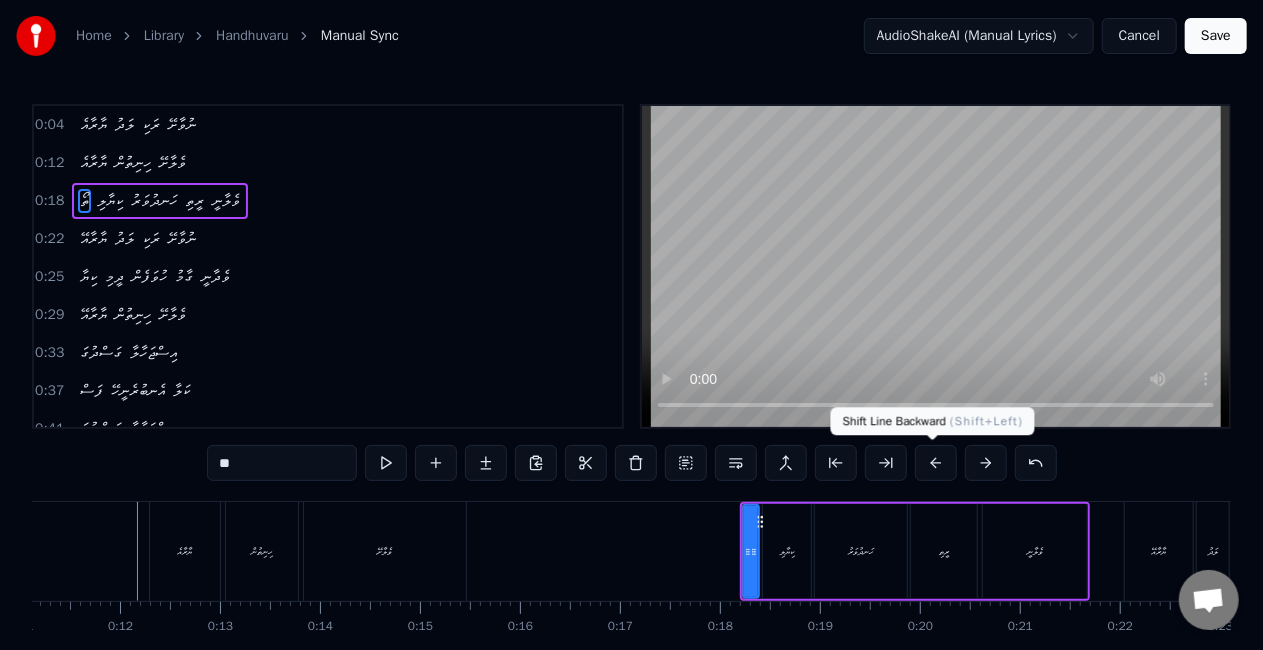 click at bounding box center (936, 463) 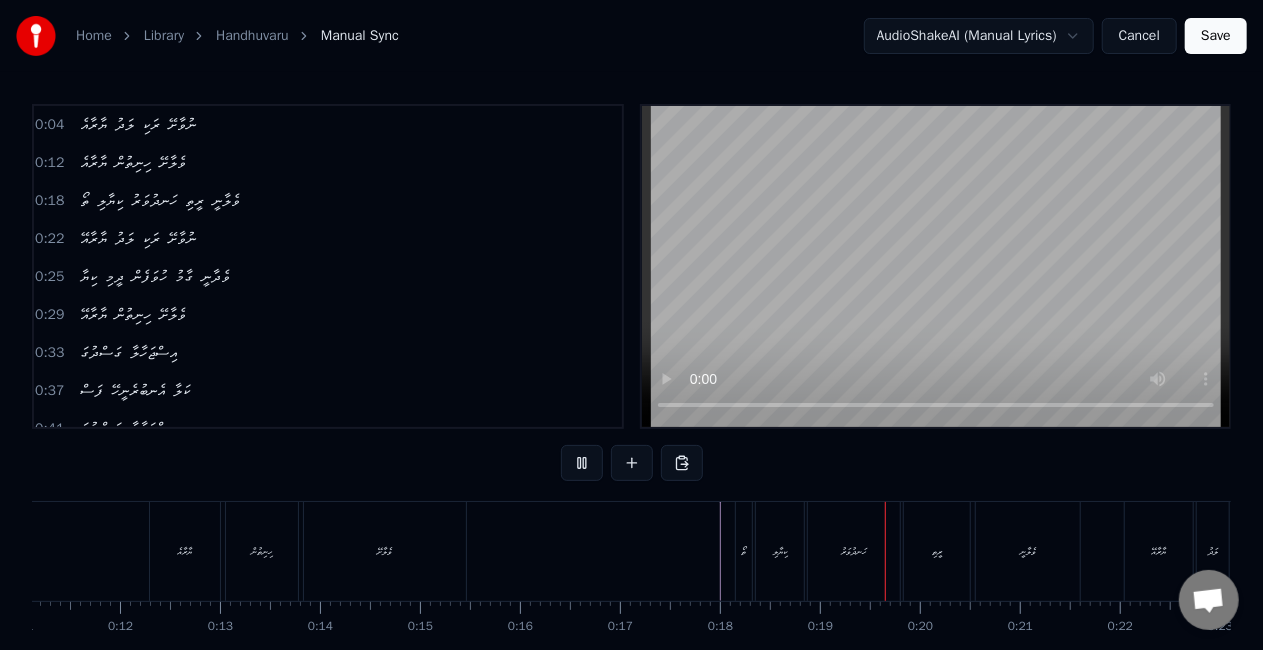 click at bounding box center (9027, 551) 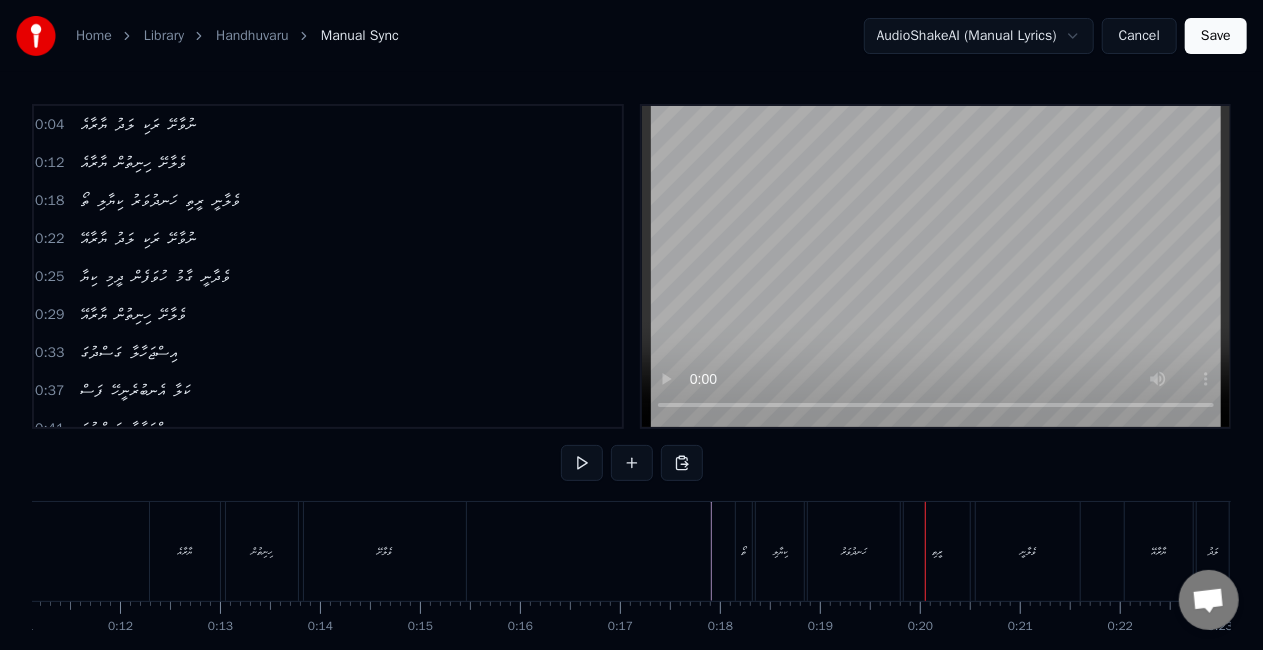 click on "ތޯ" at bounding box center [744, 551] 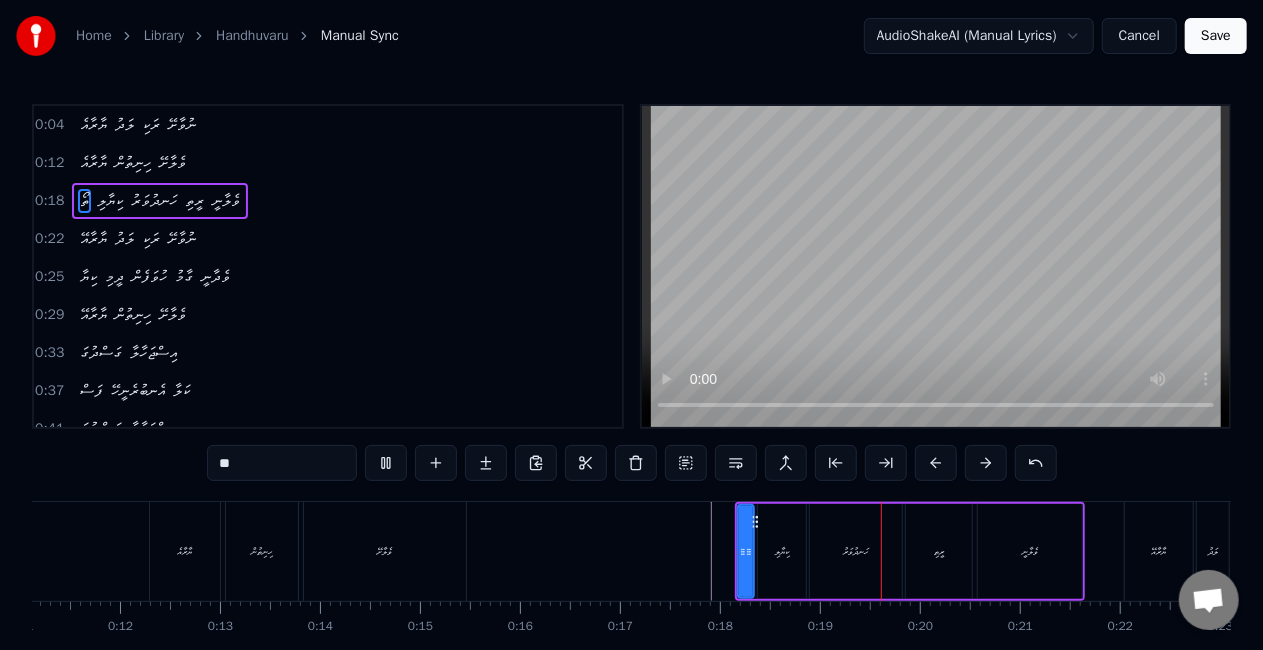 click at bounding box center (9027, 551) 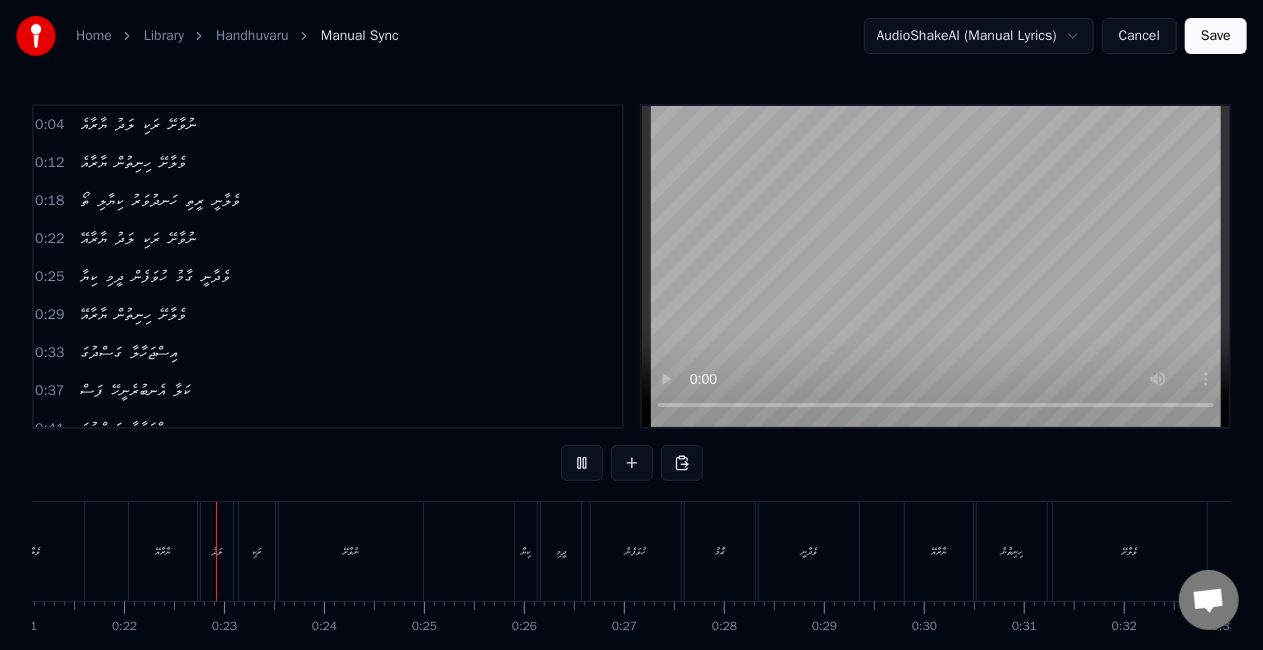 scroll, scrollTop: 0, scrollLeft: 2130, axis: horizontal 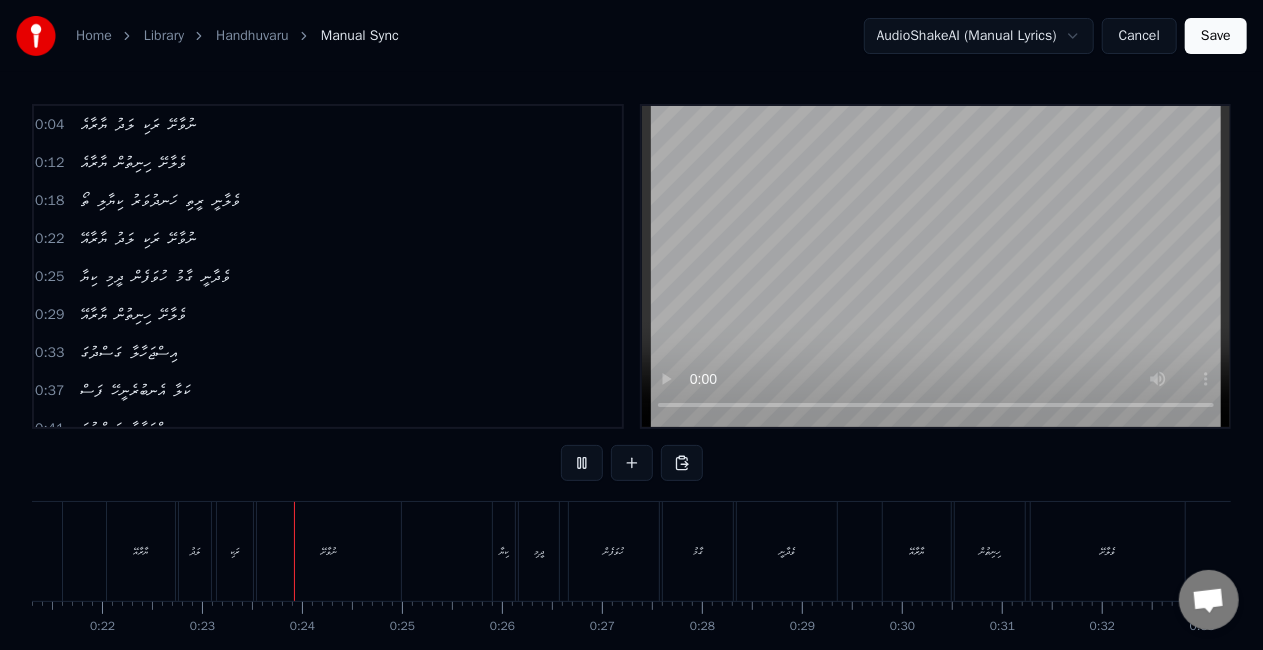 click on "ޔާރާއޭ ލަދު ރަކި ނުވާށޭ" at bounding box center (256, 551) 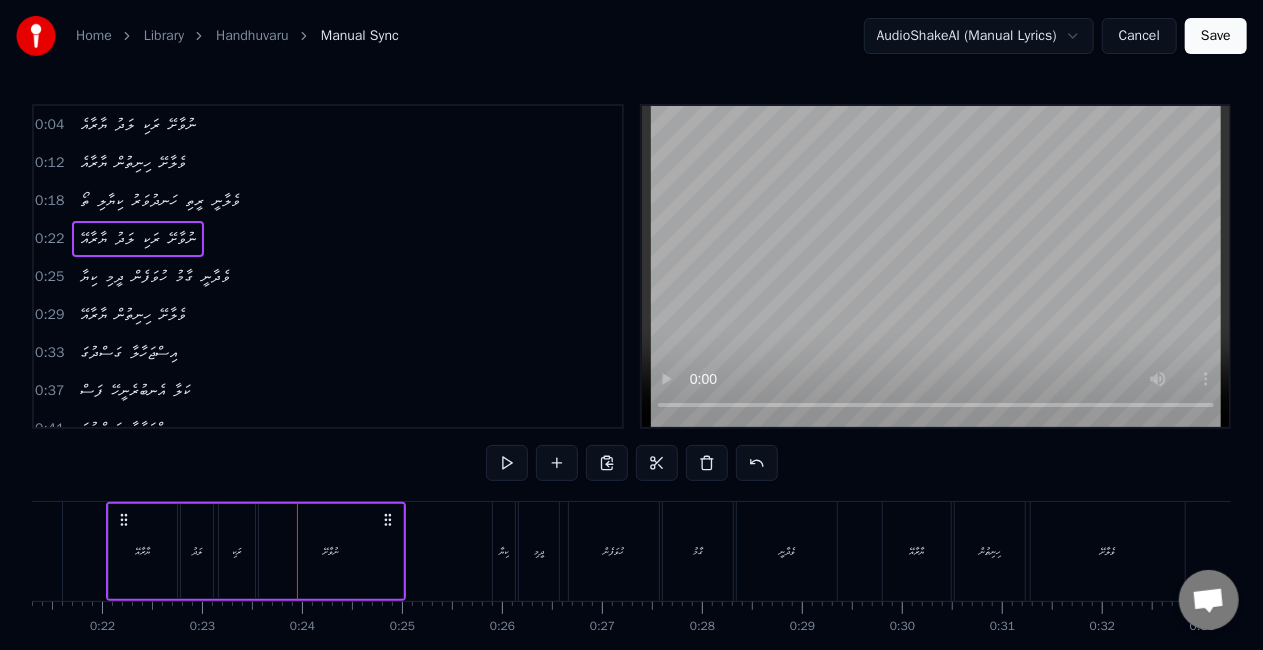 click on "ޔާރާއޭ" at bounding box center [143, 551] 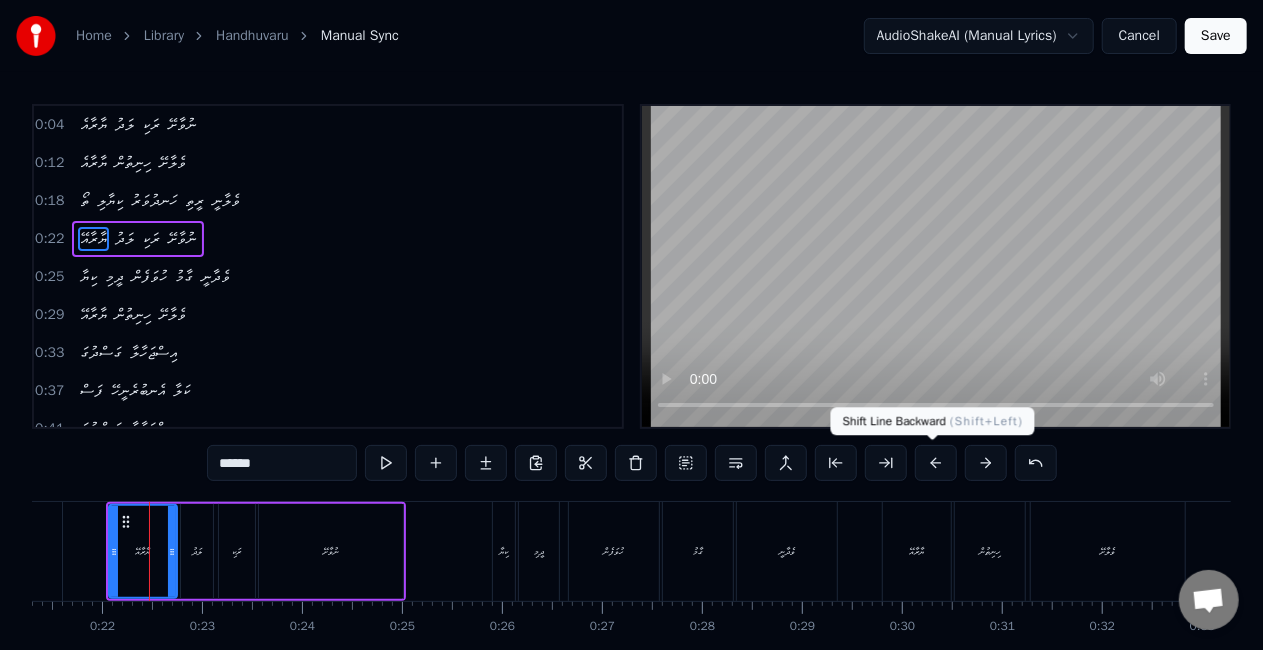 click at bounding box center [936, 463] 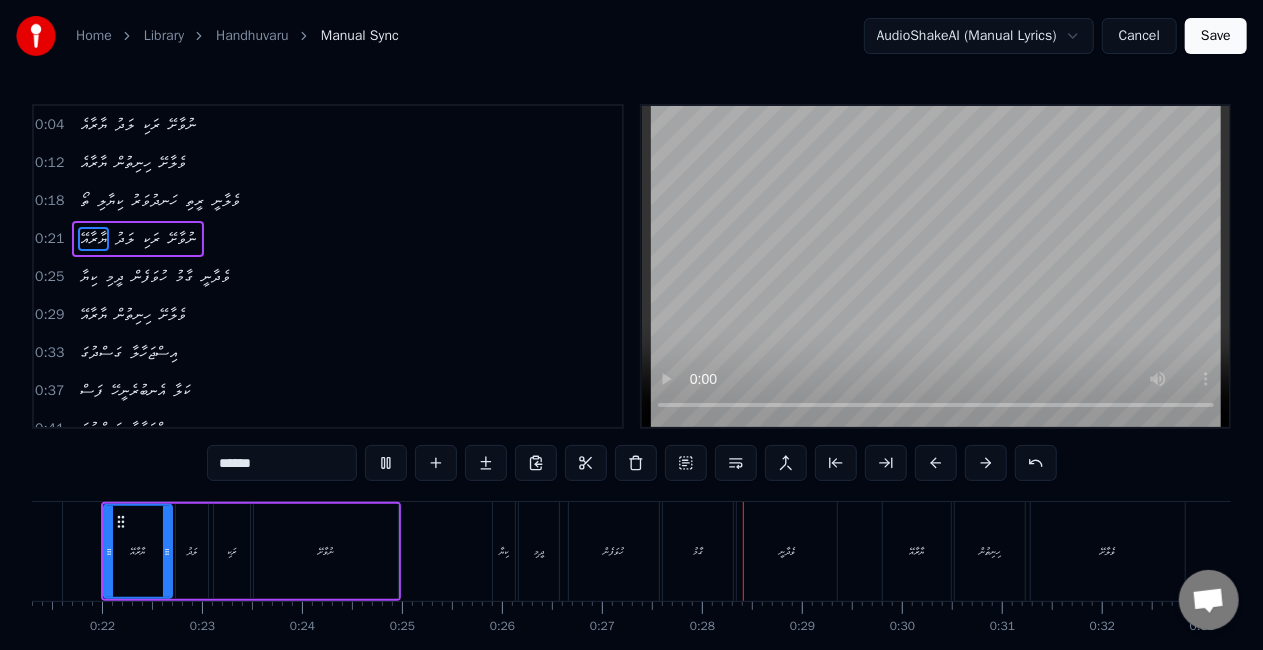 click on "ކިޔާ" at bounding box center (504, 551) 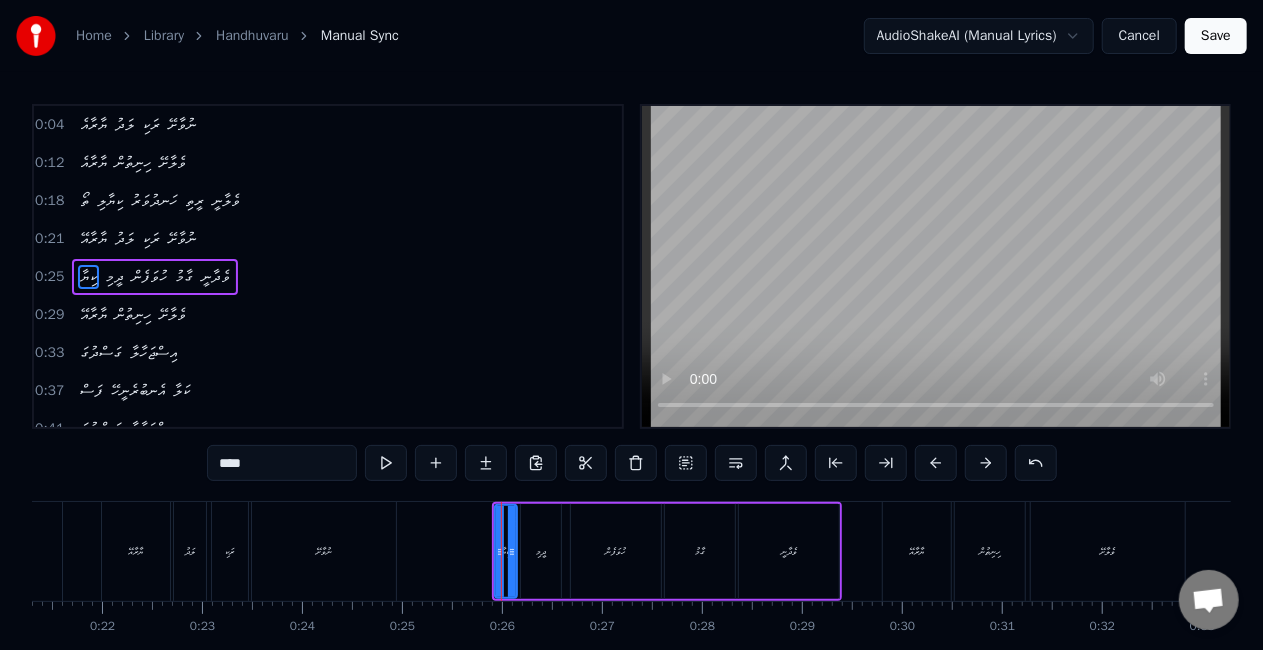scroll, scrollTop: 7, scrollLeft: 0, axis: vertical 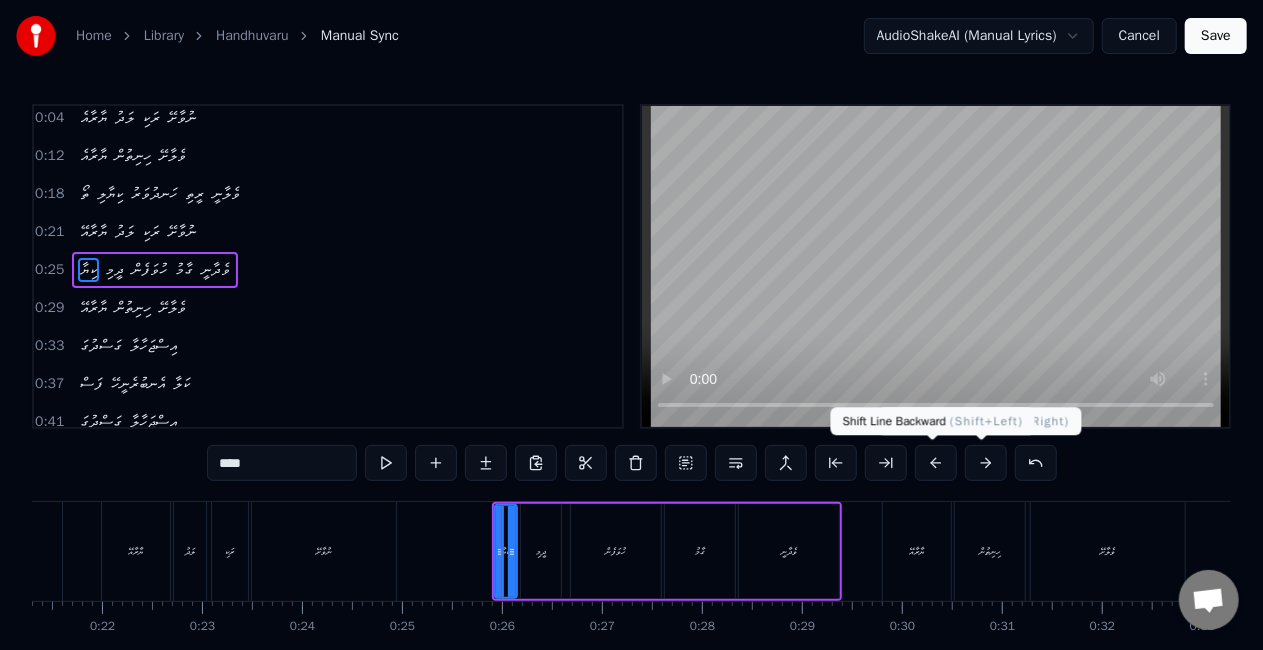 click at bounding box center (936, 463) 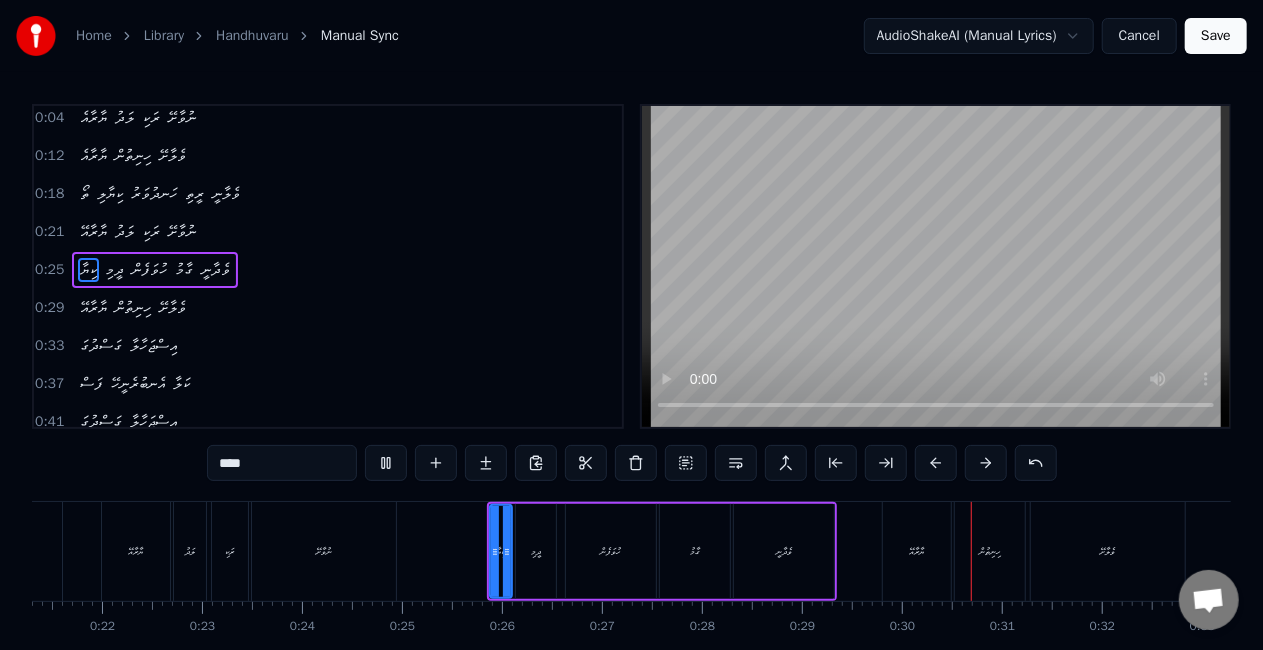 click on "ވެދާނީ" at bounding box center [784, 551] 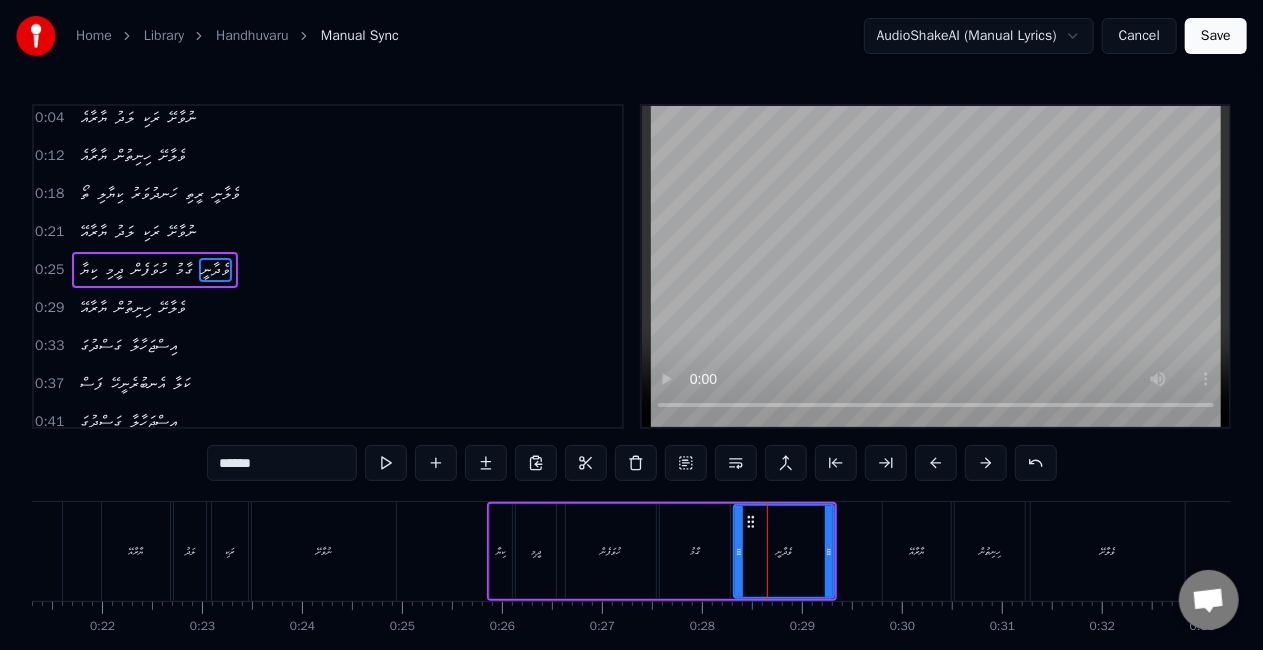 click on "ގާމު" at bounding box center (695, 551) 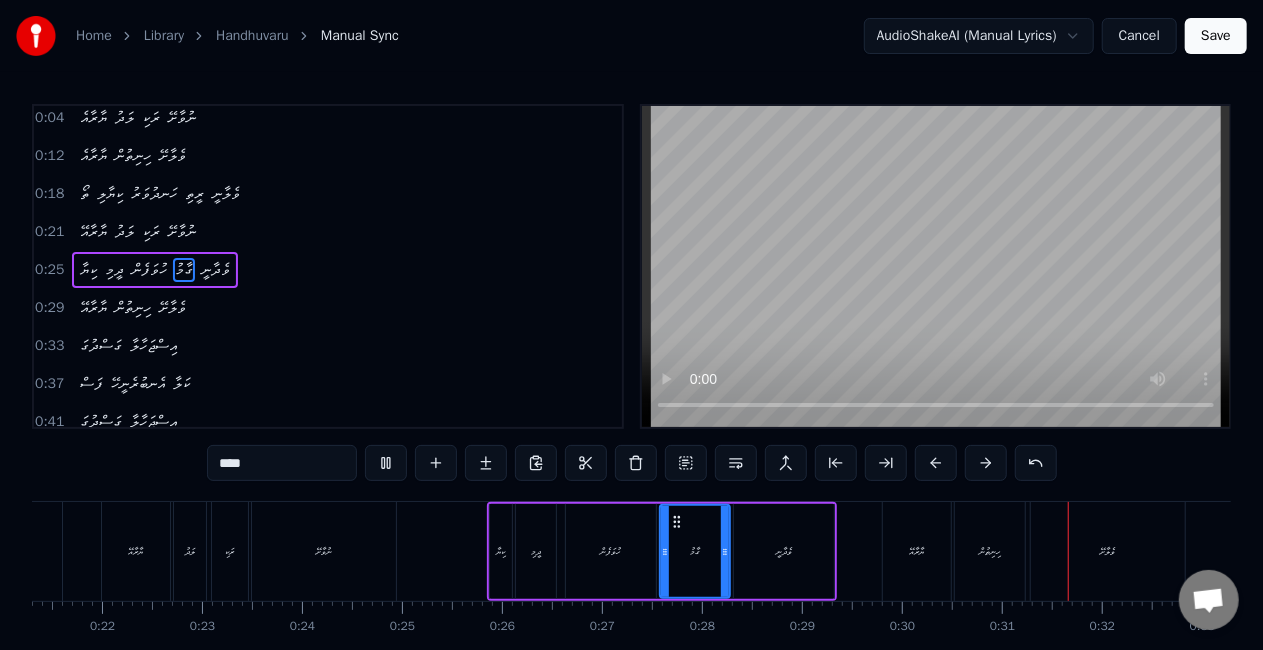 click on "ޔާރާއޭ" at bounding box center [917, 551] 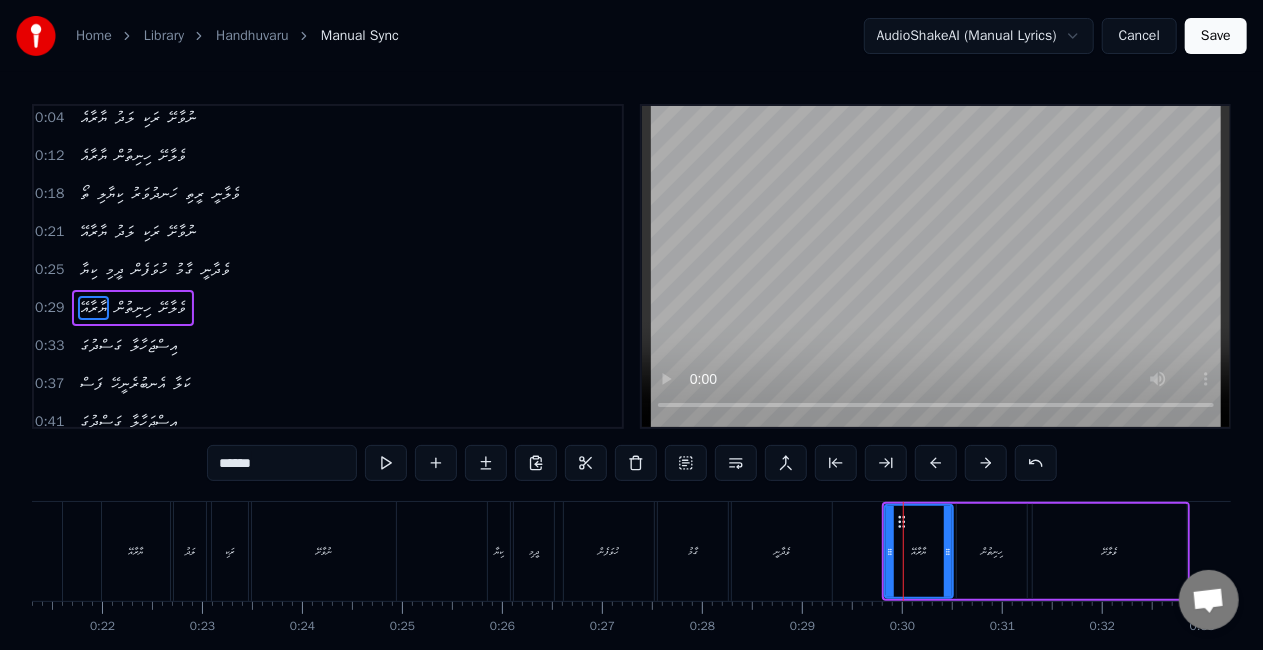 scroll, scrollTop: 44, scrollLeft: 0, axis: vertical 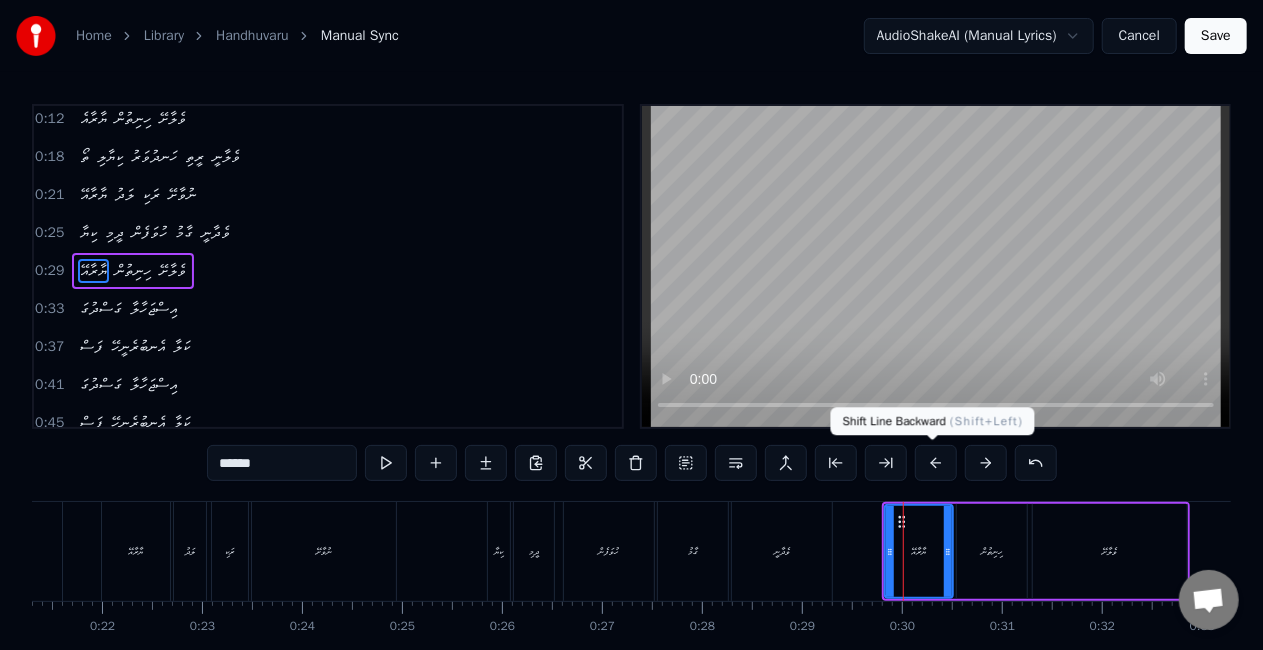click at bounding box center (936, 463) 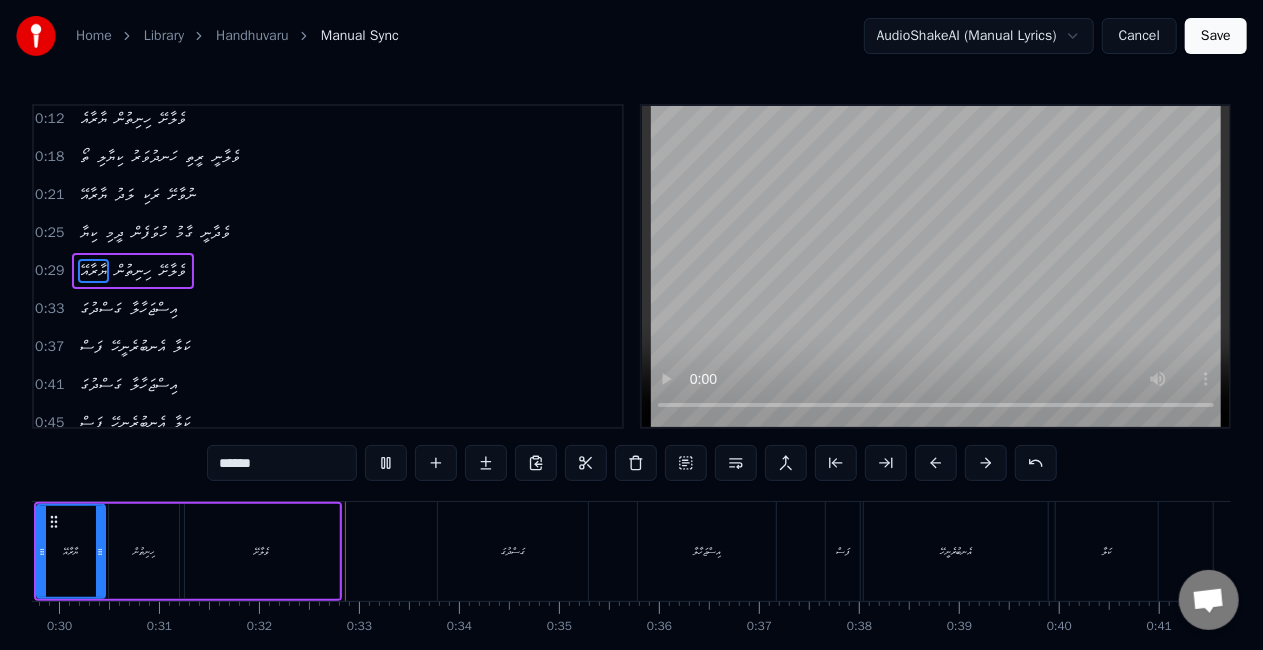 scroll, scrollTop: 0, scrollLeft: 3135, axis: horizontal 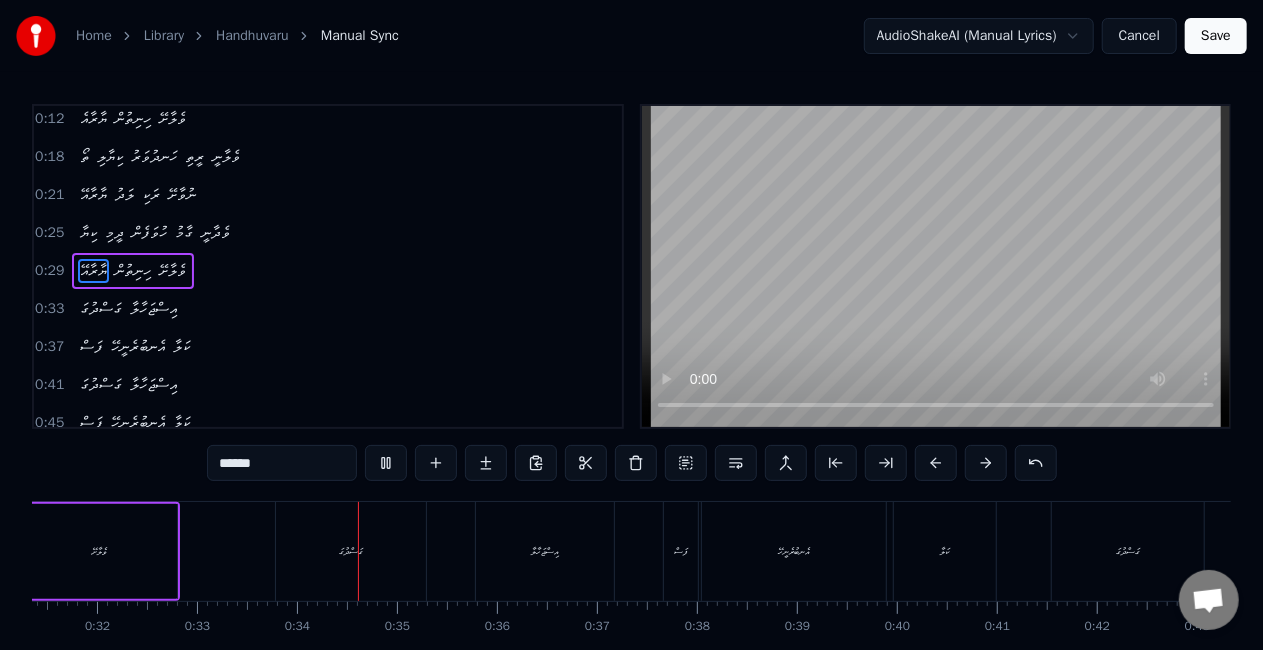 click on "ގަސްދުގަ" at bounding box center (351, 551) 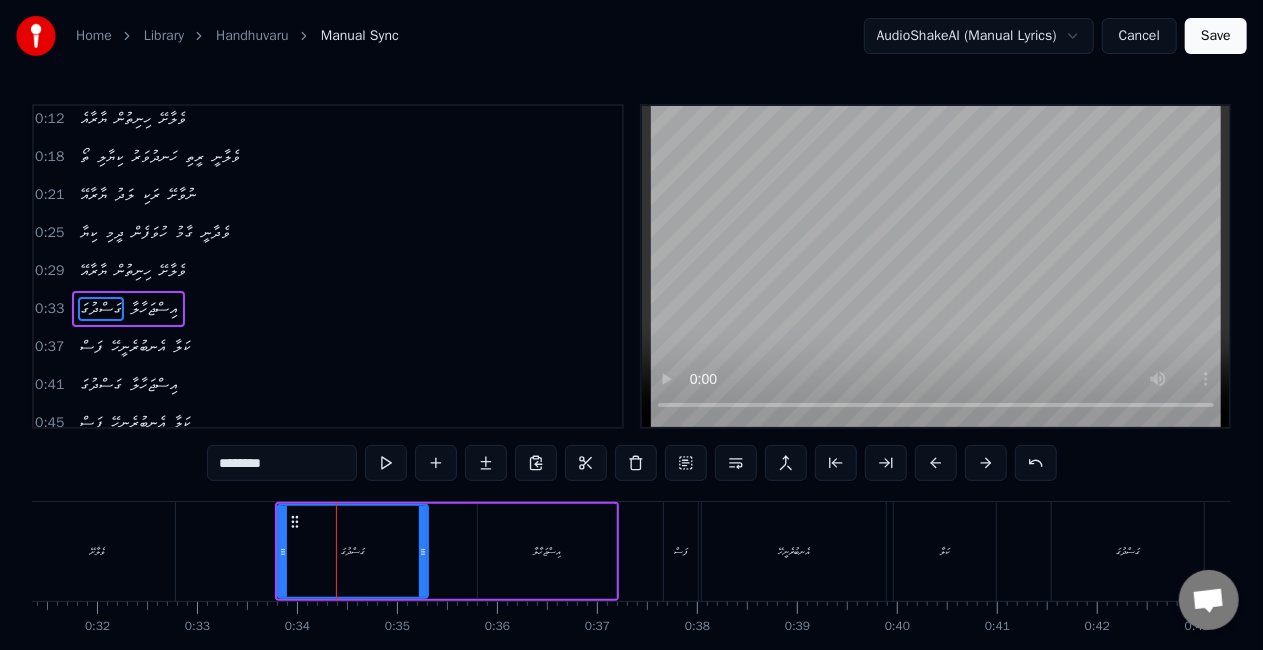 scroll, scrollTop: 82, scrollLeft: 0, axis: vertical 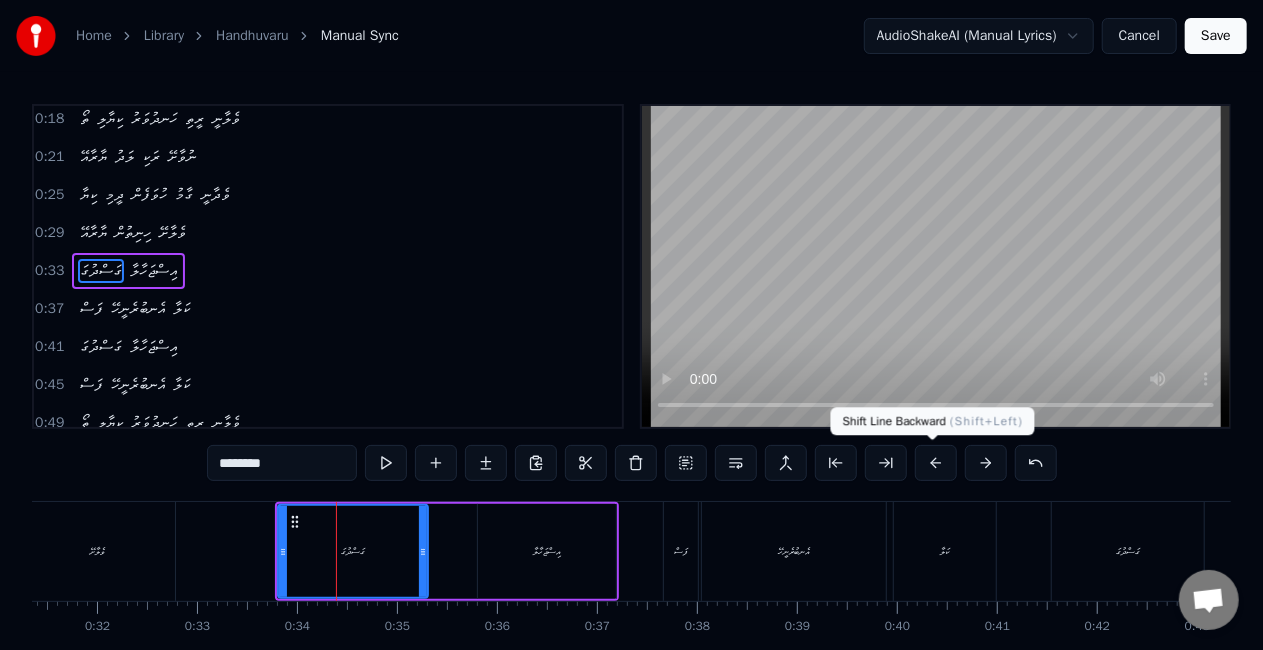 click at bounding box center (936, 463) 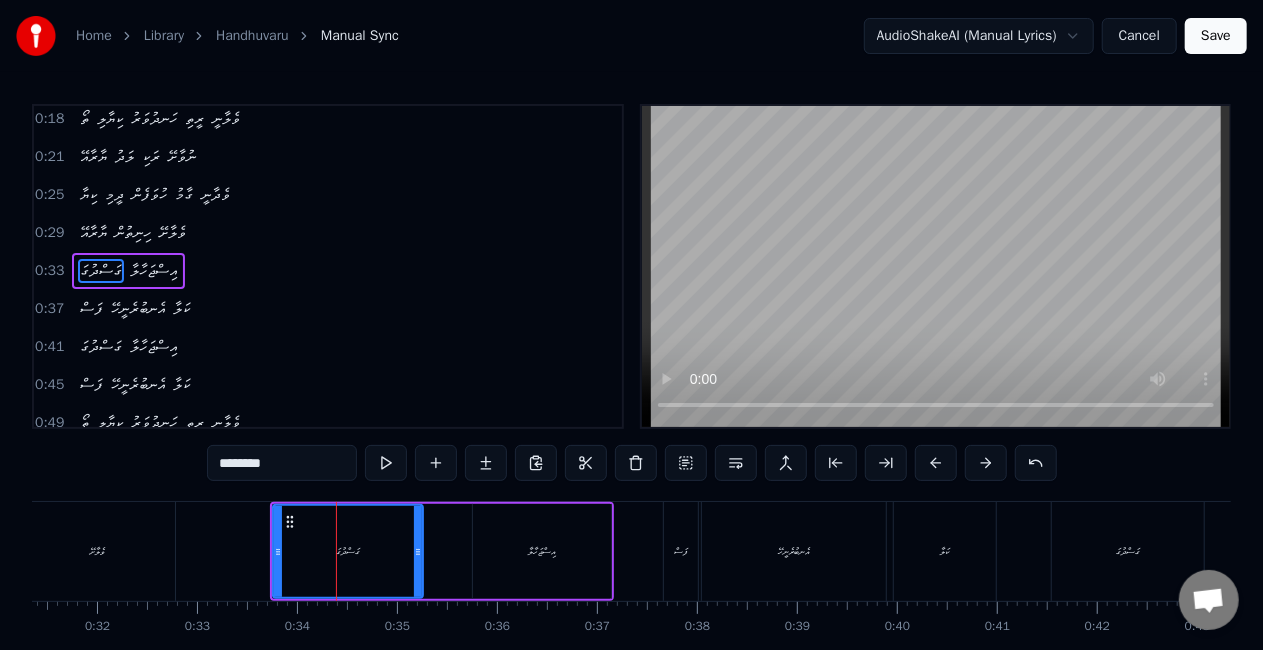 click at bounding box center (936, 463) 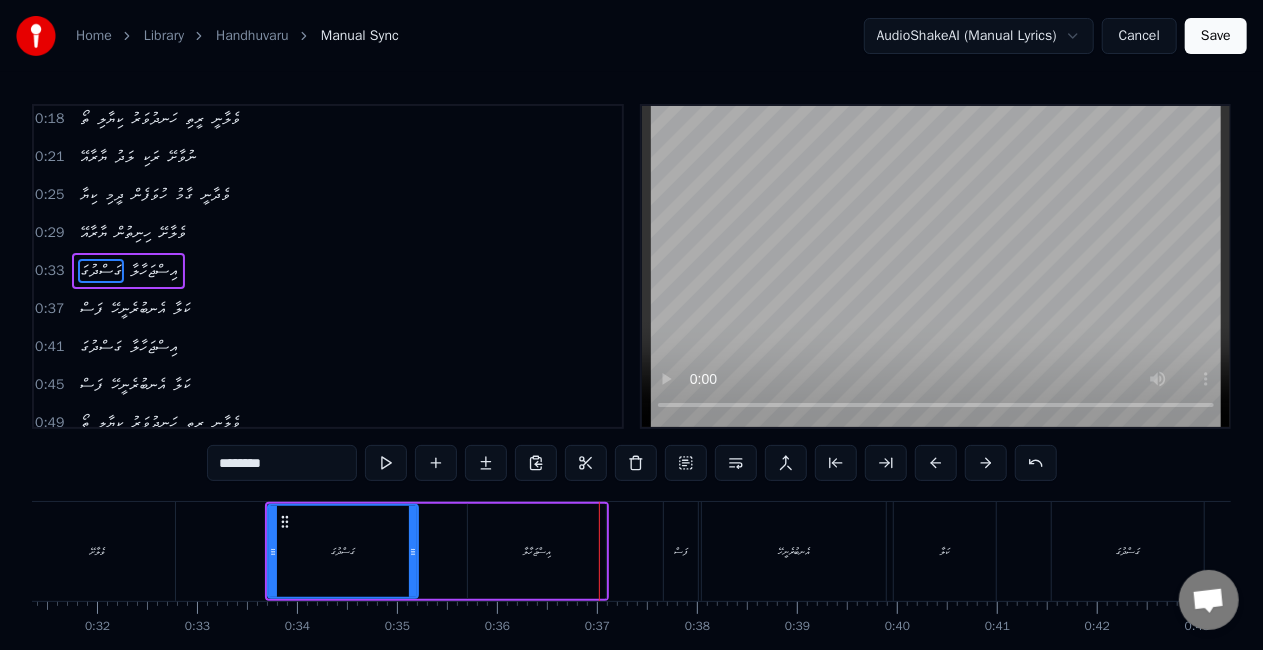 click on "********" at bounding box center (282, 463) 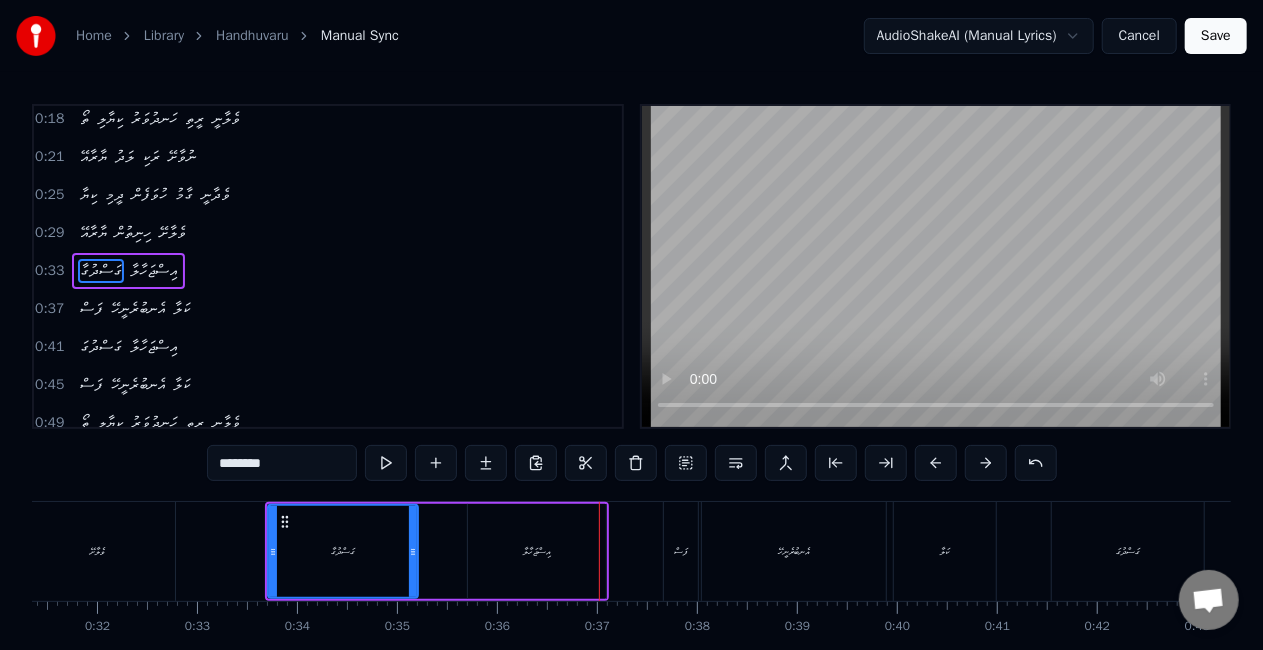 type on "********" 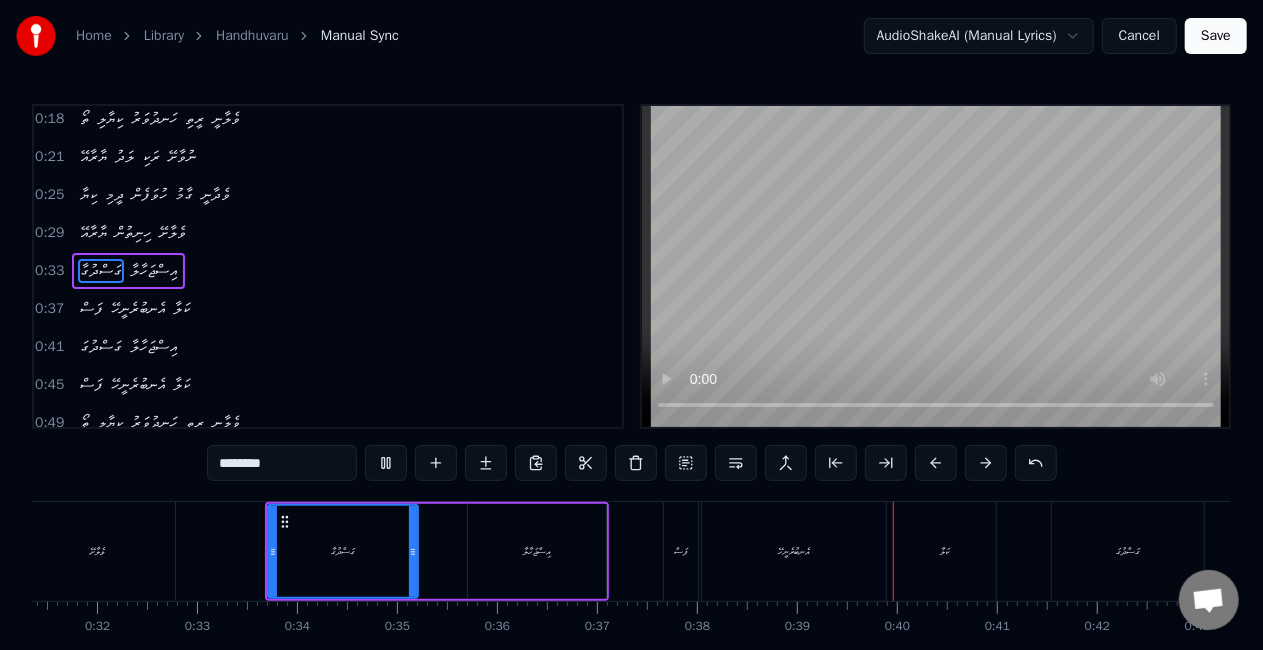 click on "ގަސްދުގާ" at bounding box center (343, 551) 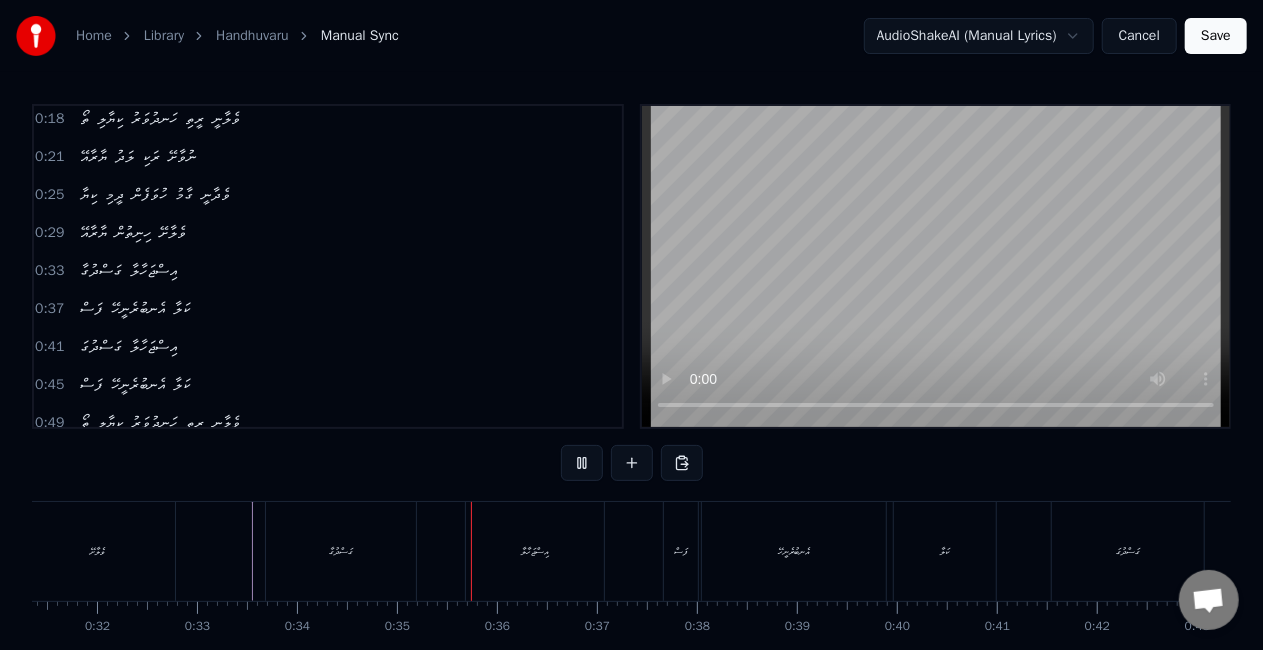 click on "ގަސްދުގާ" at bounding box center (341, 551) 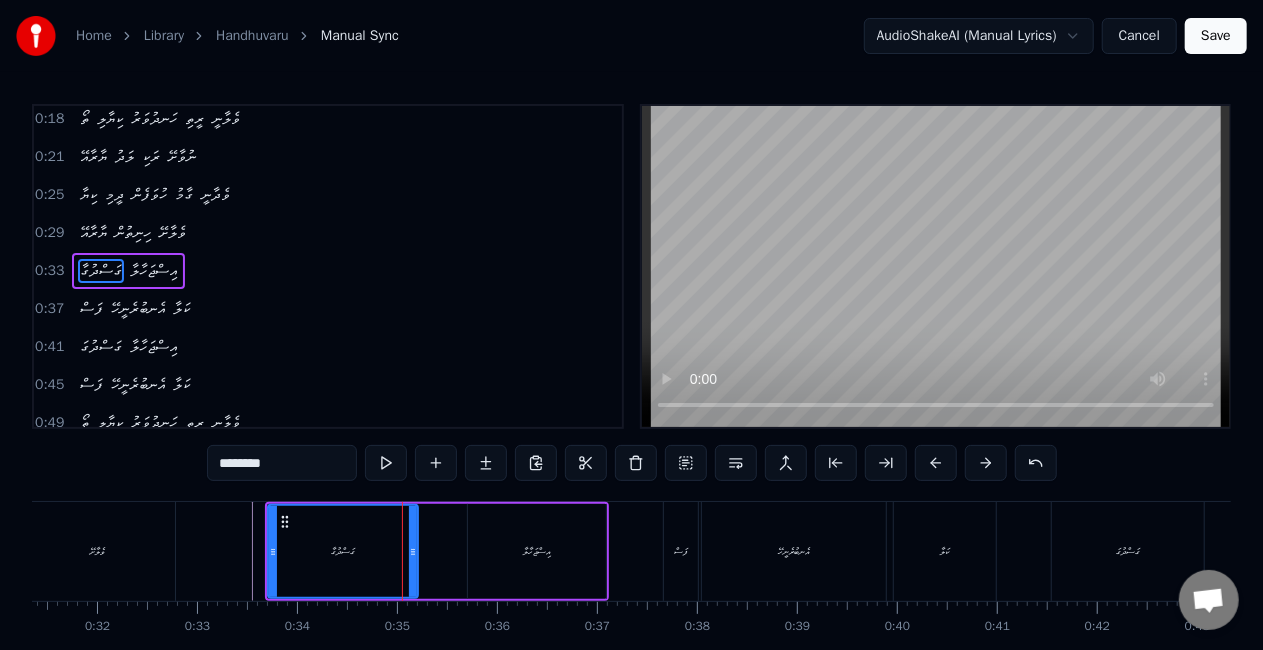 click at bounding box center [936, 463] 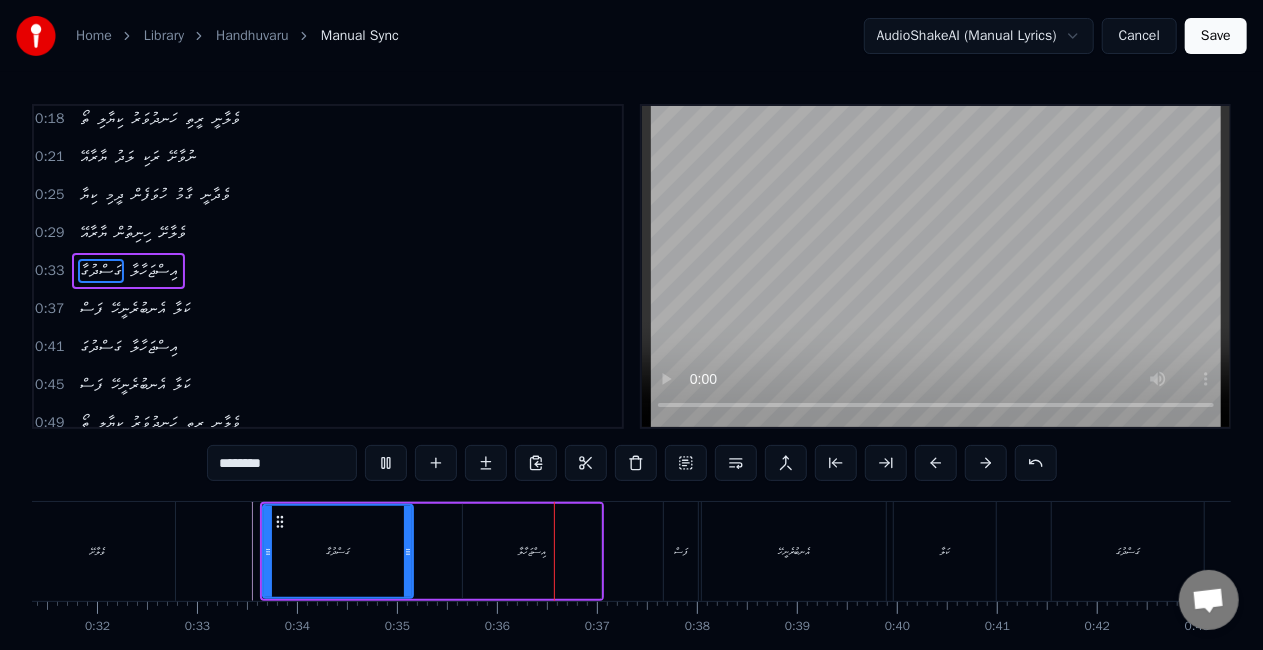 click at bounding box center [7004, 551] 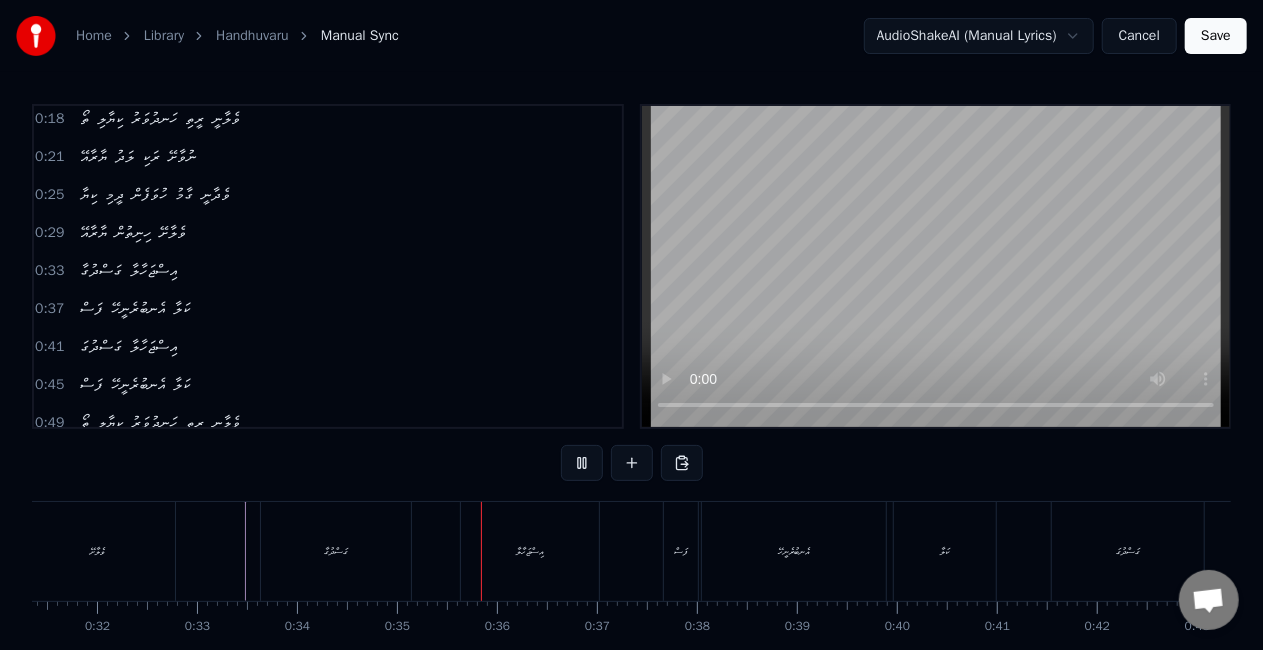 click on "ގަސްދުގާ" at bounding box center (336, 551) 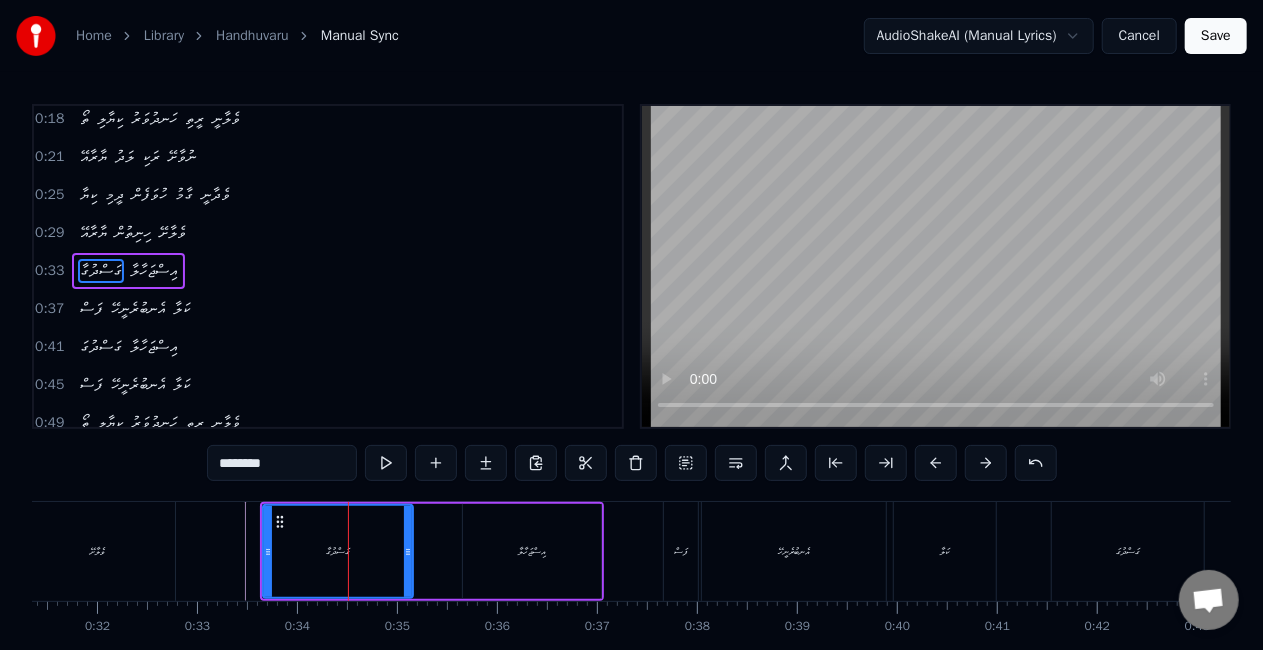 click on "********" at bounding box center [282, 463] 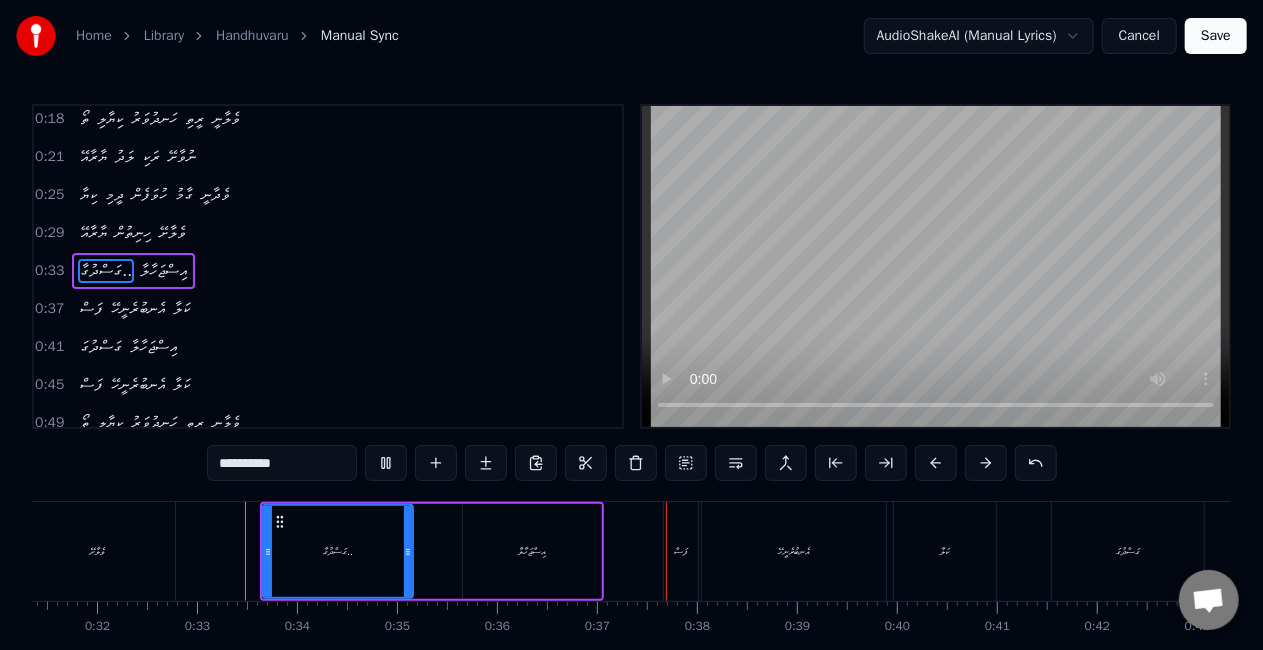 click on "އިސްޖަހާލާ" at bounding box center (532, 551) 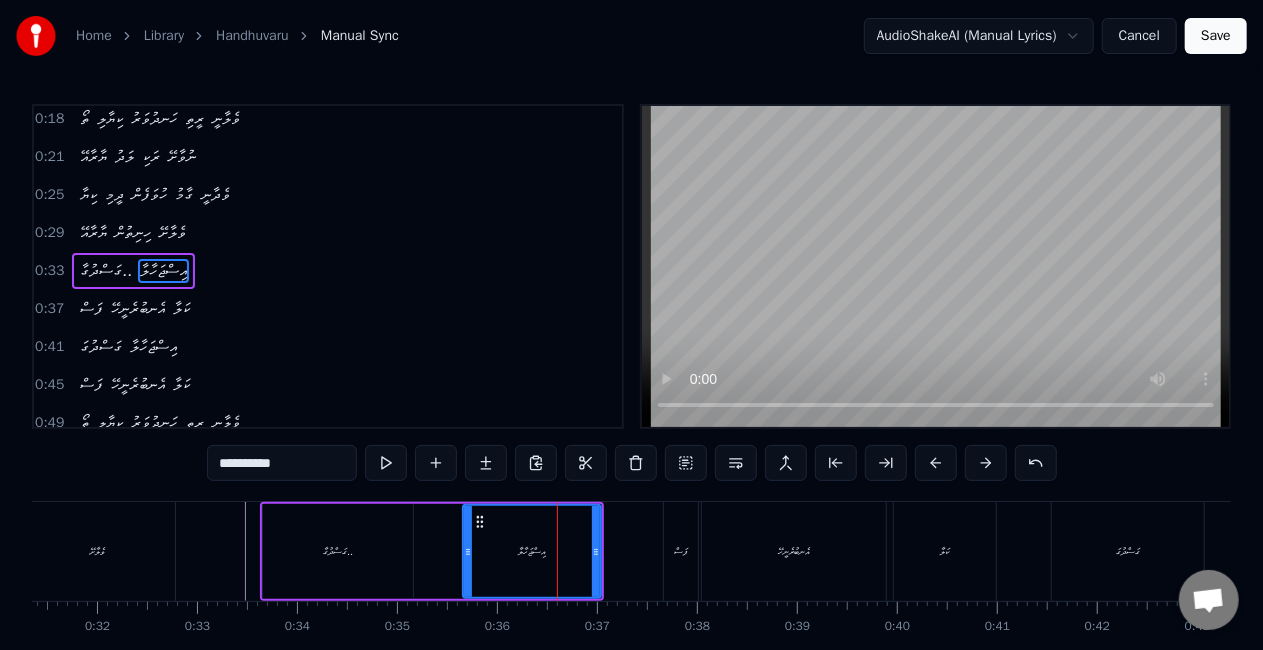 click on "**********" at bounding box center [282, 463] 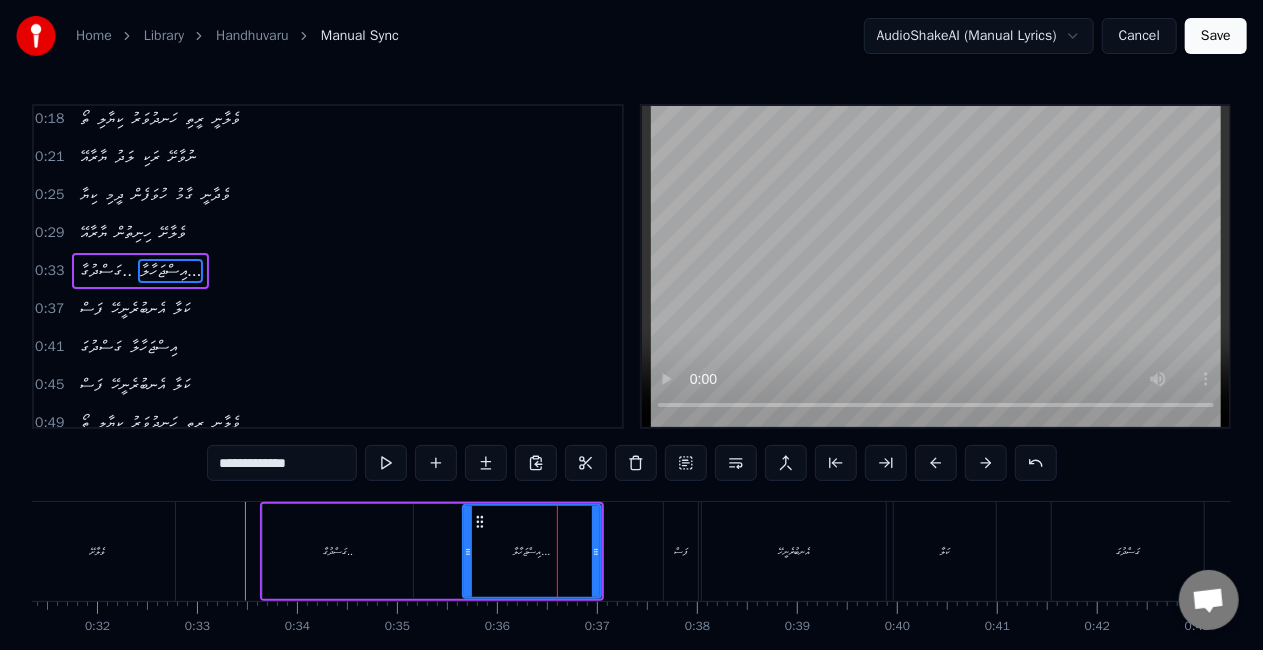 type on "**********" 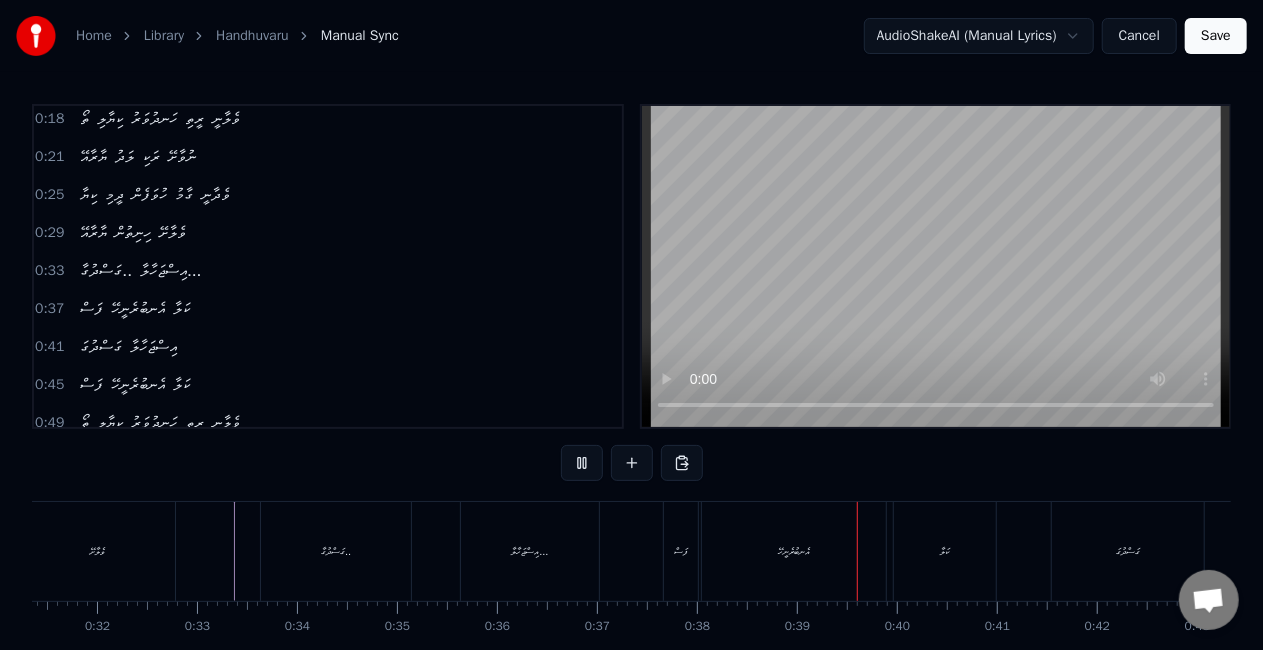 click on "އެނބުރެނީހޭ" at bounding box center [794, 551] 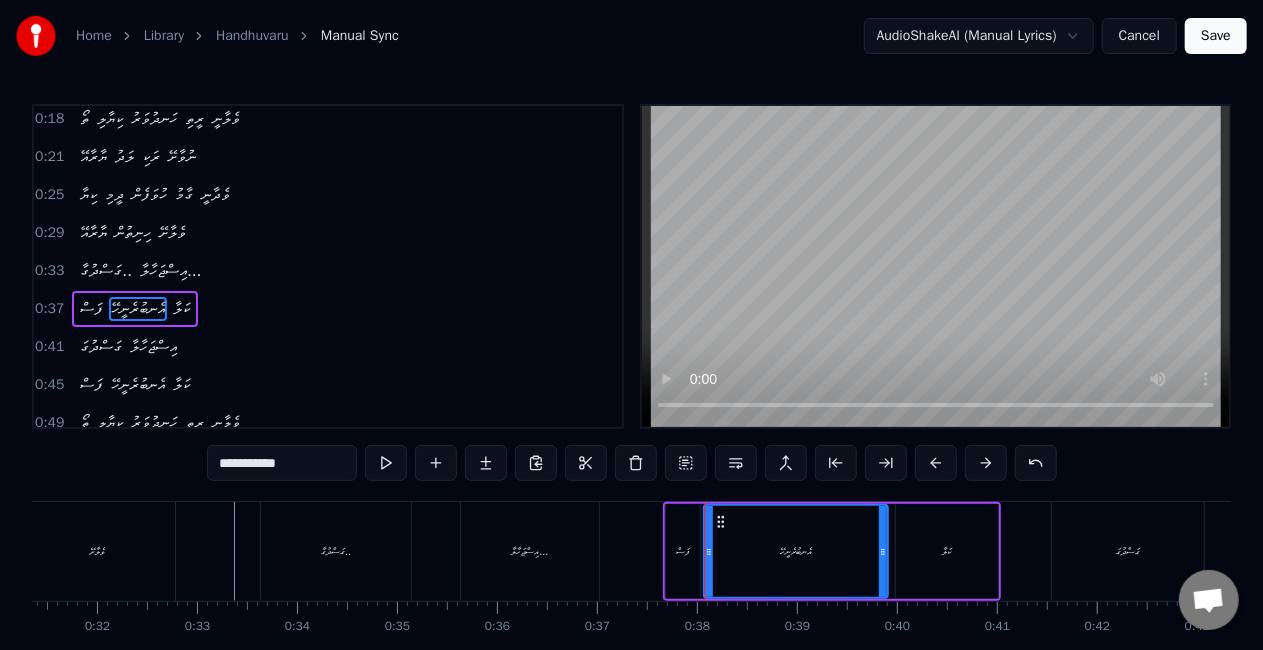 scroll, scrollTop: 119, scrollLeft: 0, axis: vertical 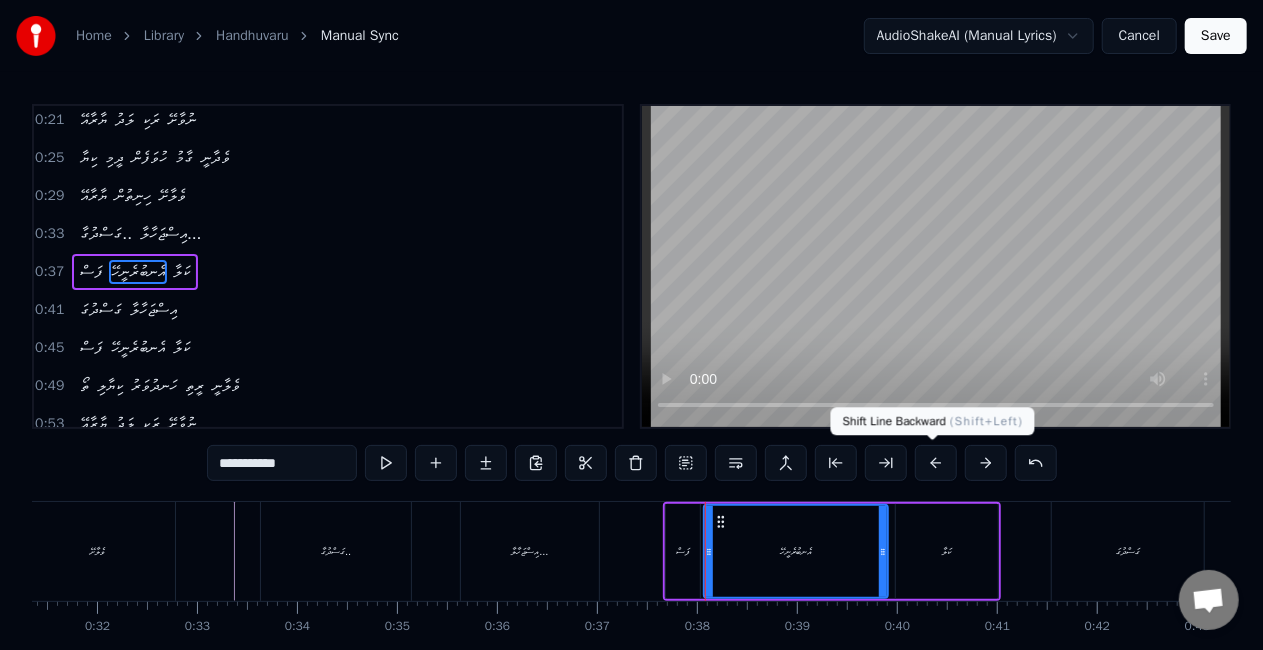 click at bounding box center (936, 463) 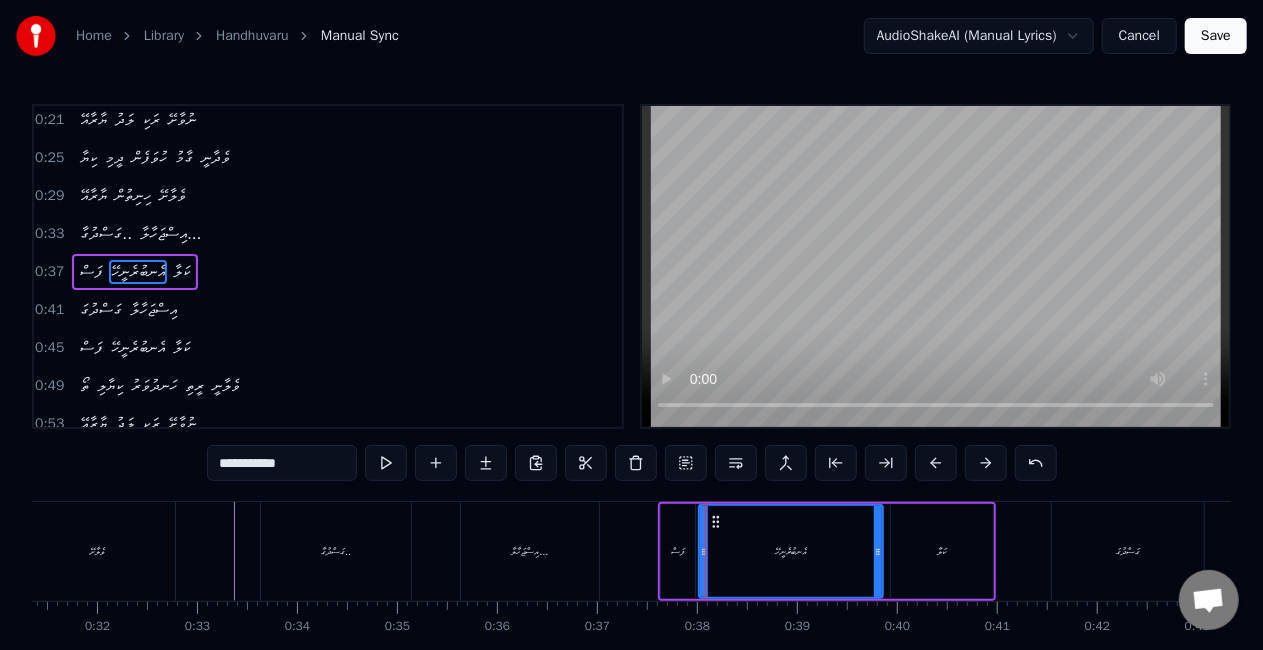 click at bounding box center [936, 463] 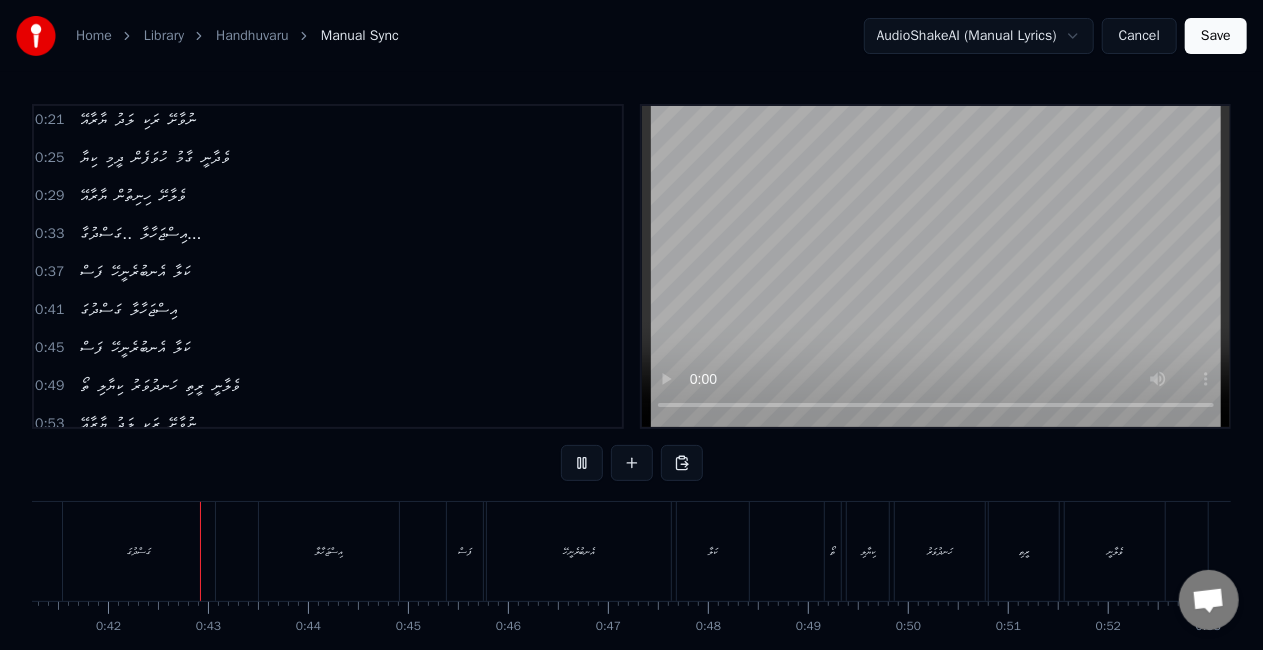 scroll, scrollTop: 0, scrollLeft: 4144, axis: horizontal 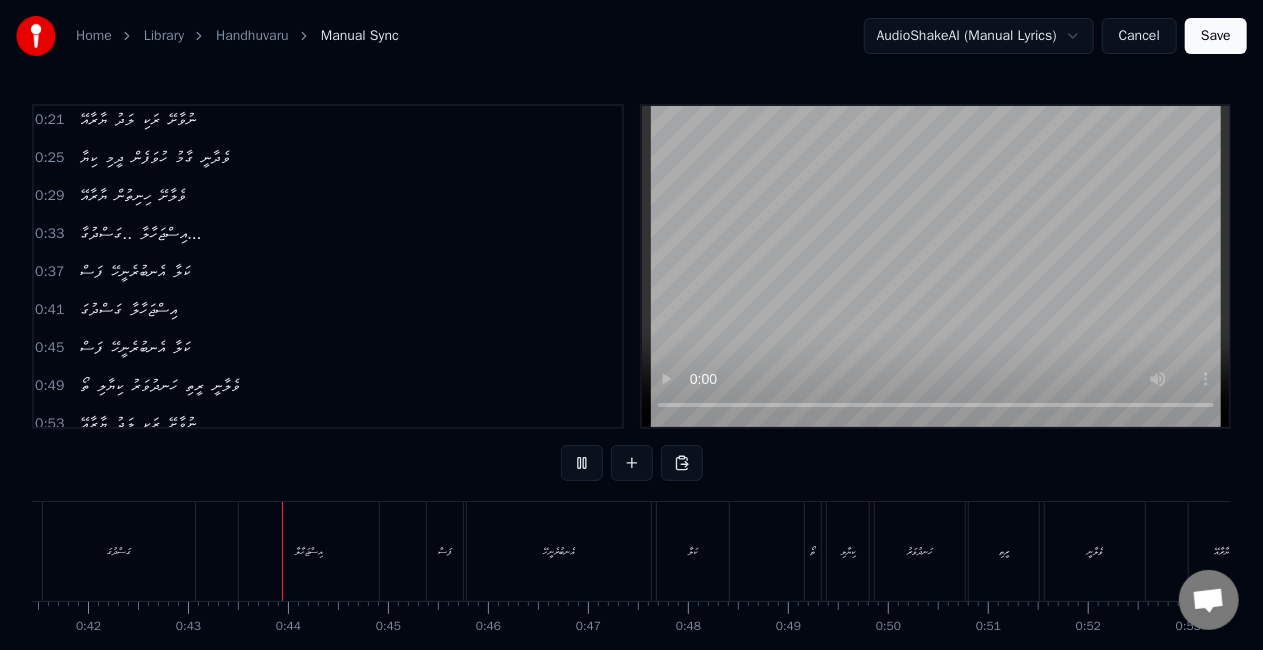 click on "ގަސްދުގަ" at bounding box center [119, 551] 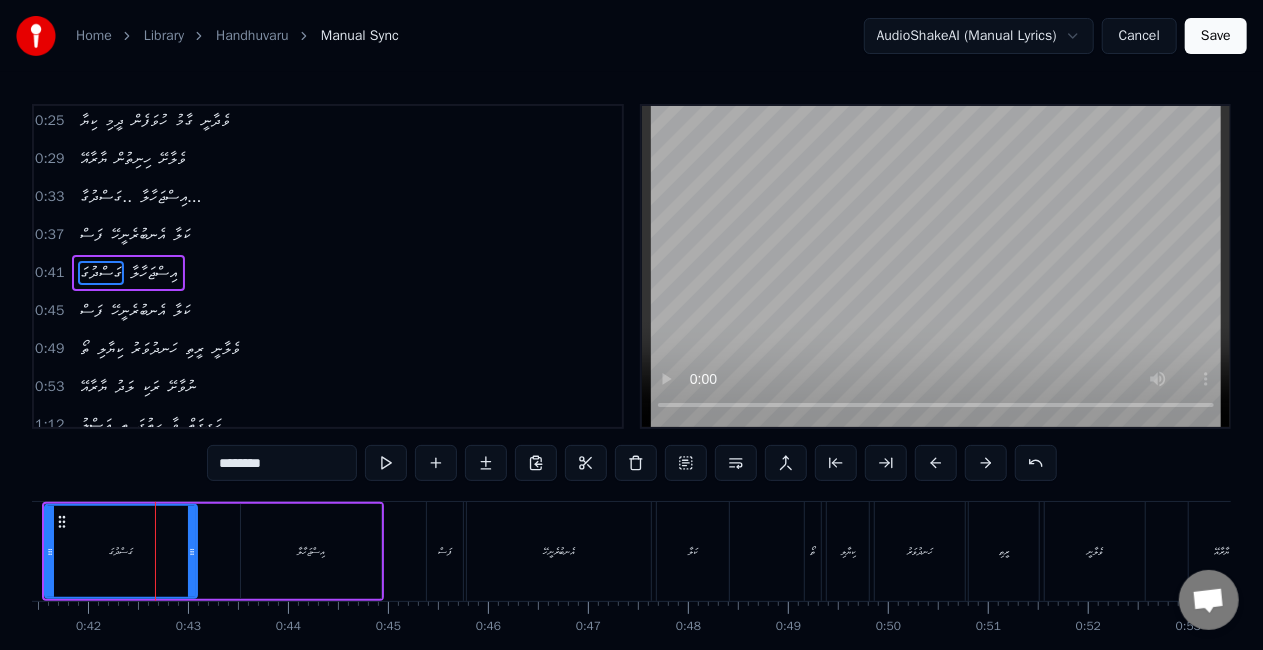 scroll, scrollTop: 156, scrollLeft: 0, axis: vertical 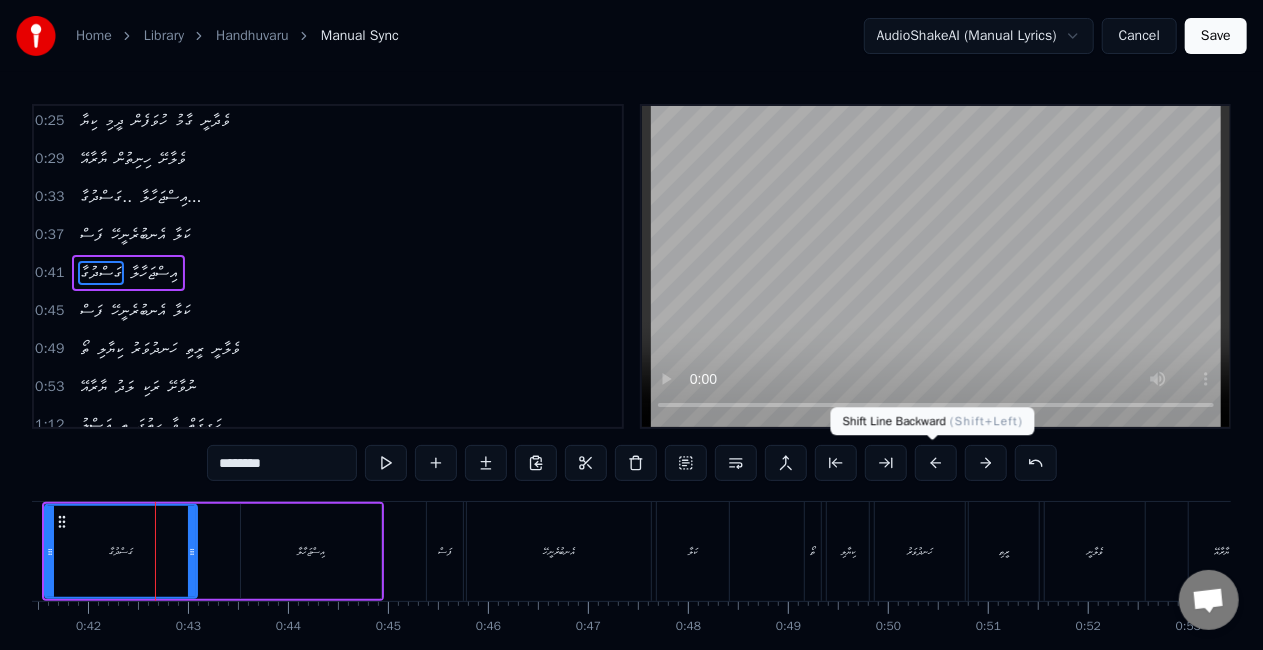 click at bounding box center (936, 463) 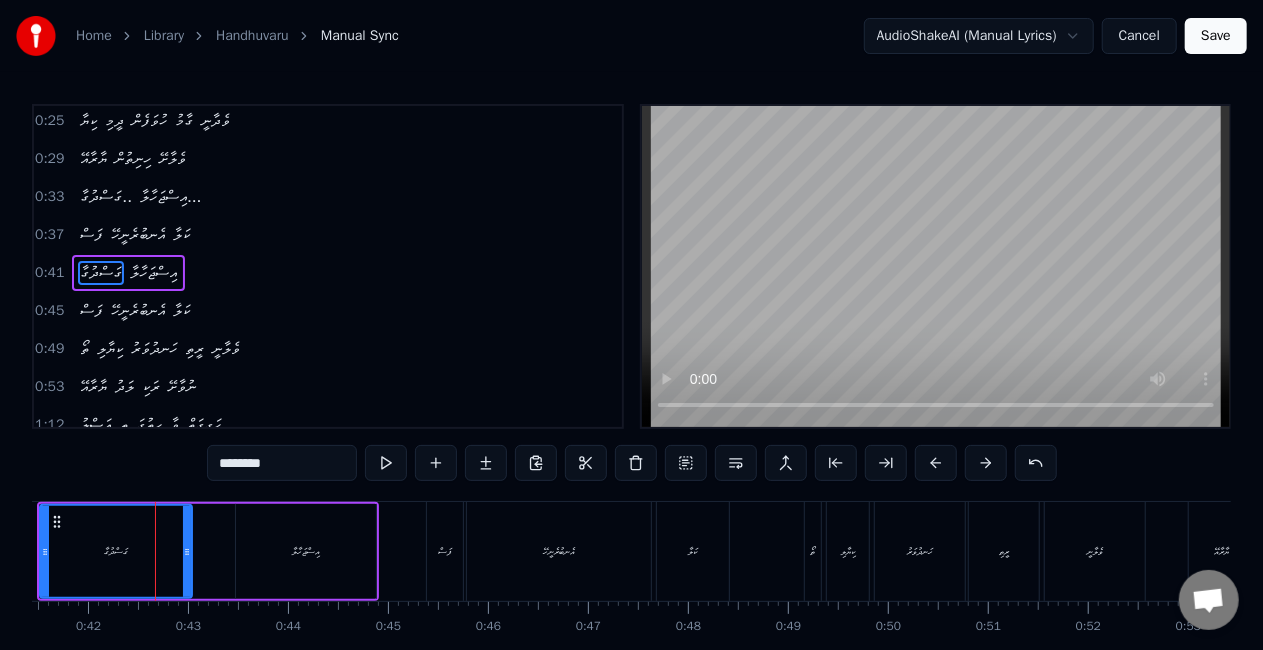 click on "ގަސްދުގާ" at bounding box center (116, 551) 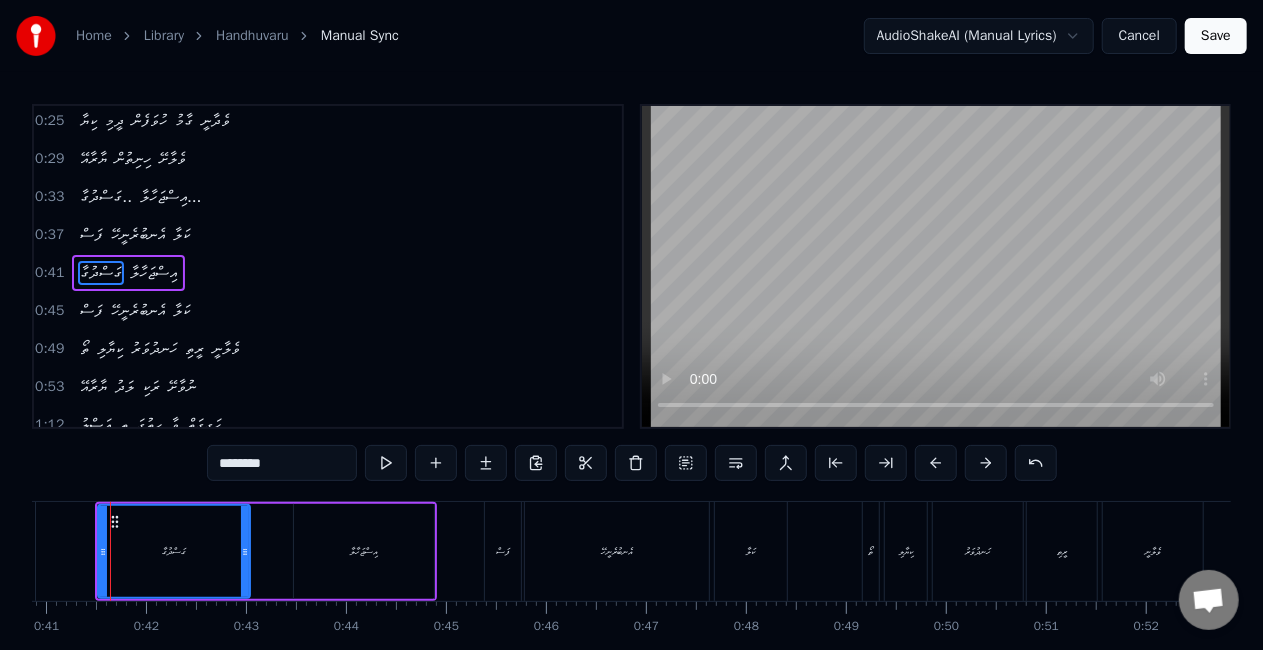 scroll, scrollTop: 0, scrollLeft: 4064, axis: horizontal 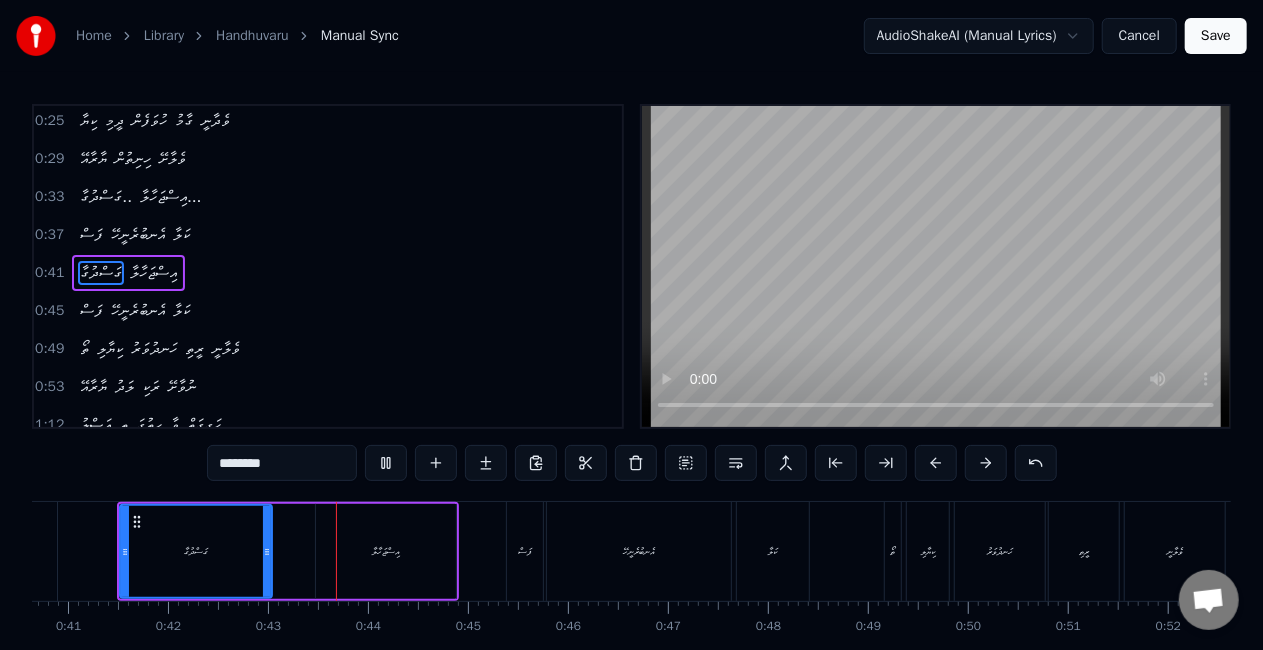 click on "ގަސްދުގާ" at bounding box center [196, 551] 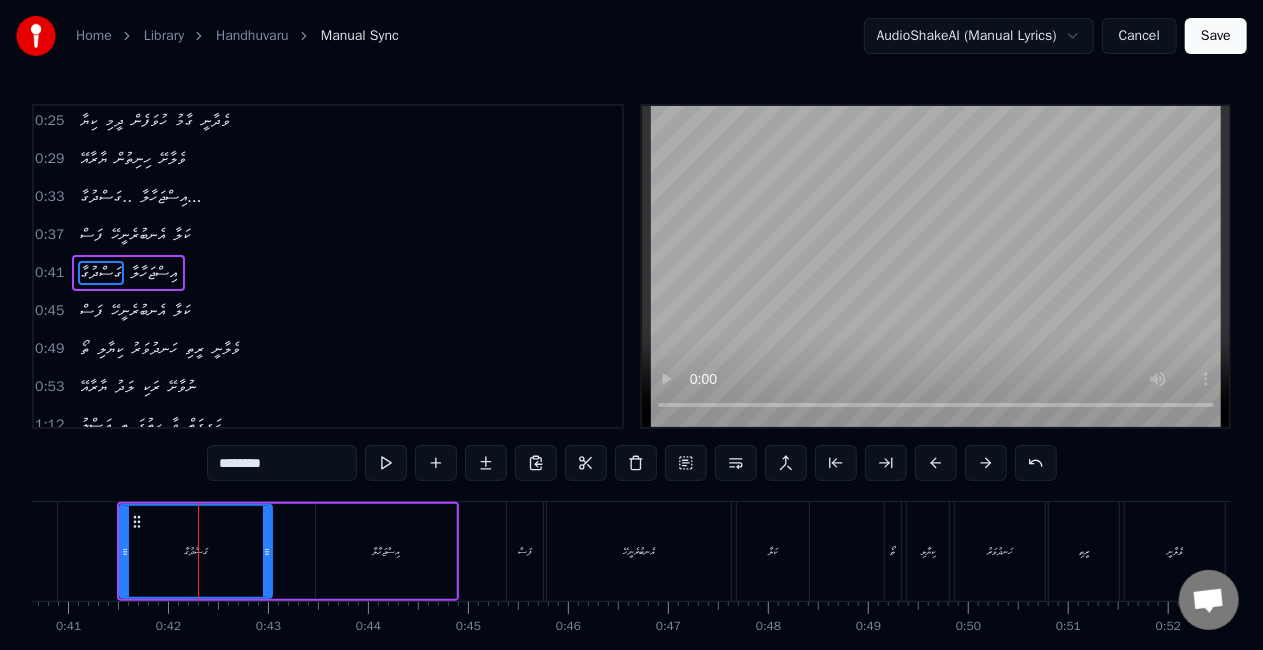 click on "********" at bounding box center [282, 463] 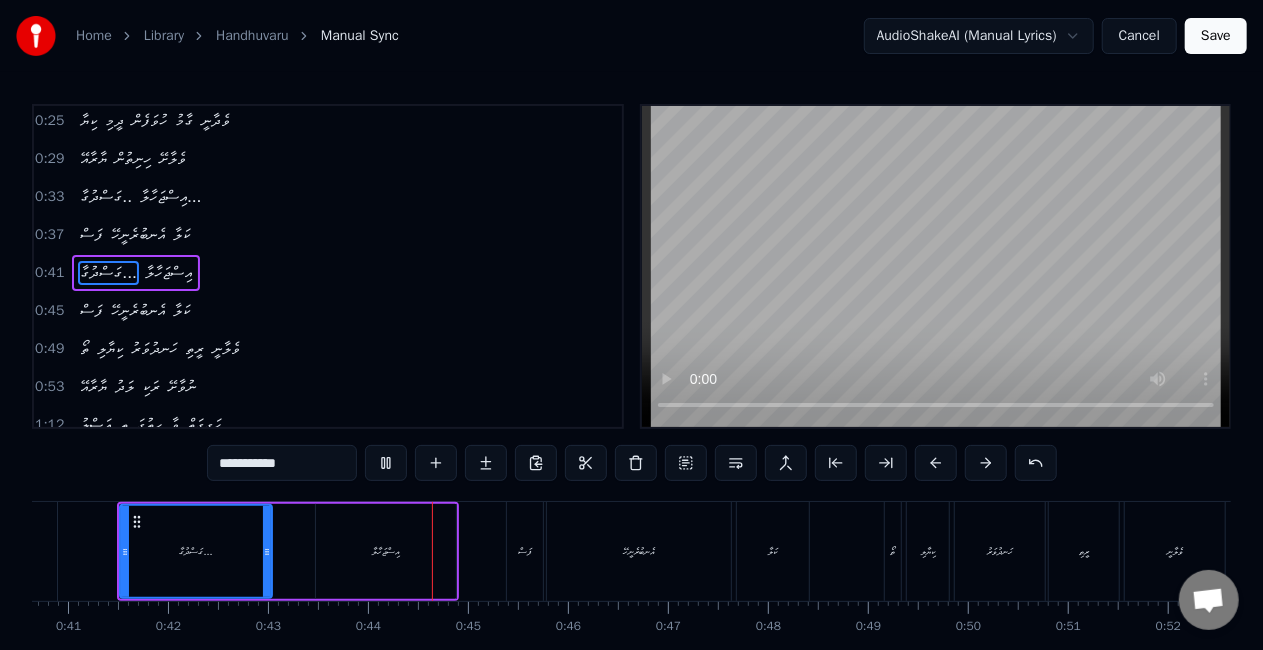 click on "އިސްޖަހާލާ" at bounding box center (386, 551) 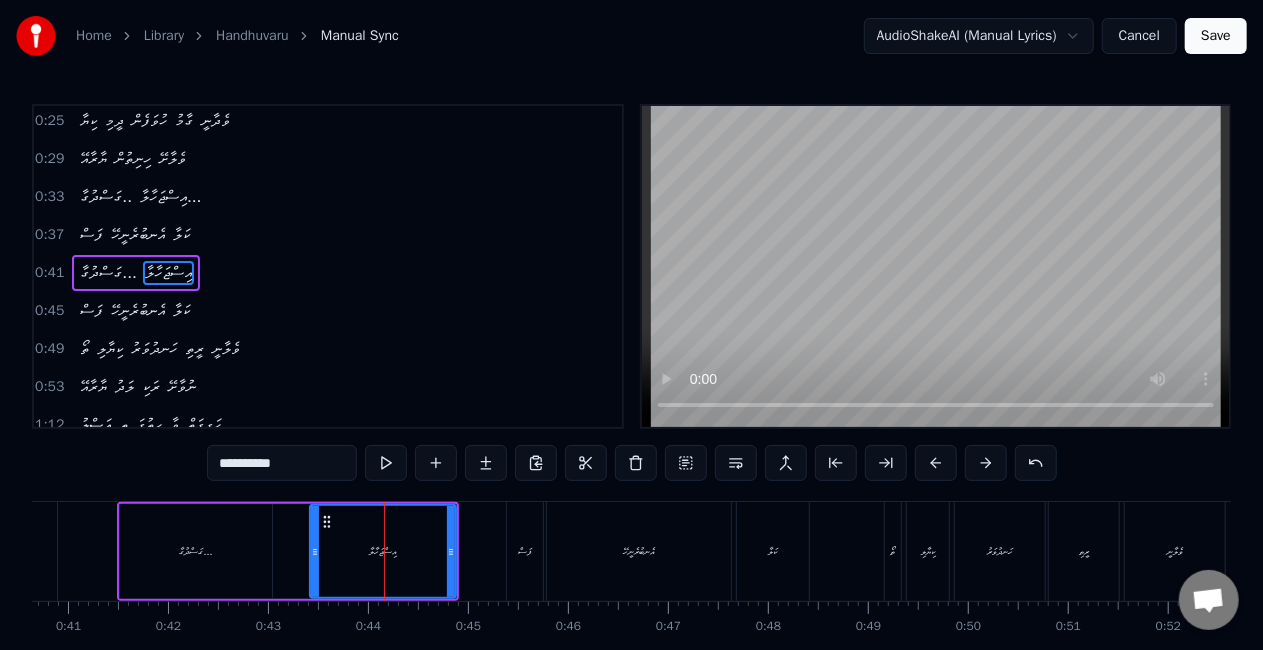 click at bounding box center (315, 551) 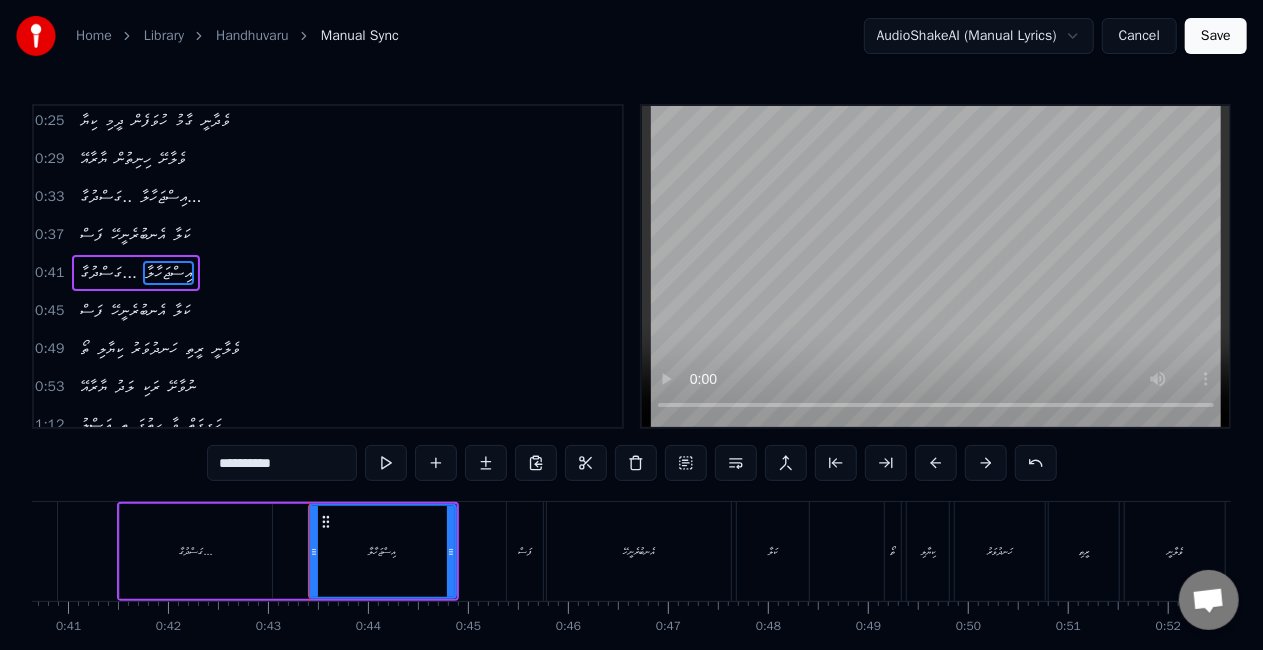 click on "**********" at bounding box center (282, 463) 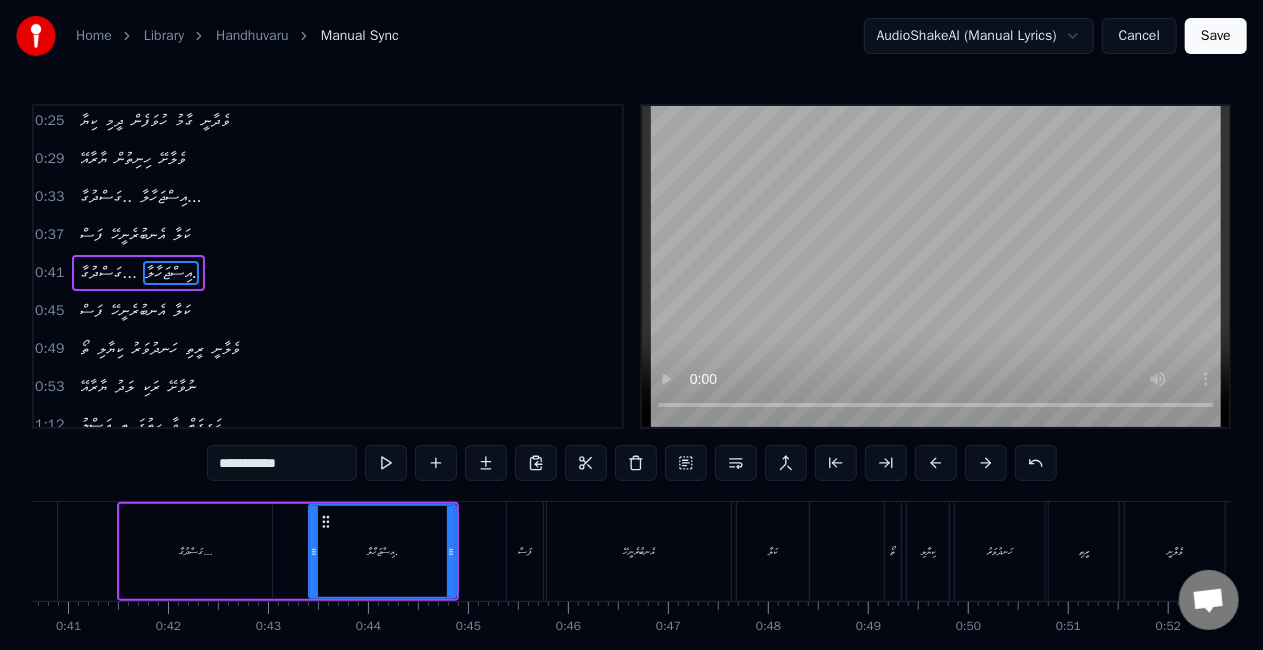 drag, startPoint x: 286, startPoint y: 442, endPoint x: 308, endPoint y: 470, distance: 35.608986 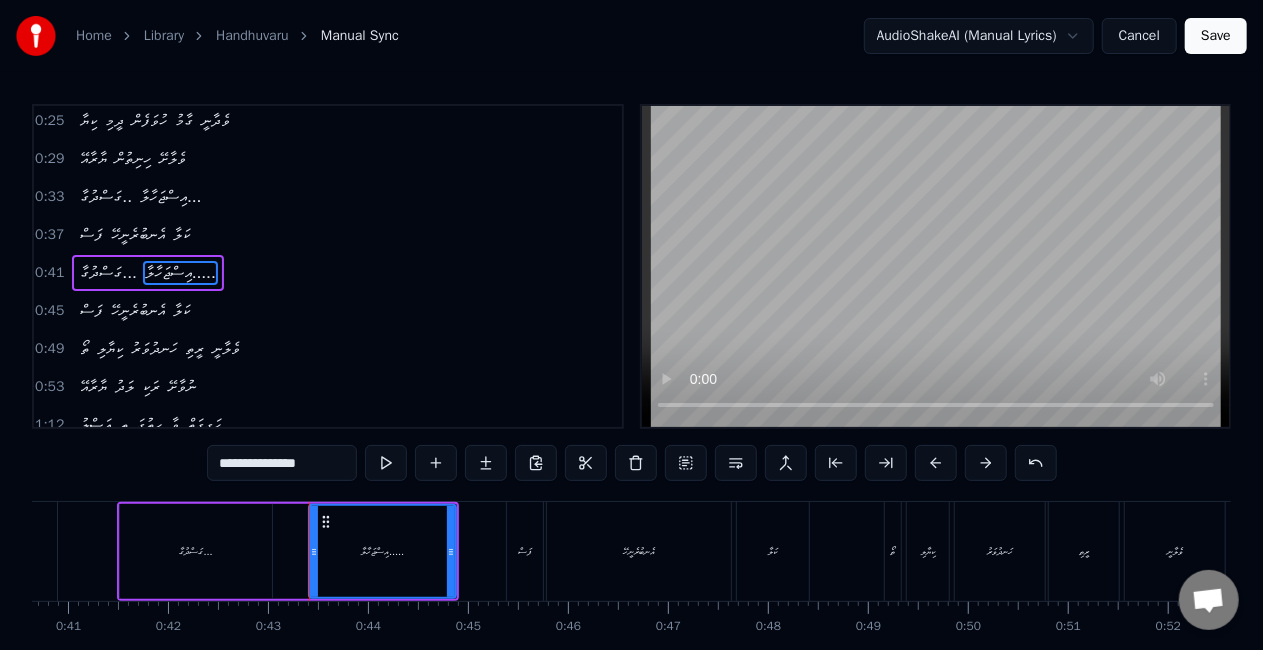 type on "**********" 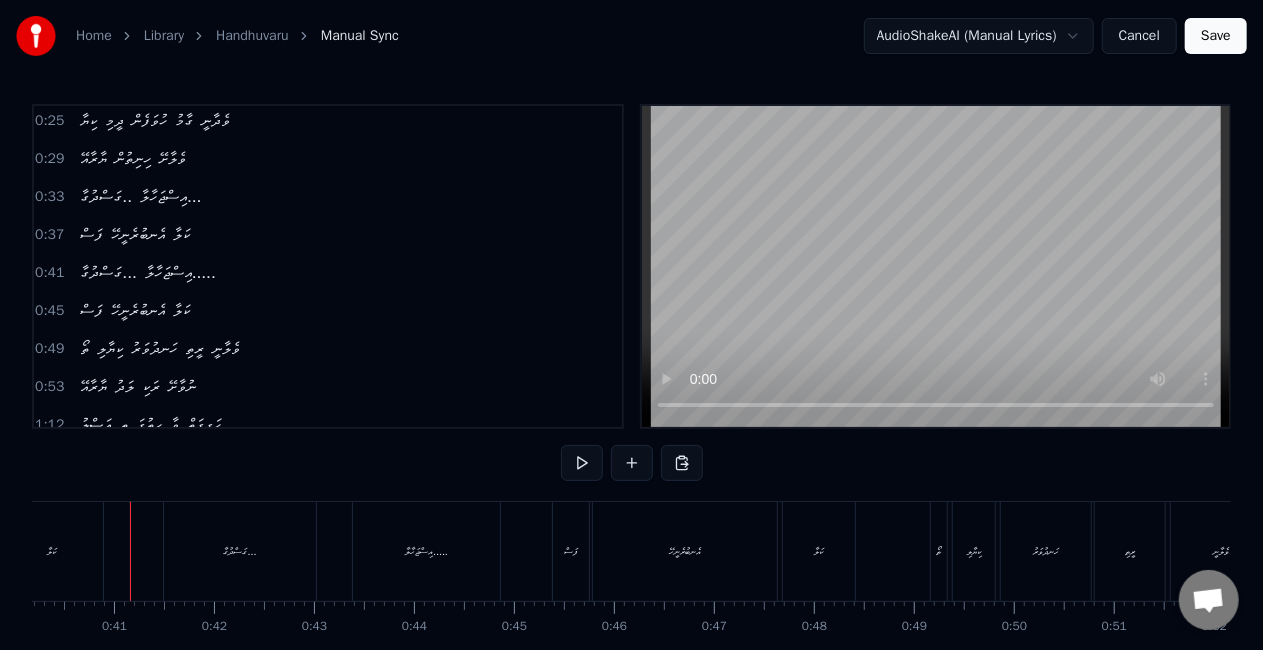 scroll, scrollTop: 0, scrollLeft: 4016, axis: horizontal 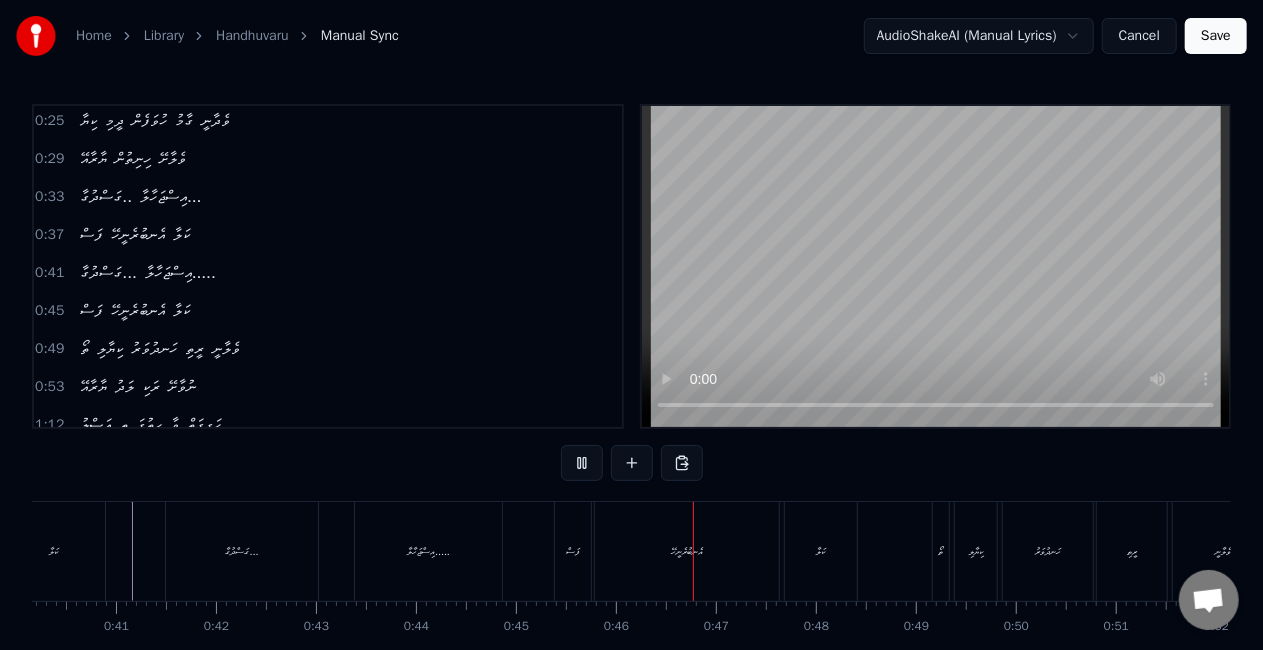 click on "ގަސްދުގާ..." at bounding box center [242, 551] 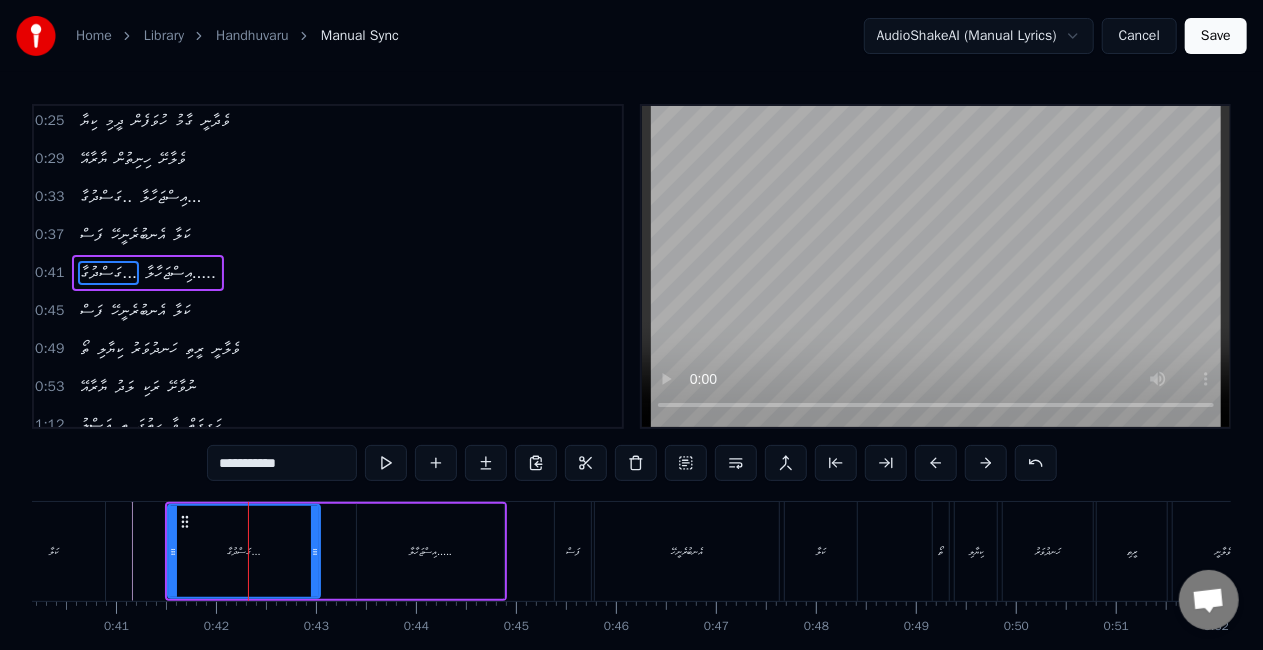 click on "އިސްޖަހާލާ....." at bounding box center [430, 551] 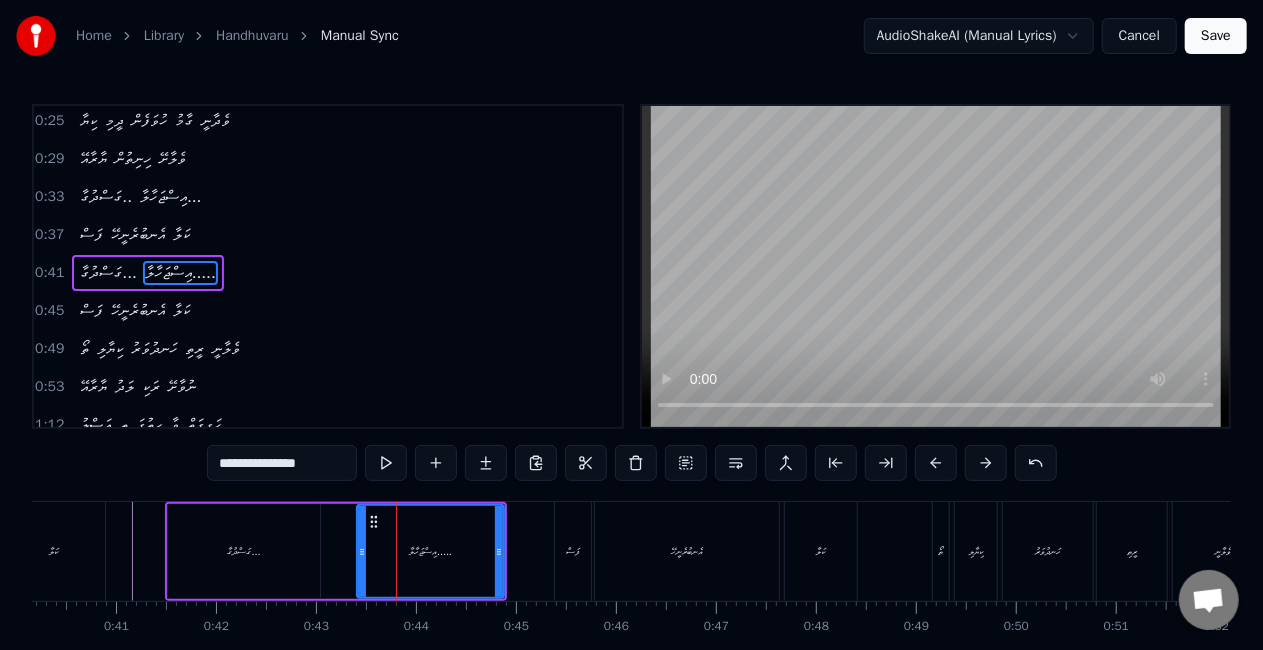click on "**********" at bounding box center (282, 463) 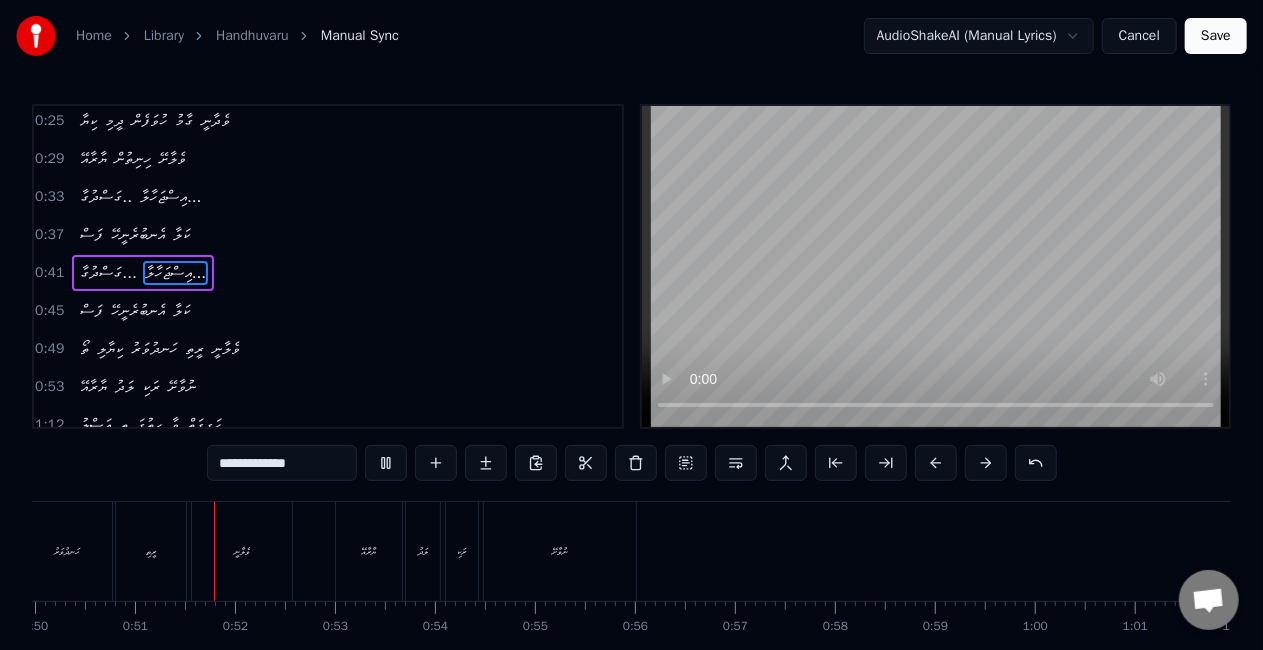 scroll, scrollTop: 0, scrollLeft: 5016, axis: horizontal 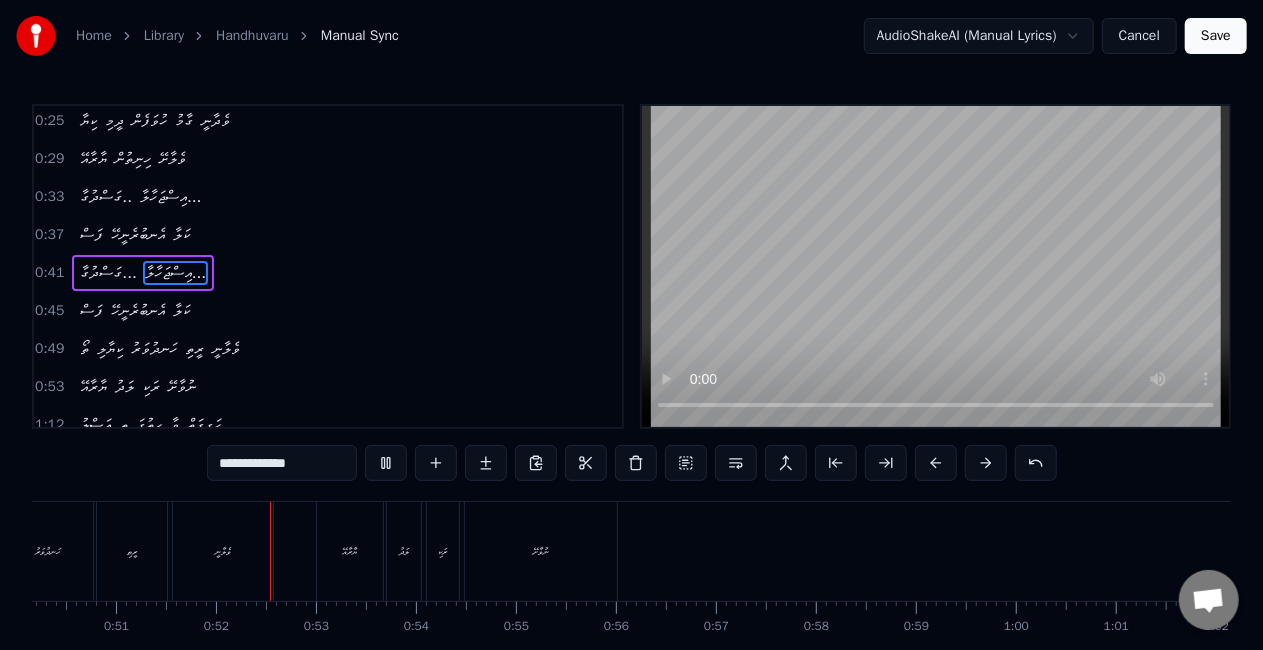 click on "ރީތި" at bounding box center [132, 551] 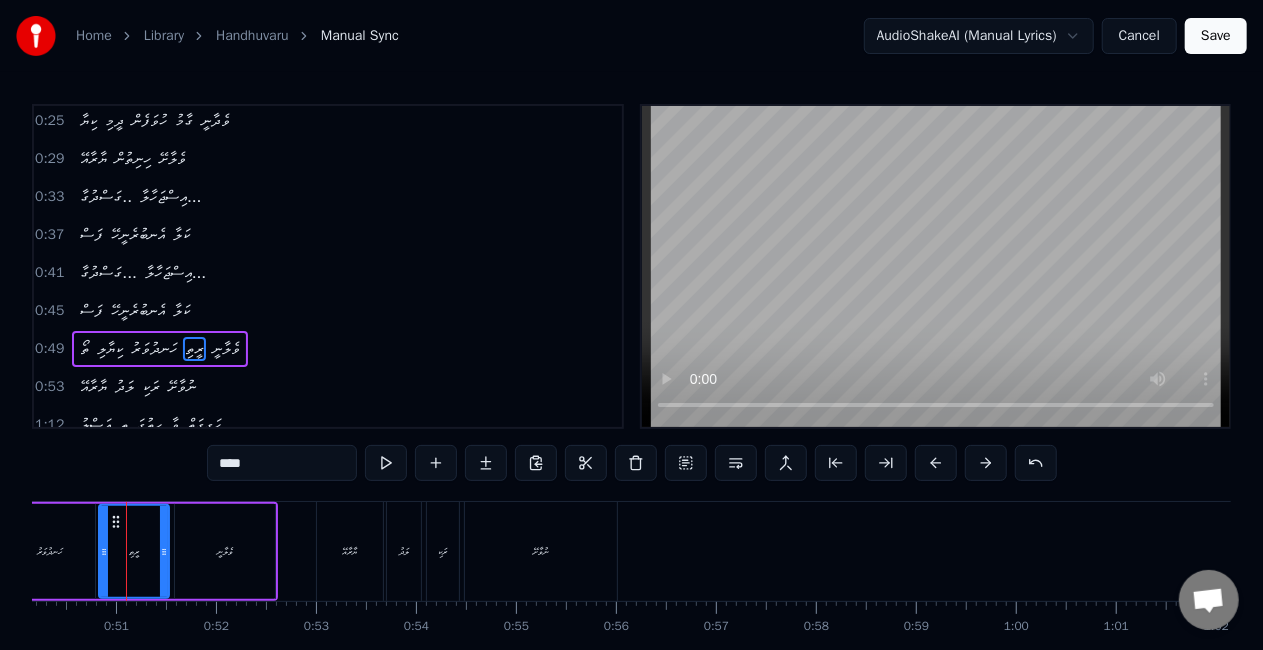 scroll, scrollTop: 0, scrollLeft: 5010, axis: horizontal 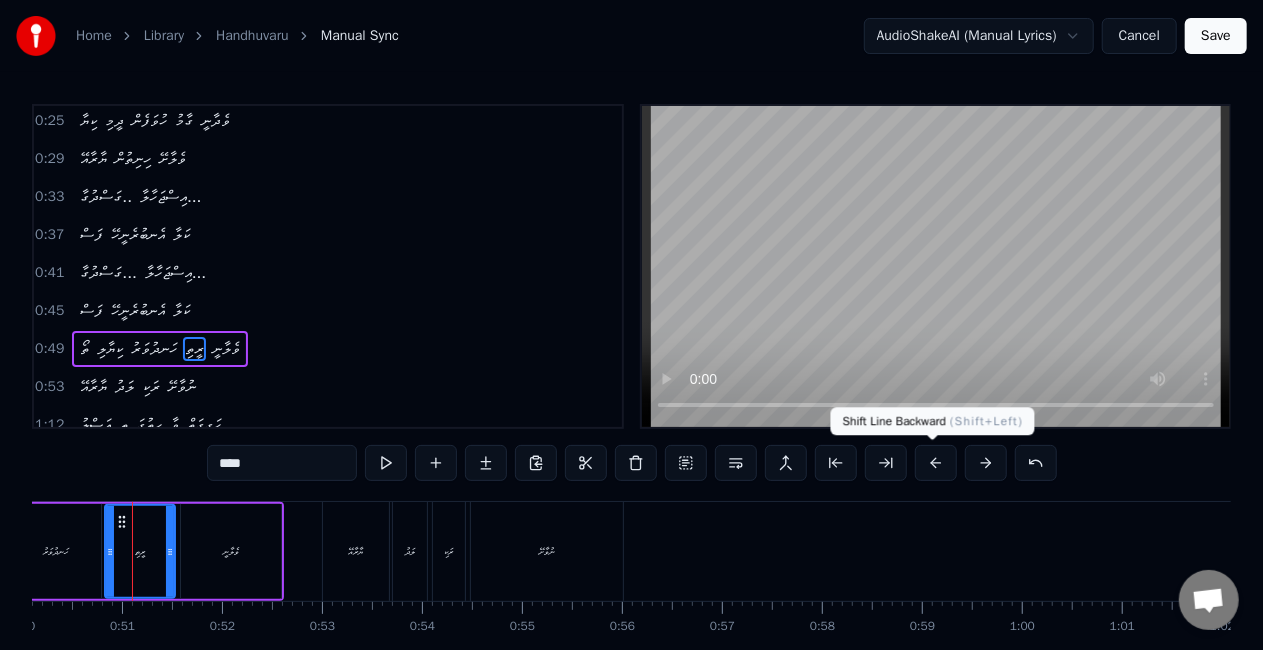 click at bounding box center [936, 463] 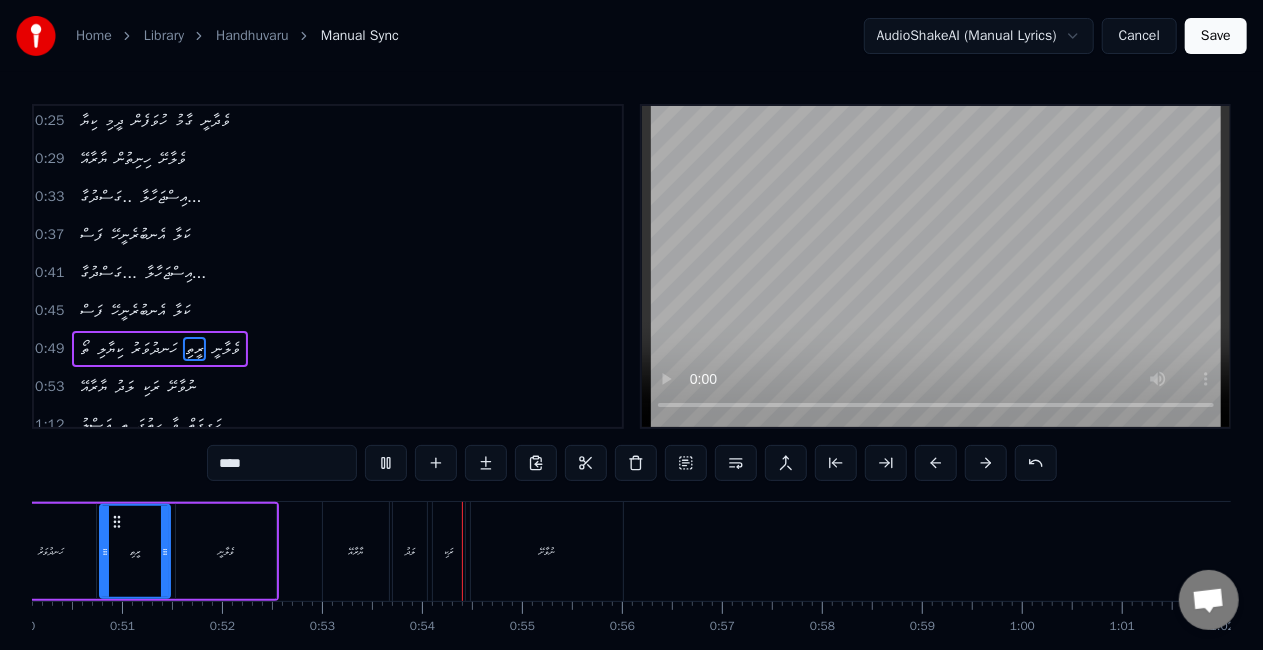 click on "ޔާރާއޭ" at bounding box center (356, 551) 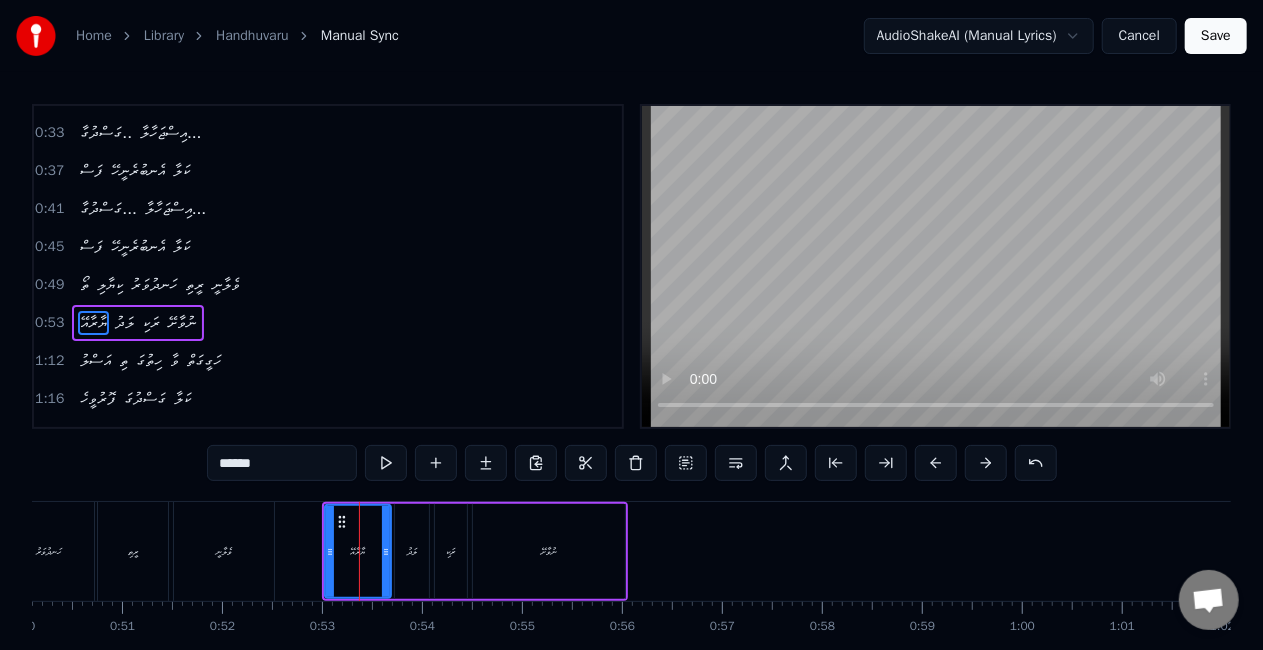 scroll, scrollTop: 268, scrollLeft: 0, axis: vertical 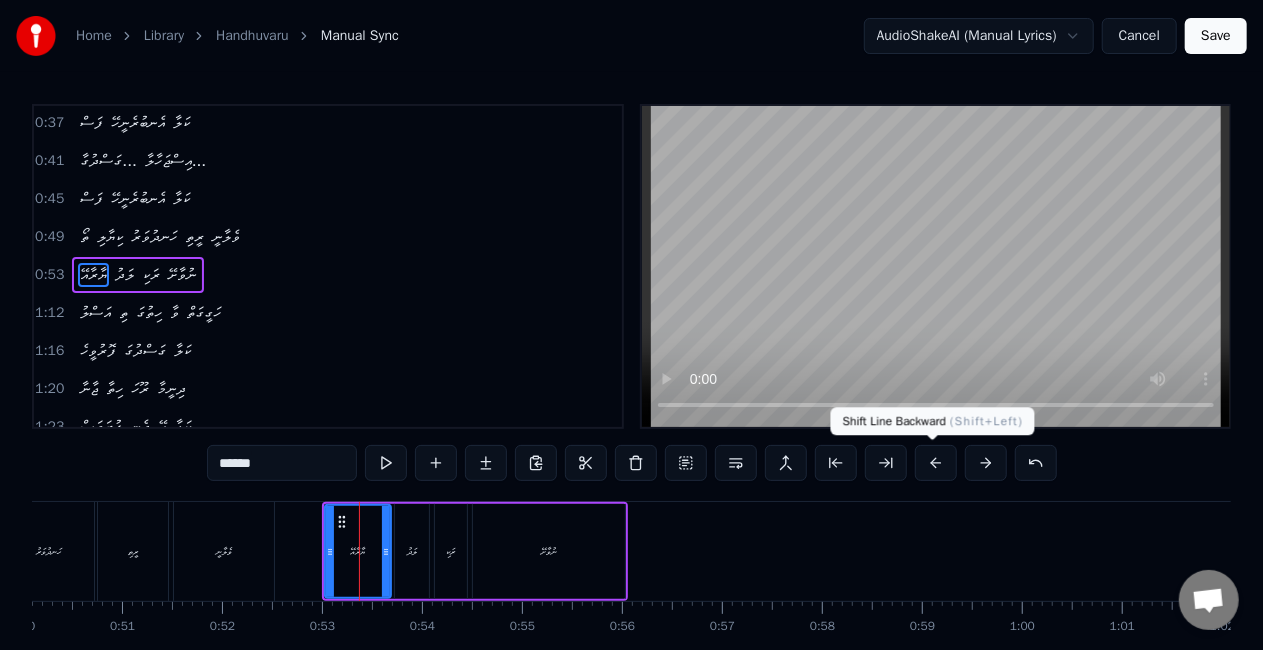 click at bounding box center (936, 463) 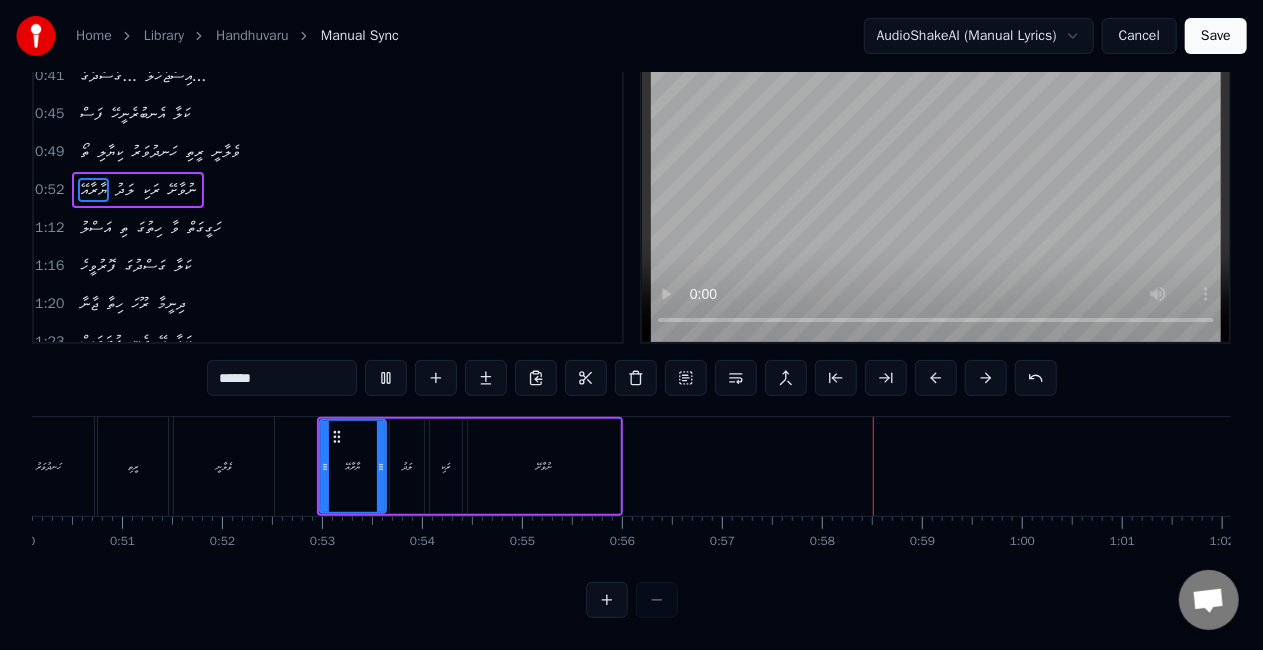 scroll, scrollTop: 102, scrollLeft: 0, axis: vertical 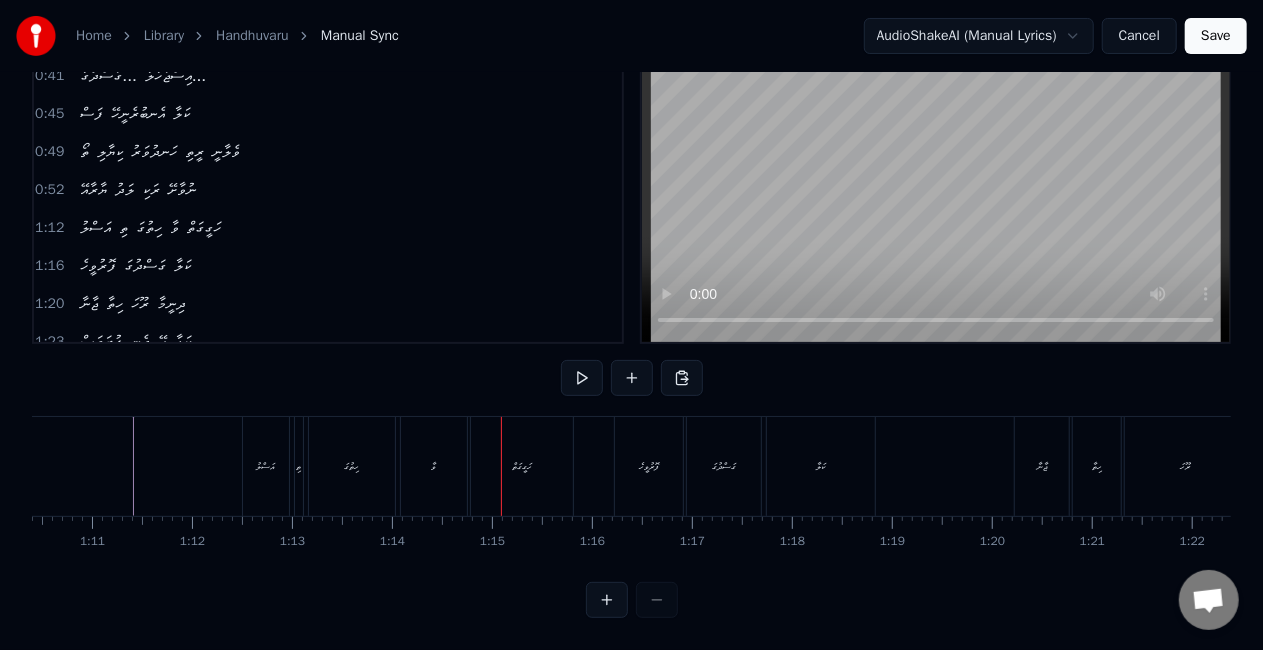 click on "ވާ" at bounding box center [434, 466] 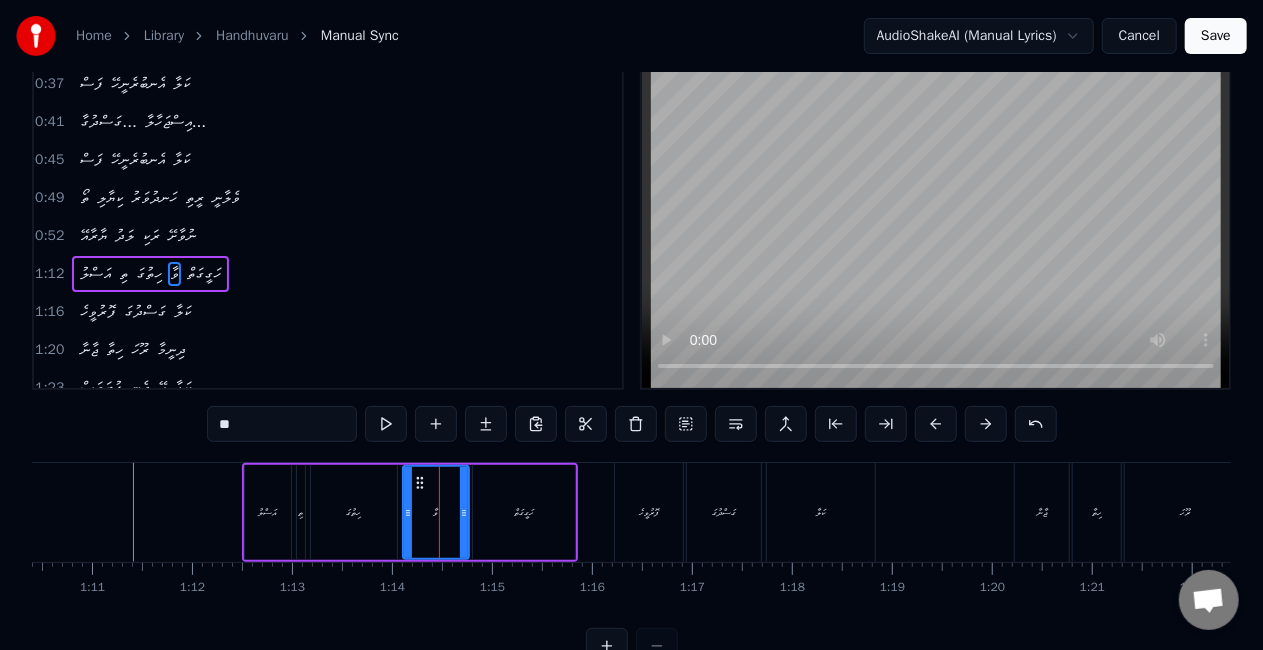 scroll, scrollTop: 0, scrollLeft: 0, axis: both 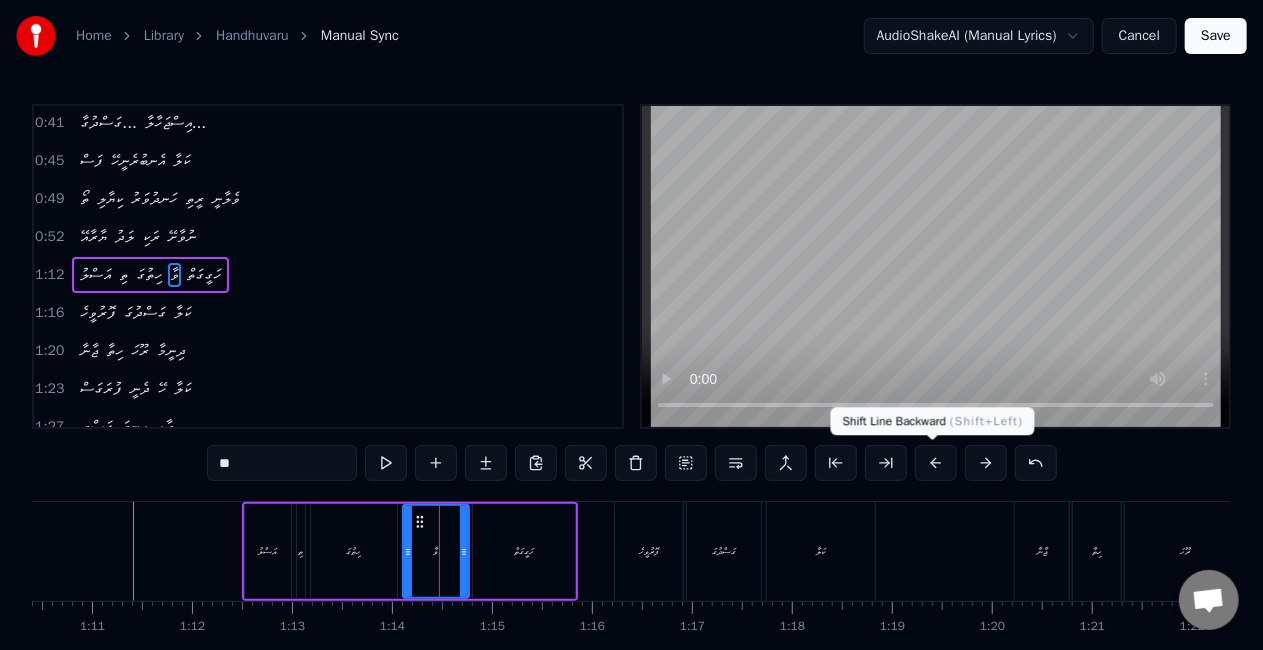 click at bounding box center (936, 463) 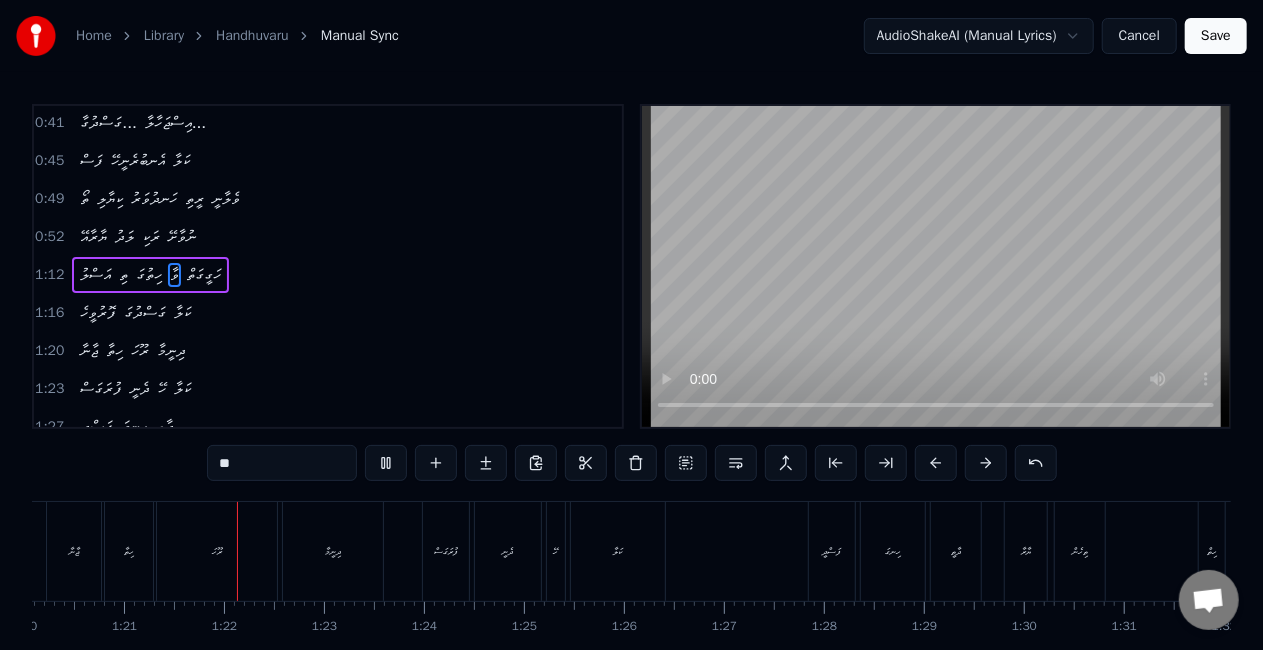 scroll, scrollTop: 0, scrollLeft: 8057, axis: horizontal 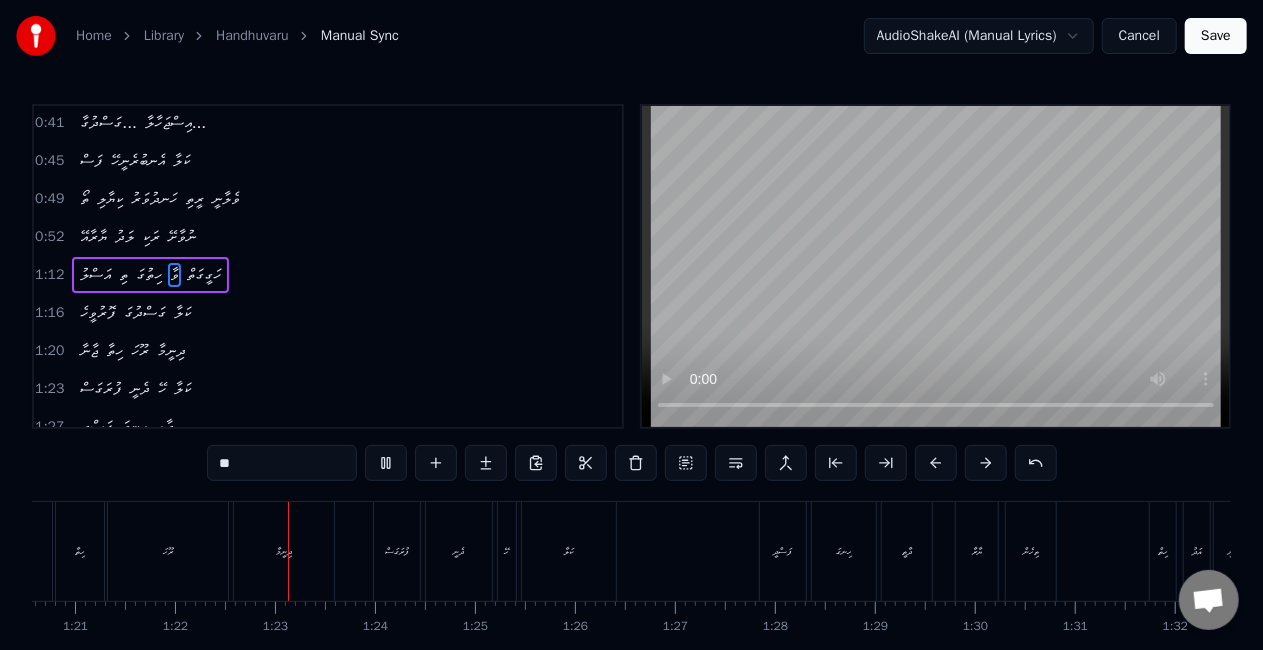 click on "ހިތާ" at bounding box center (80, 551) 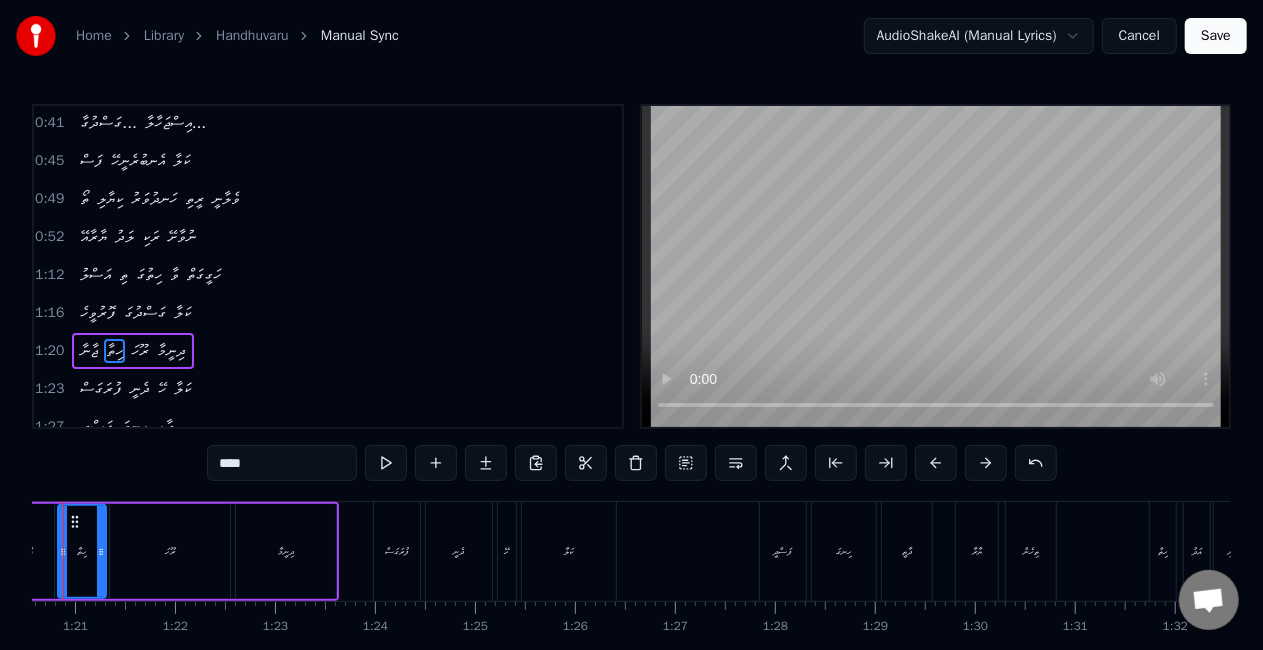 scroll, scrollTop: 0, scrollLeft: 7988, axis: horizontal 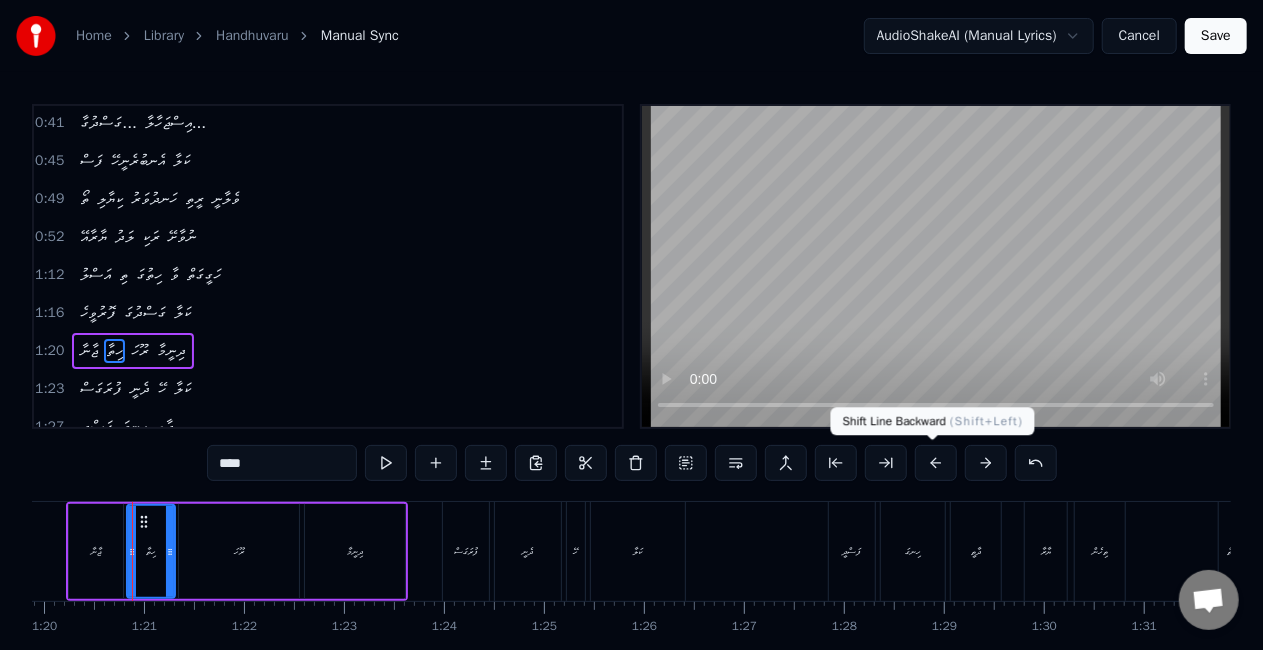 click at bounding box center [936, 463] 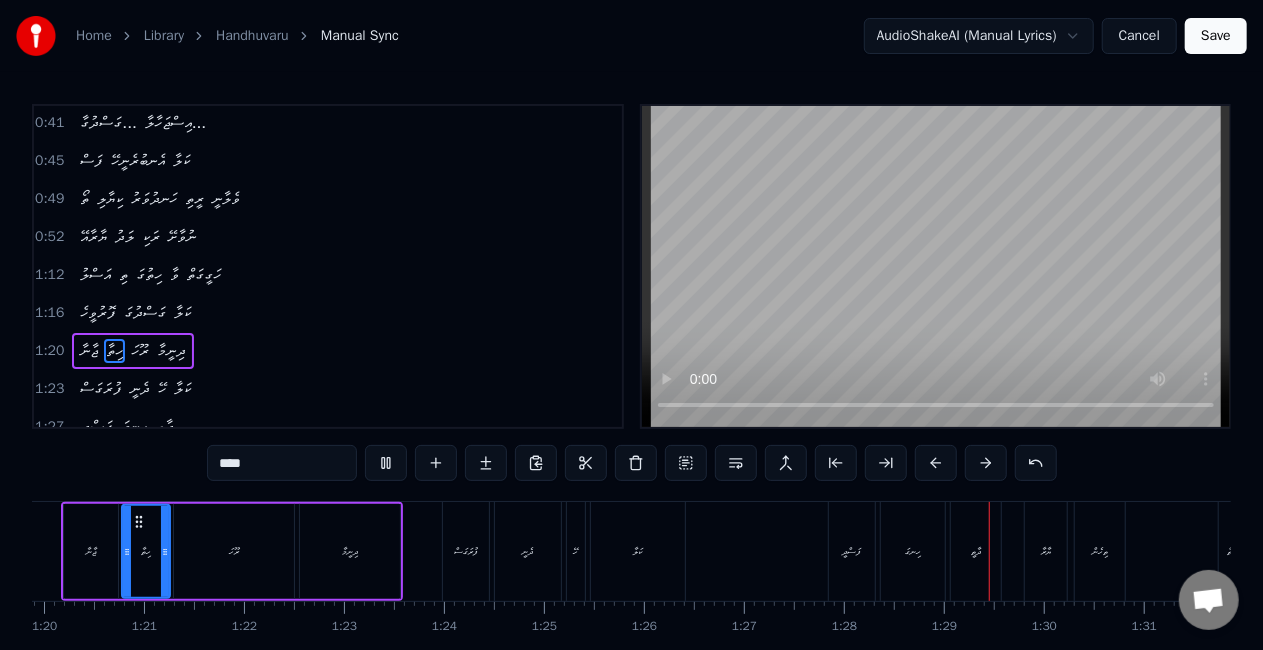 click on "ފަސްދީ" at bounding box center [852, 551] 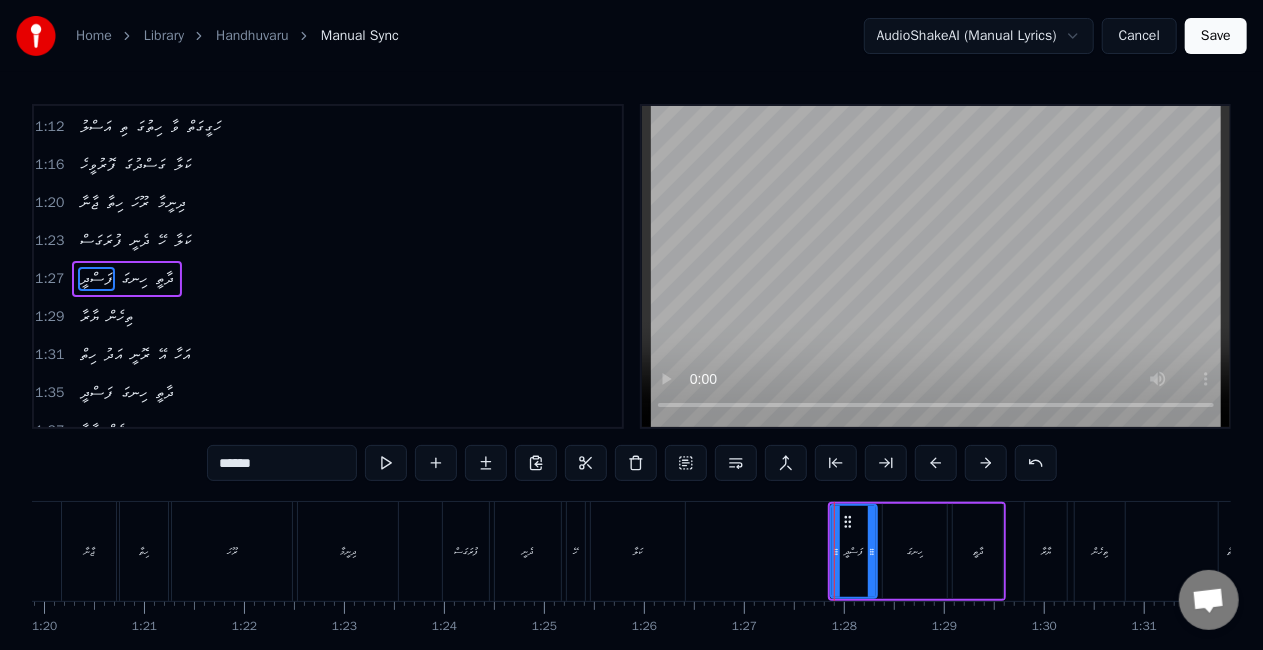 scroll, scrollTop: 455, scrollLeft: 0, axis: vertical 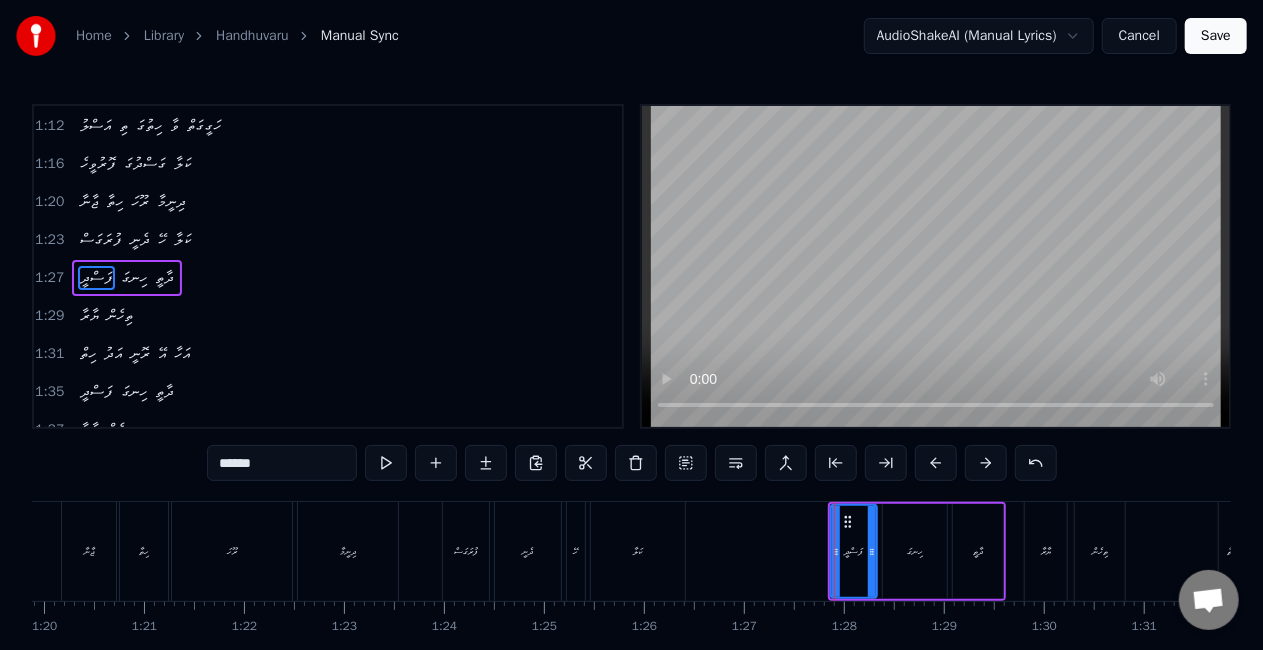 click on "ހިނގަ" at bounding box center [134, 278] 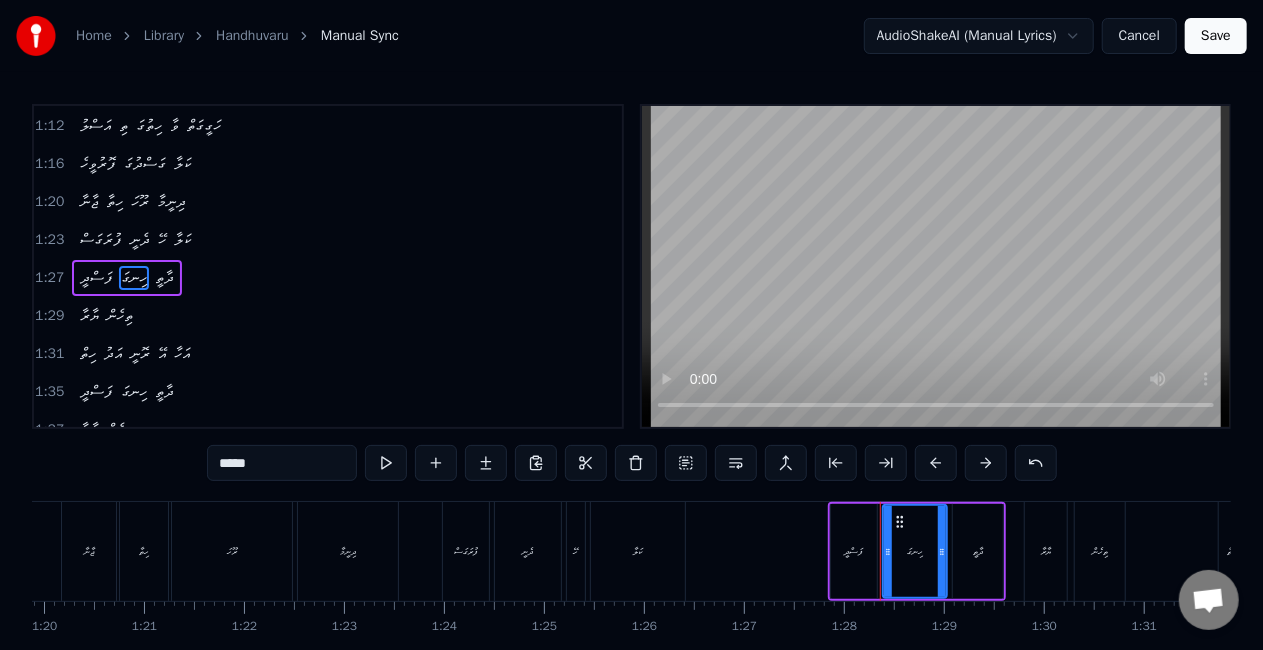 click on "*****" at bounding box center [282, 463] 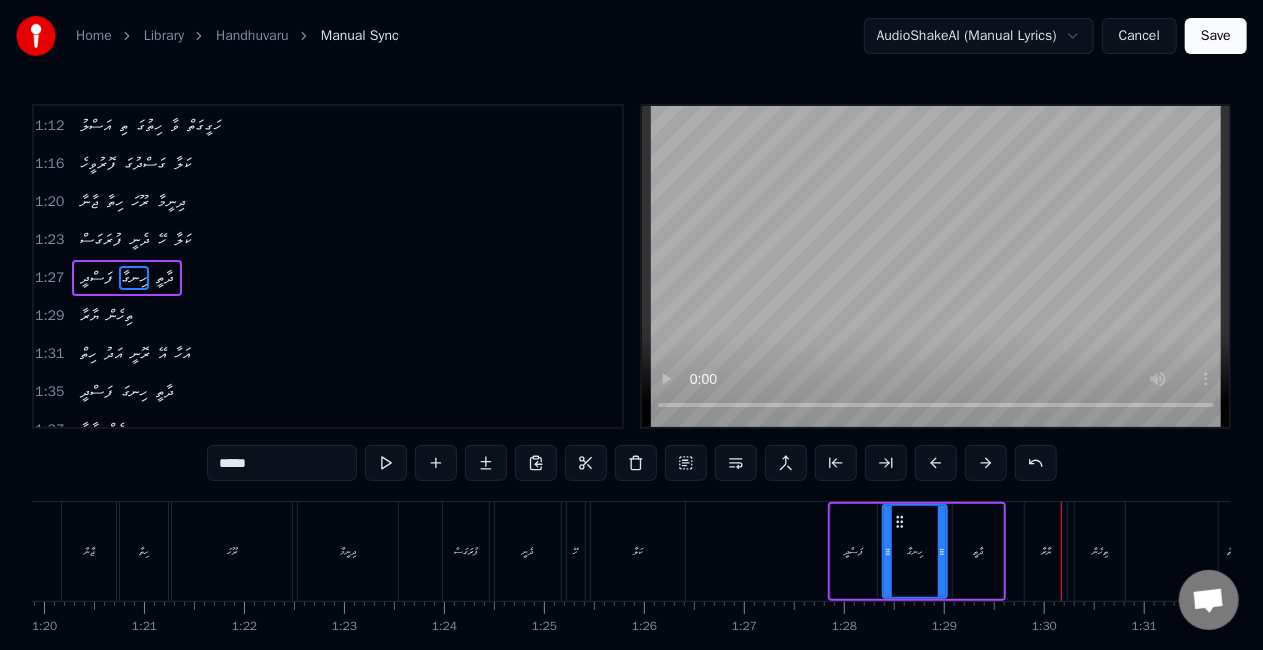 click on "ފަސްދީ" at bounding box center (96, 278) 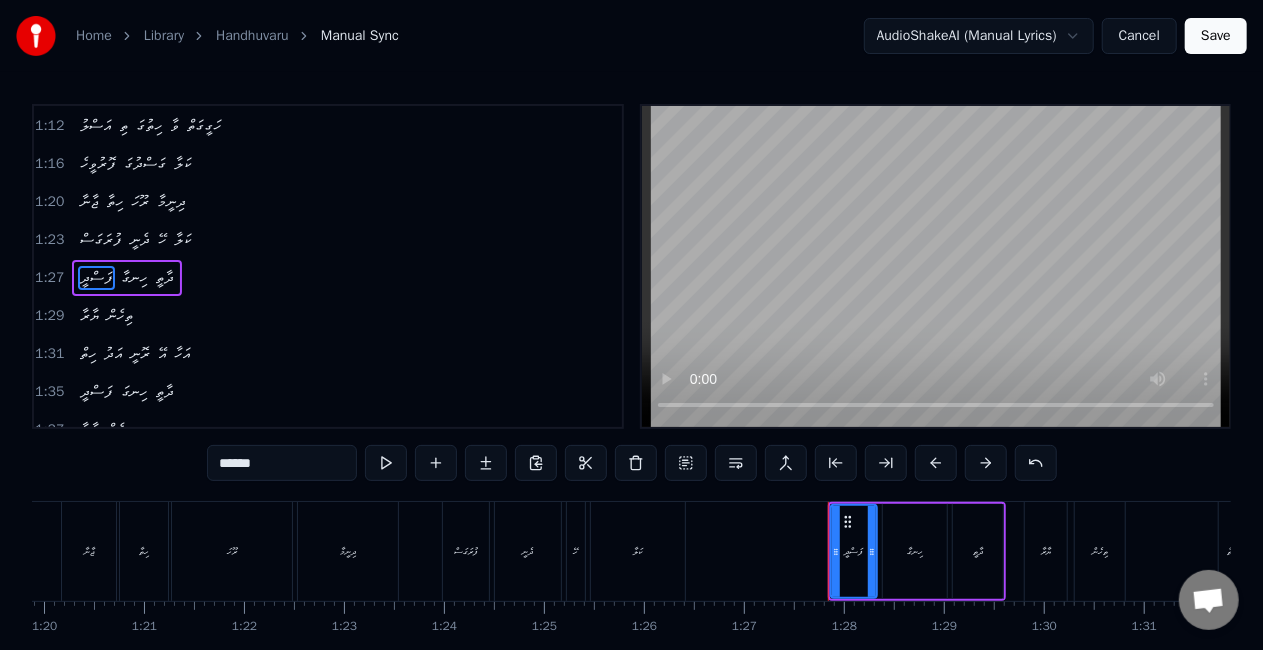 click on "ާހިނގ" at bounding box center (134, 278) 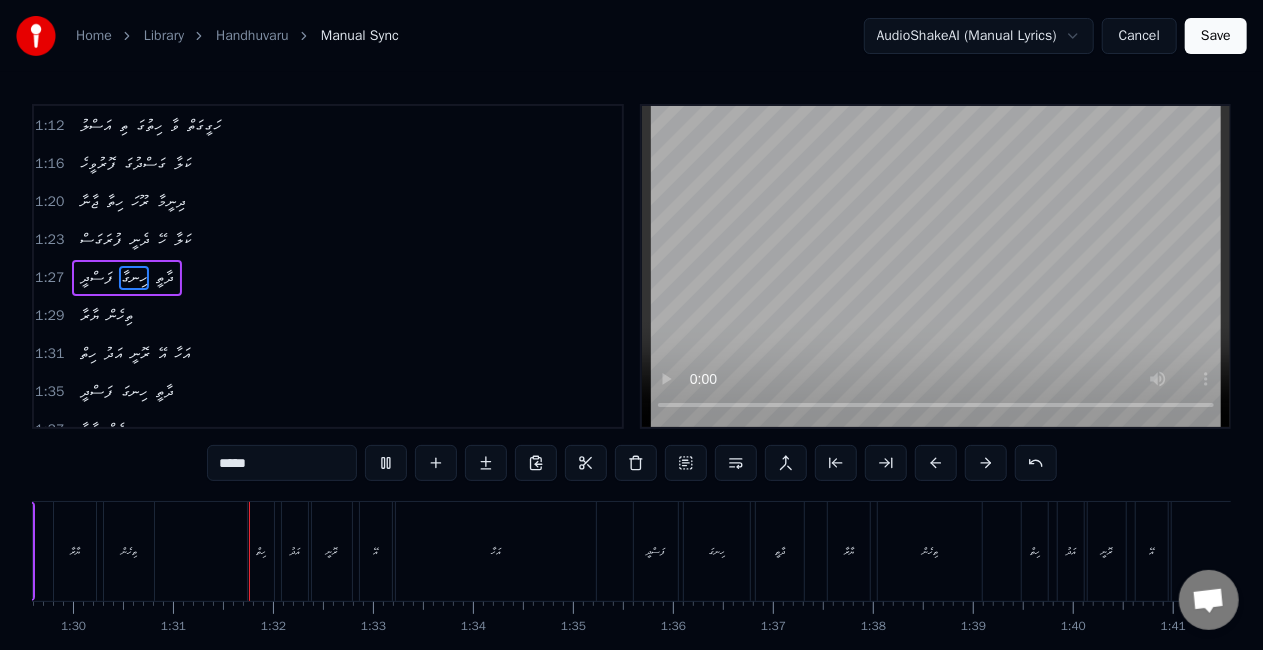 scroll, scrollTop: 0, scrollLeft: 9009, axis: horizontal 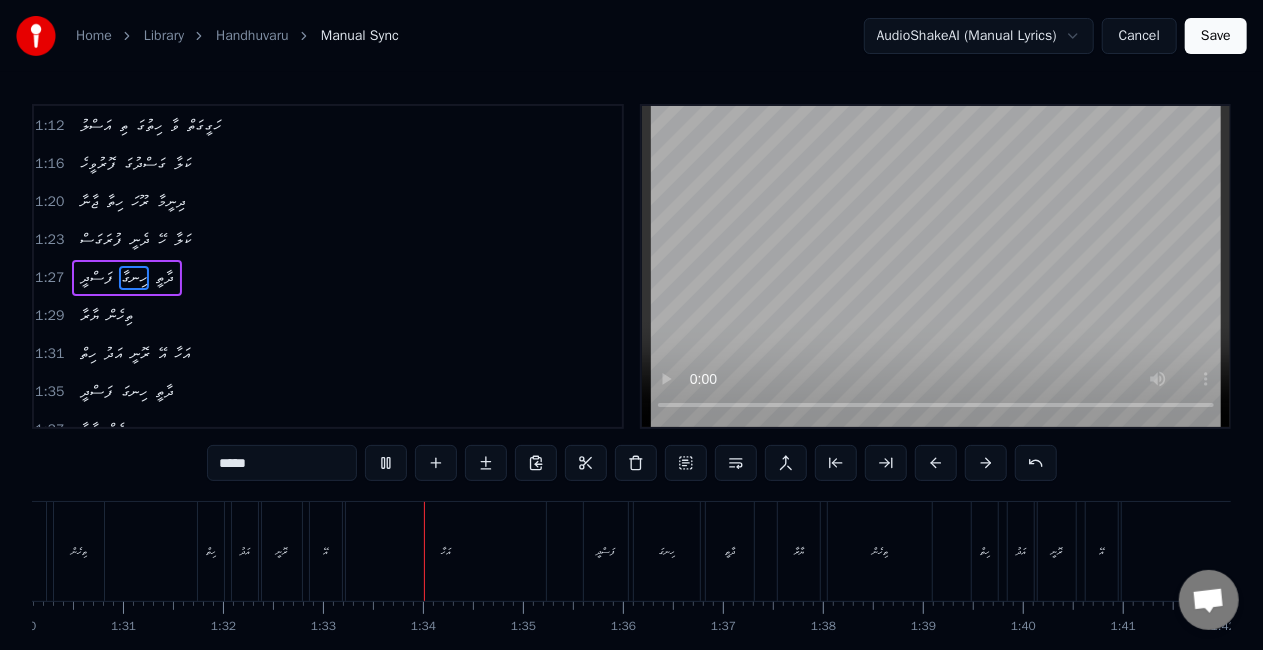 click on "ހިތް" at bounding box center (211, 551) 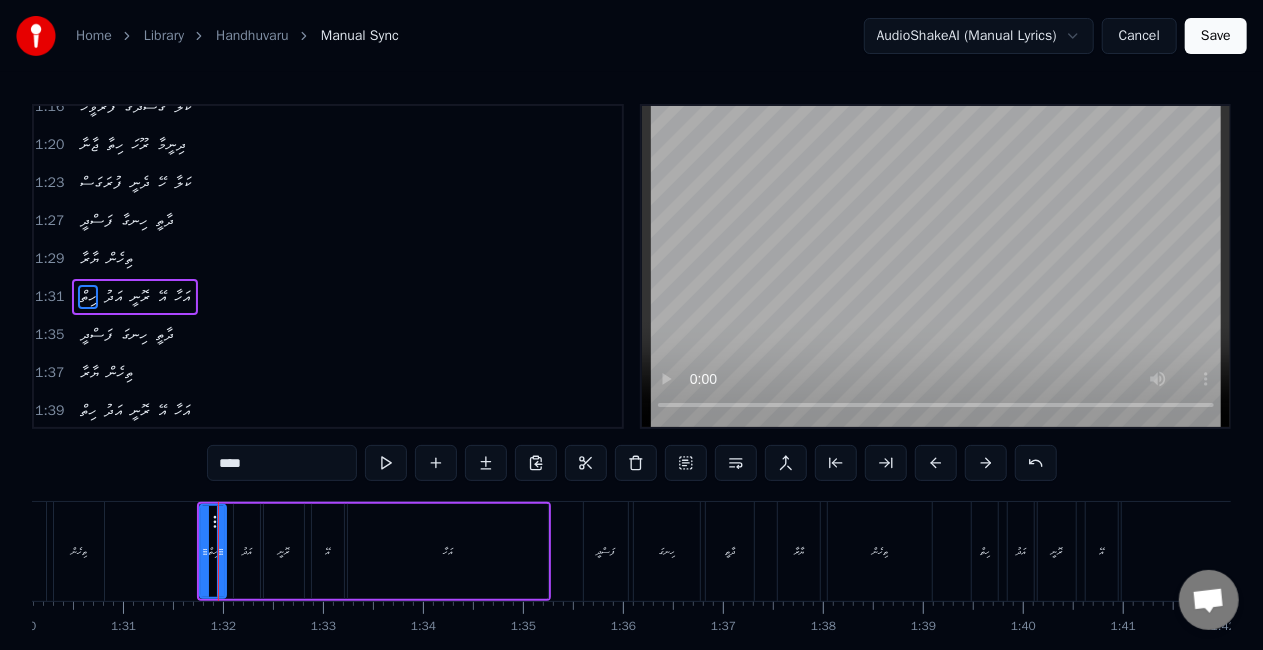 scroll, scrollTop: 530, scrollLeft: 0, axis: vertical 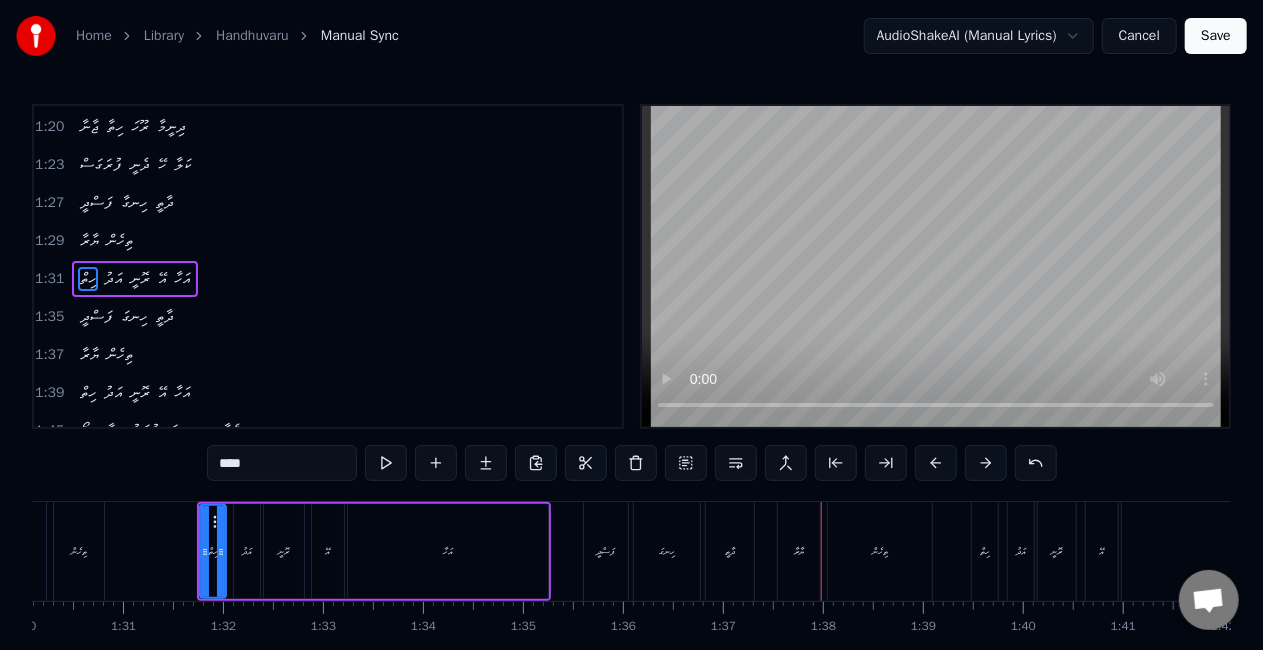 click on "ހިނގަ" at bounding box center [667, 551] 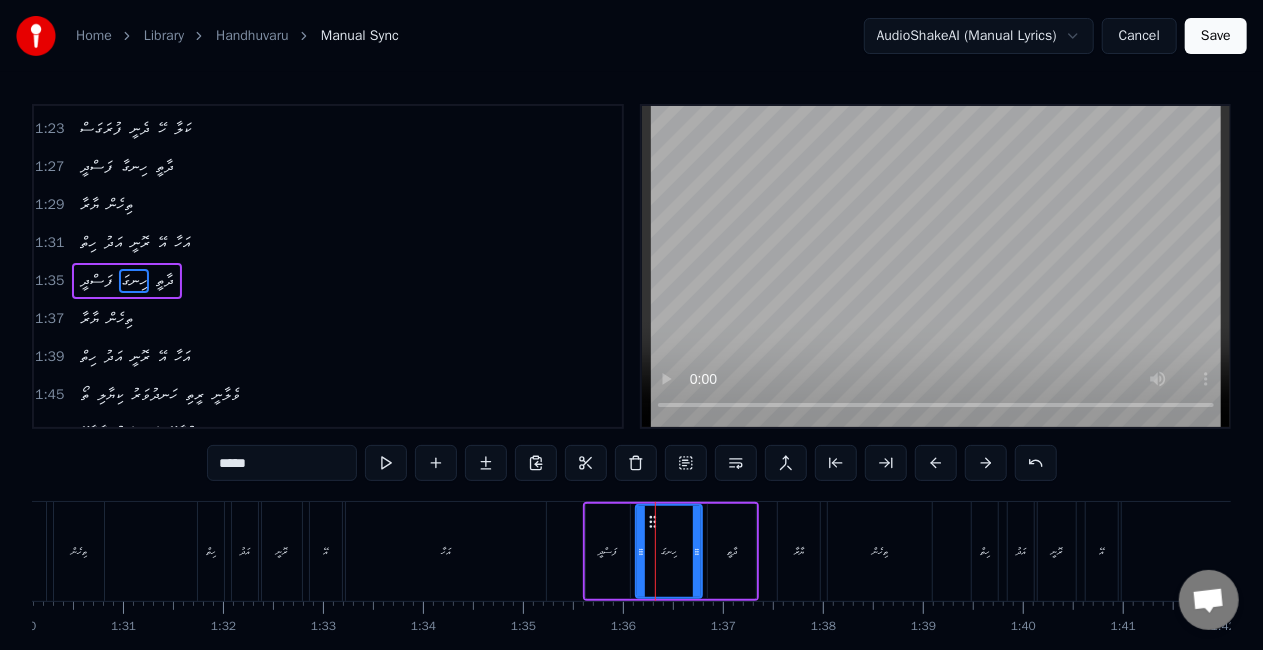 scroll, scrollTop: 567, scrollLeft: 0, axis: vertical 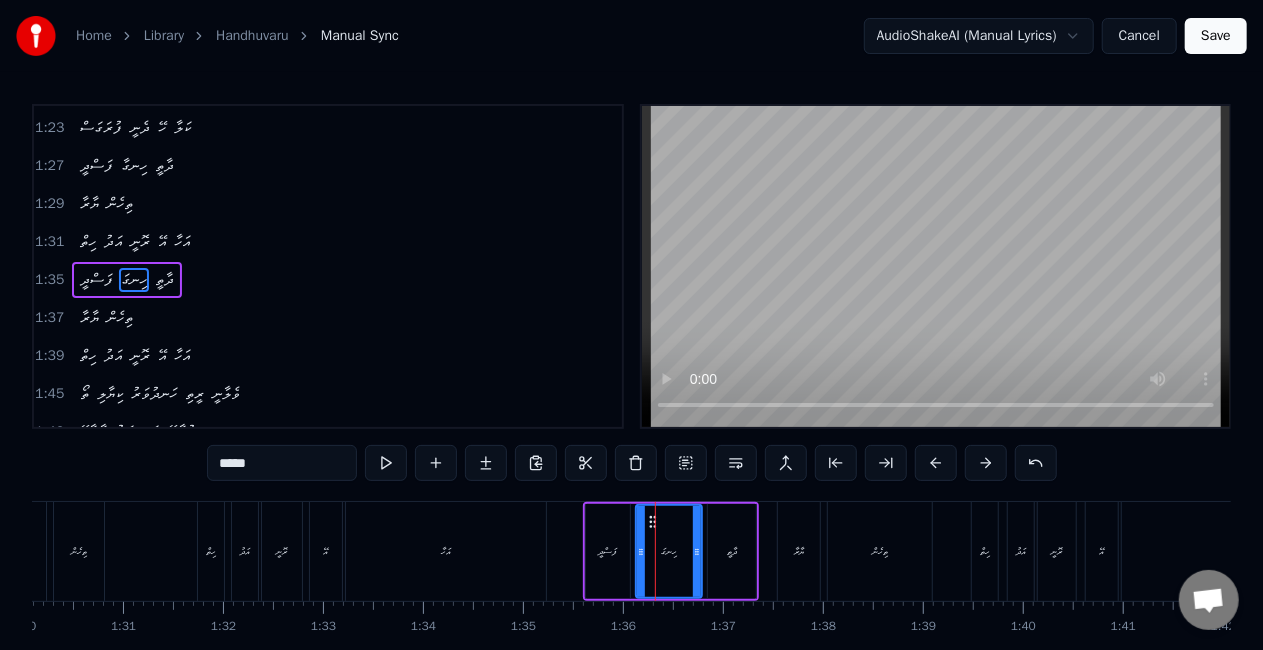 click on "*****" at bounding box center (282, 463) 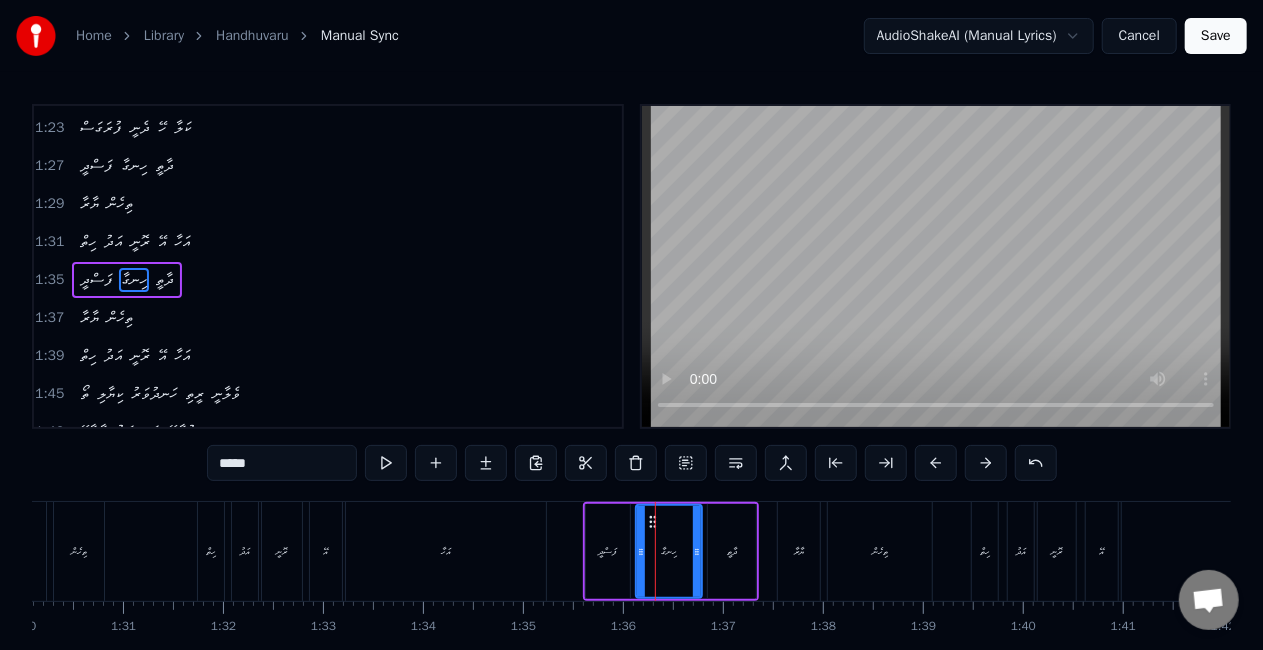 type on "*****" 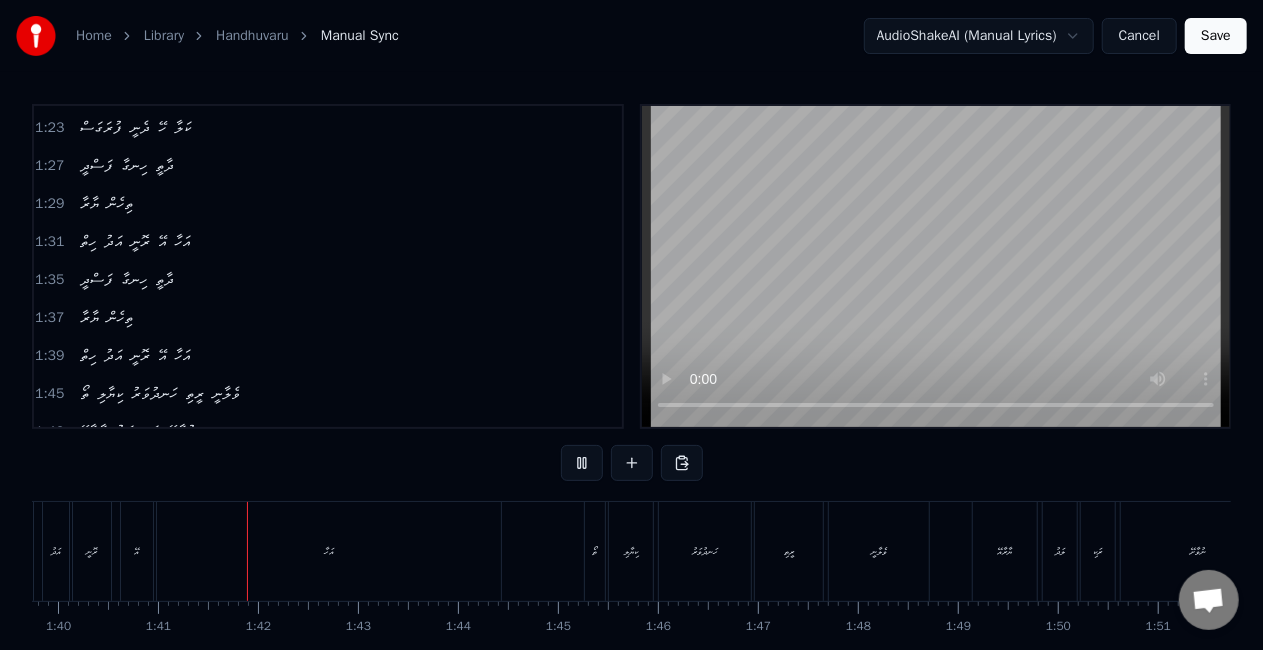 scroll, scrollTop: 0, scrollLeft: 10021, axis: horizontal 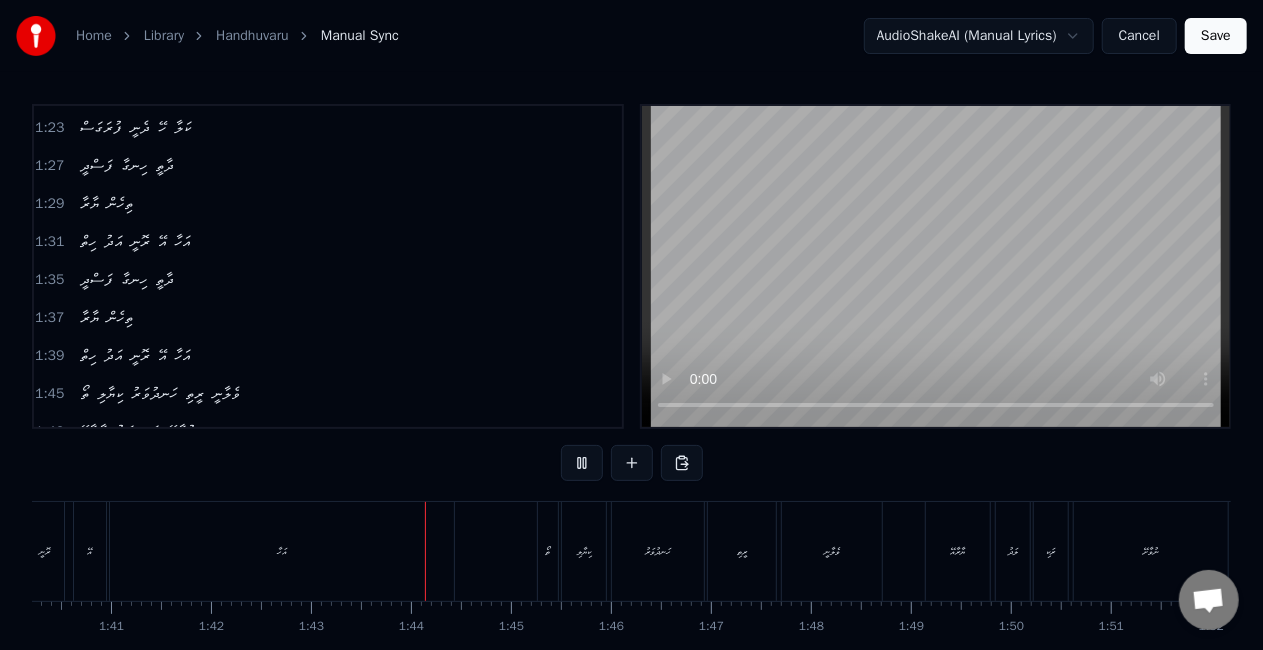 click on "އަހާ" at bounding box center (282, 551) 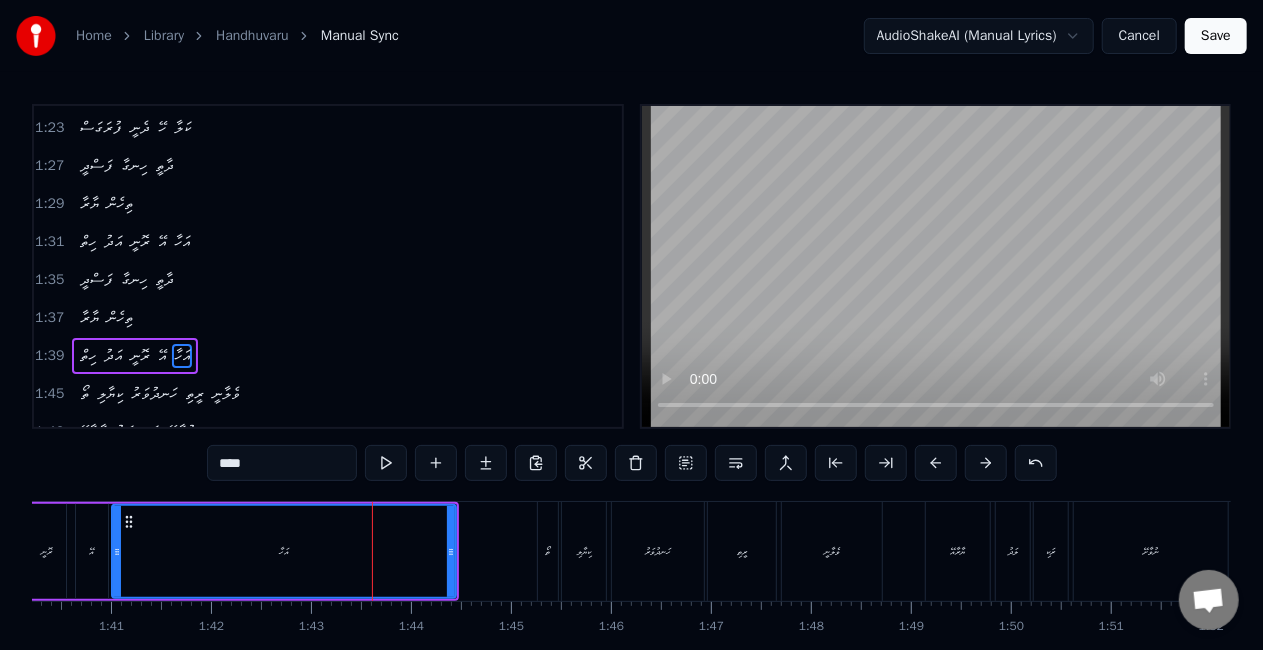 scroll, scrollTop: 642, scrollLeft: 0, axis: vertical 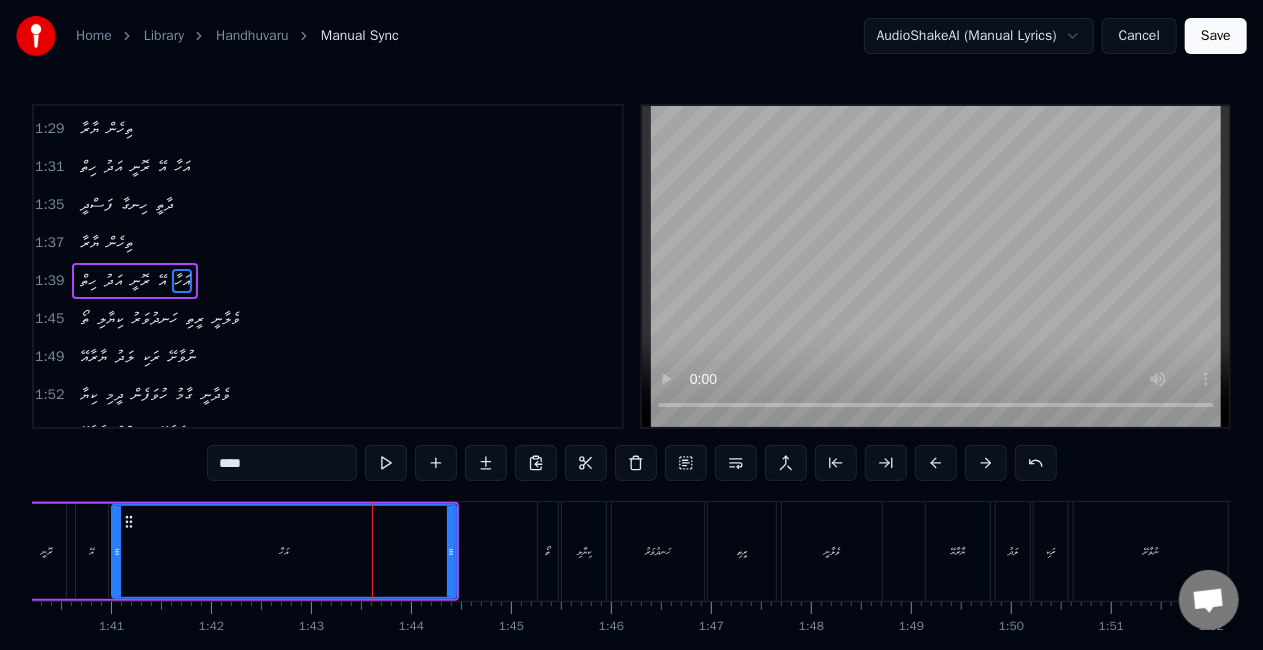 click on "****" at bounding box center (282, 463) 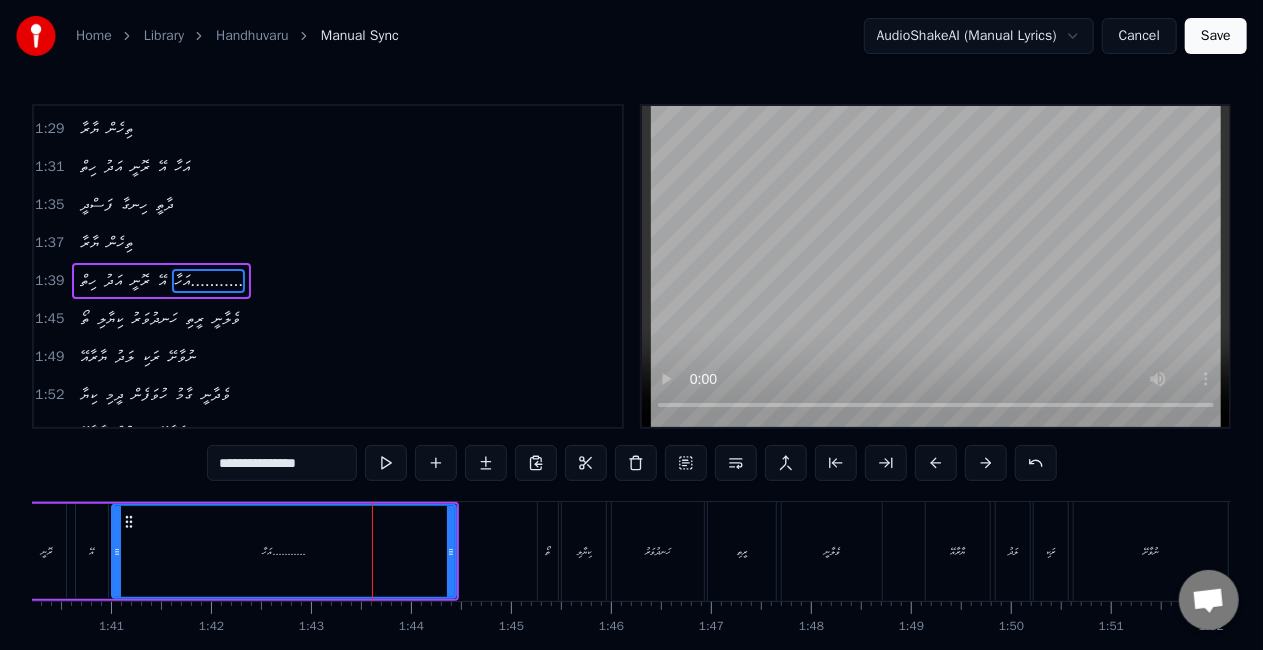 click on "އަހާ..........." at bounding box center [284, 551] 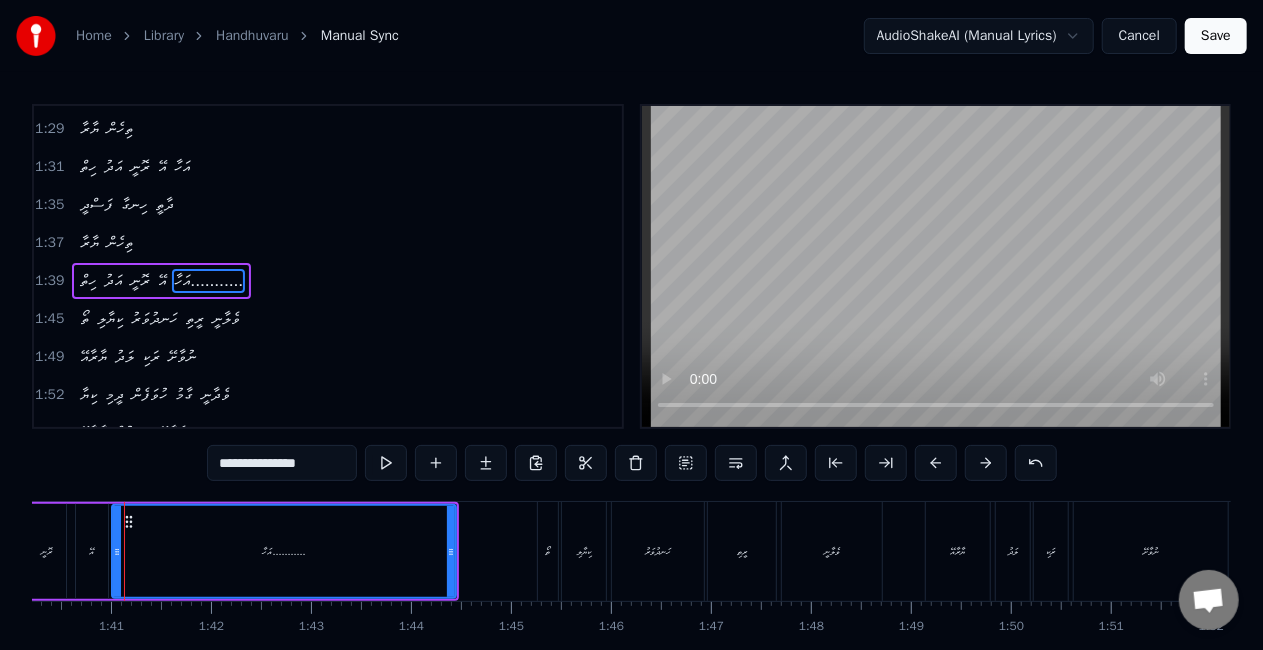 scroll, scrollTop: 0, scrollLeft: 10013, axis: horizontal 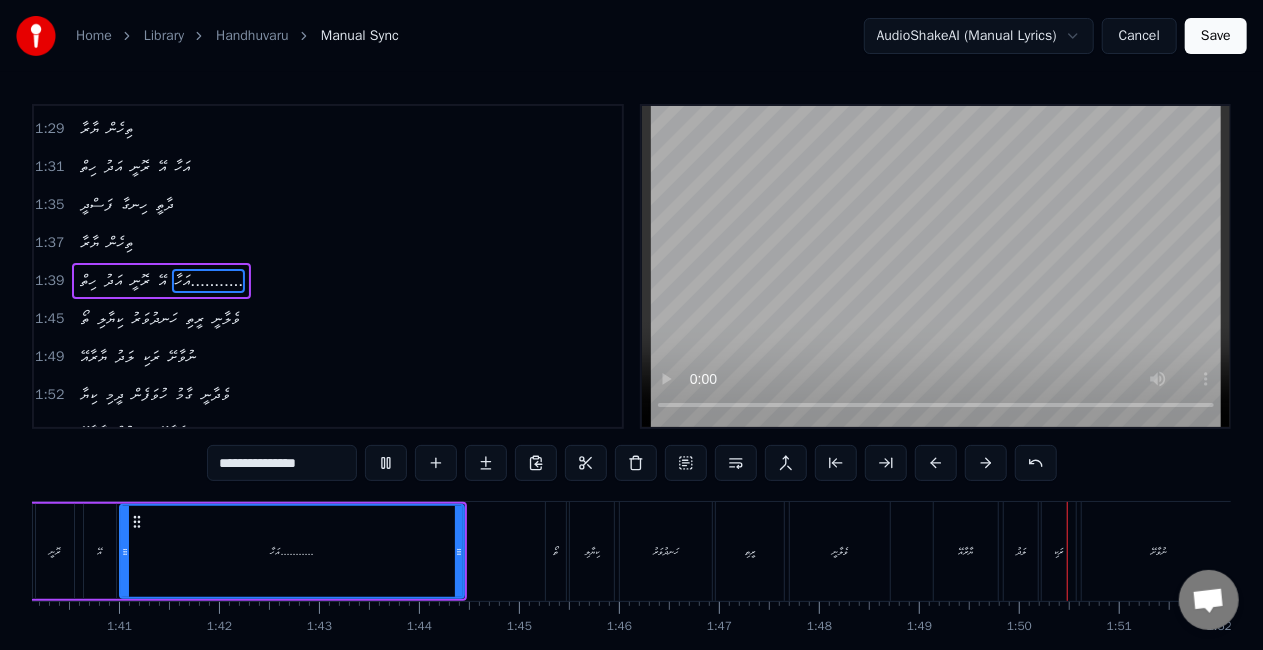 click on "ތޯ" at bounding box center (556, 551) 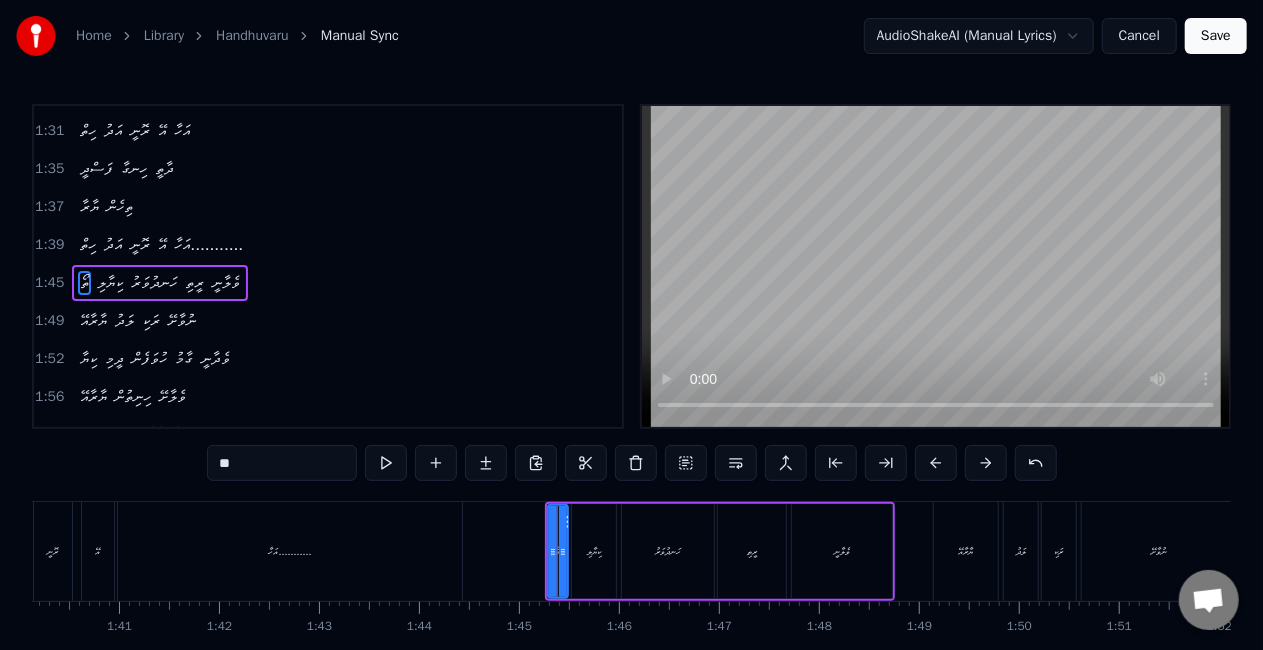 scroll, scrollTop: 679, scrollLeft: 0, axis: vertical 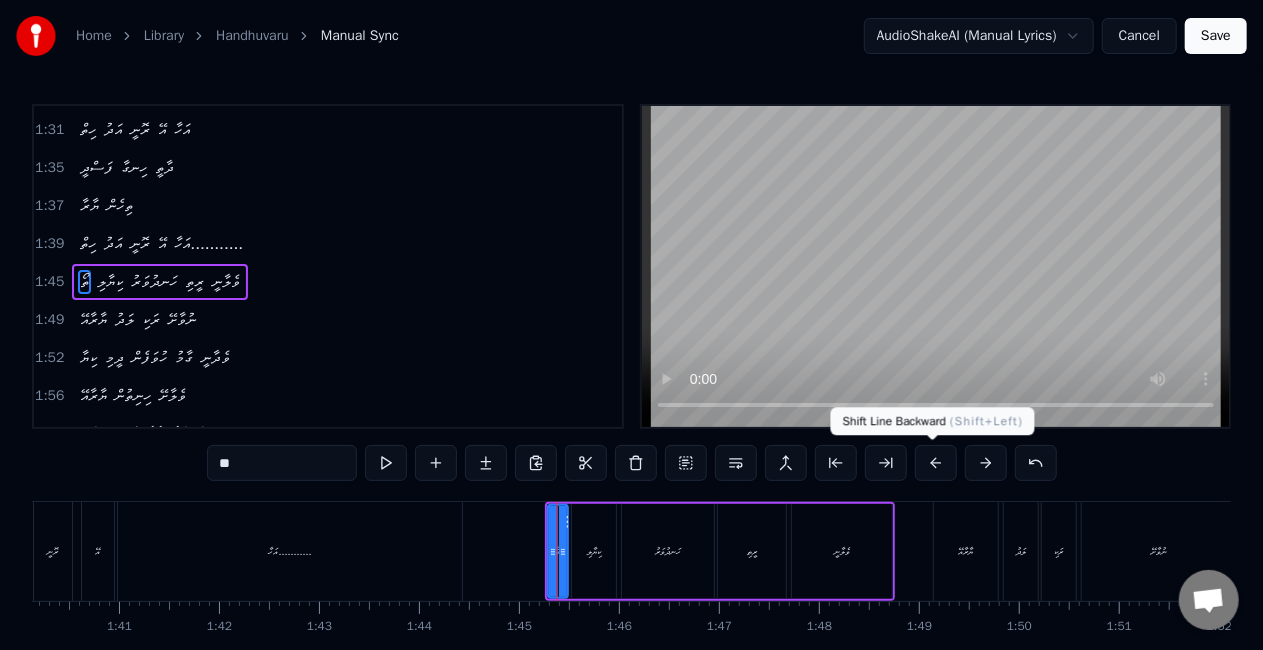 click at bounding box center [936, 463] 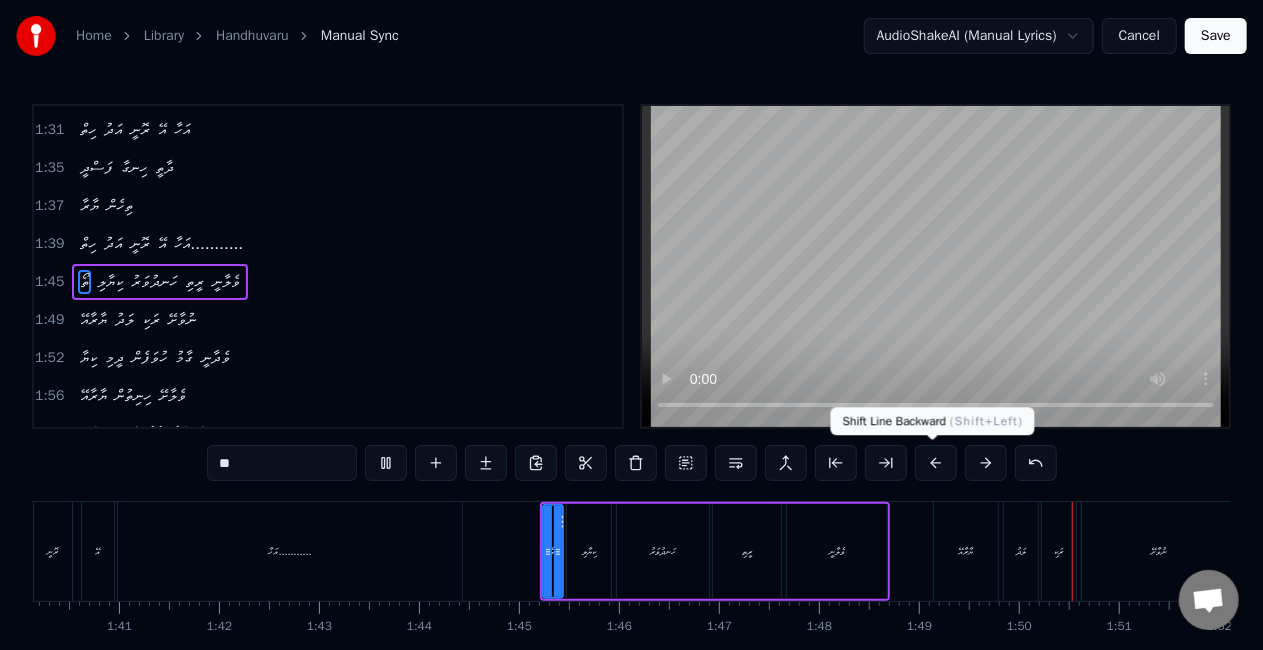 click on "ޔާރާއޭ" at bounding box center [966, 551] 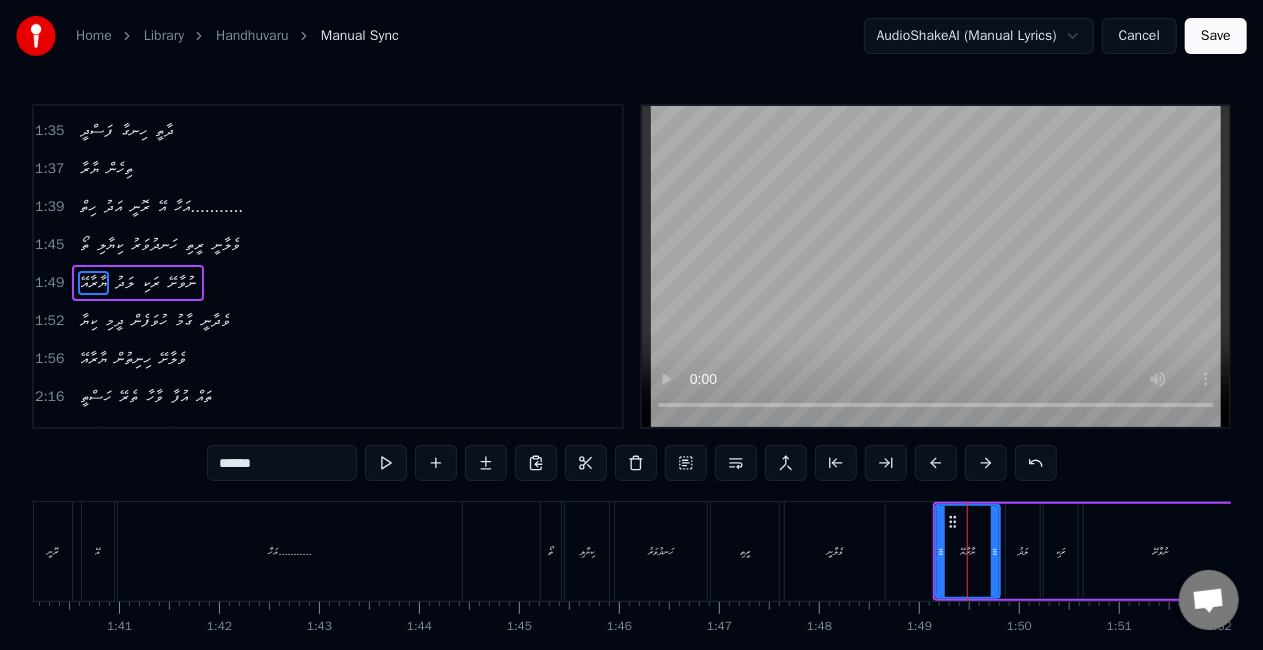 scroll, scrollTop: 716, scrollLeft: 0, axis: vertical 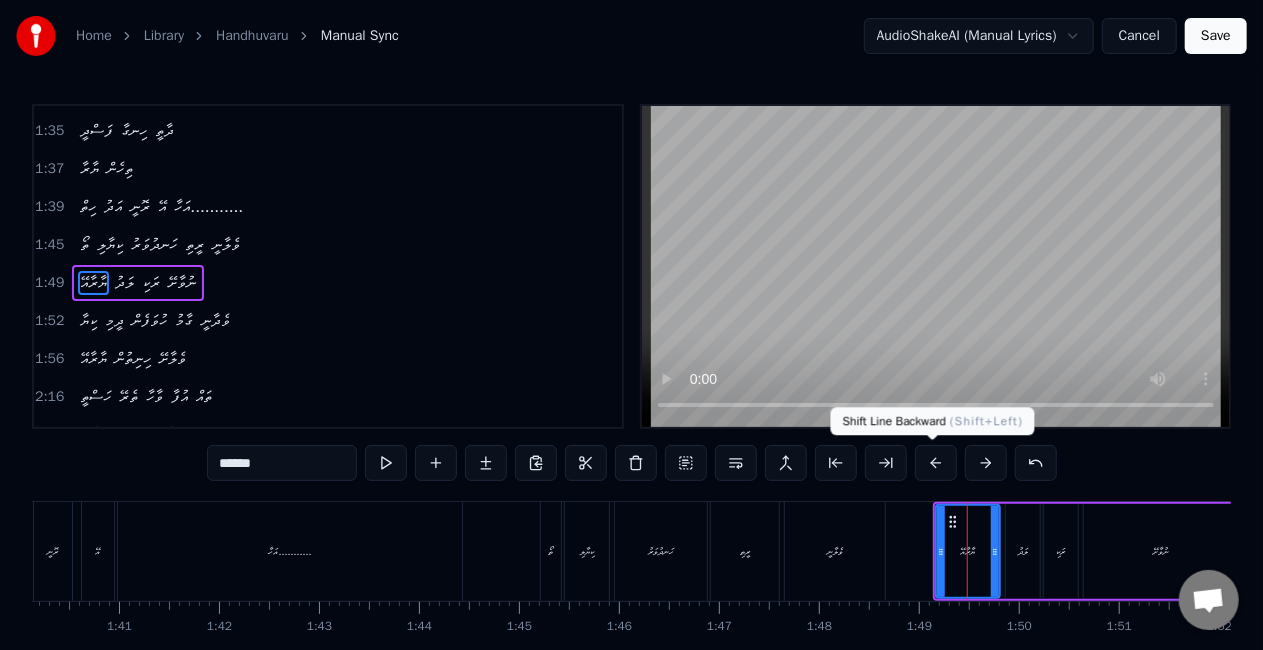 click at bounding box center [936, 463] 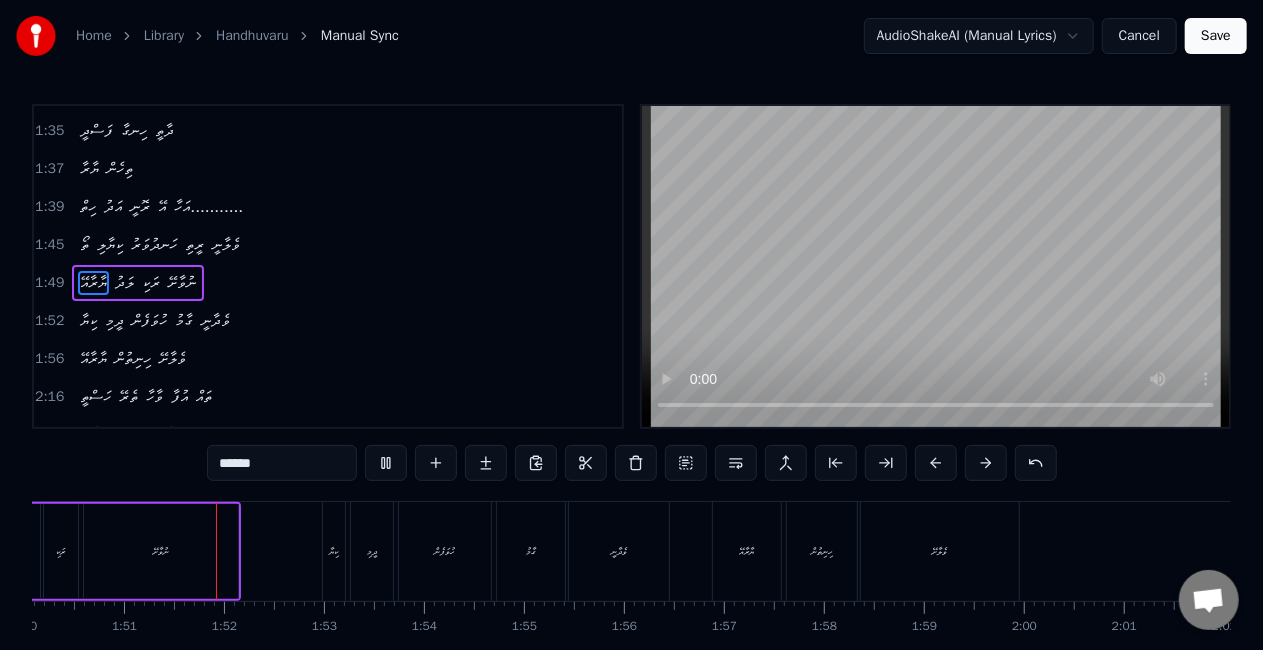 scroll, scrollTop: 0, scrollLeft: 11028, axis: horizontal 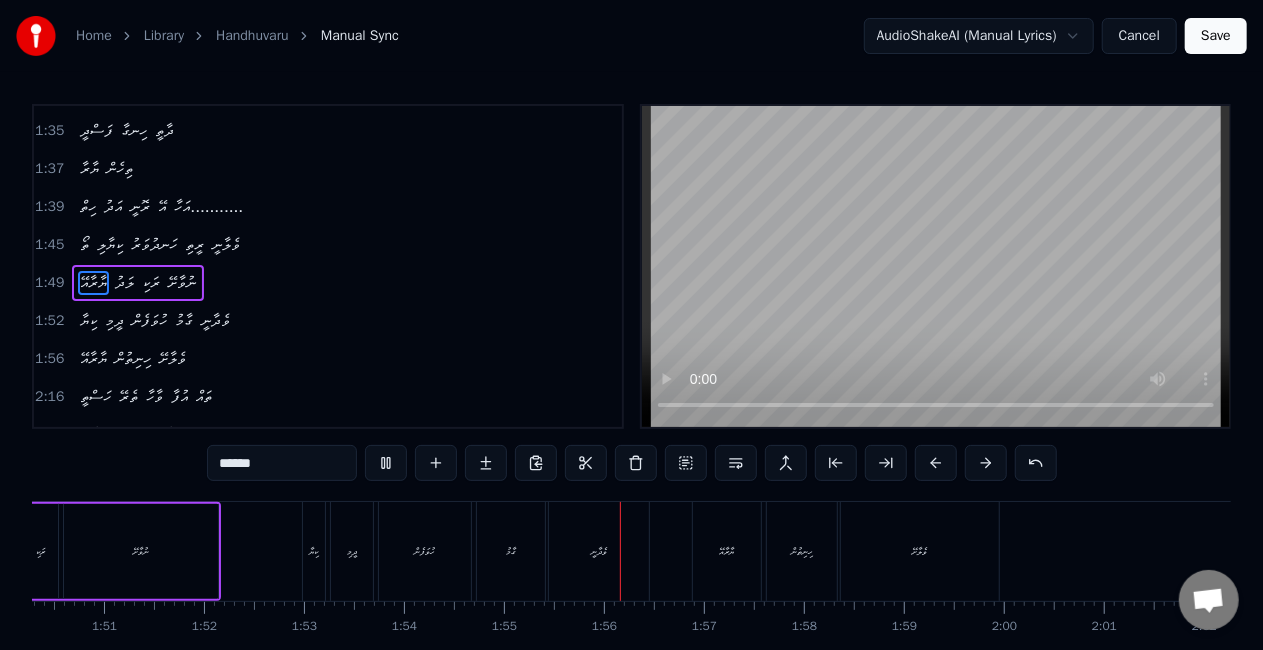 click on "ގާމު" at bounding box center (511, 551) 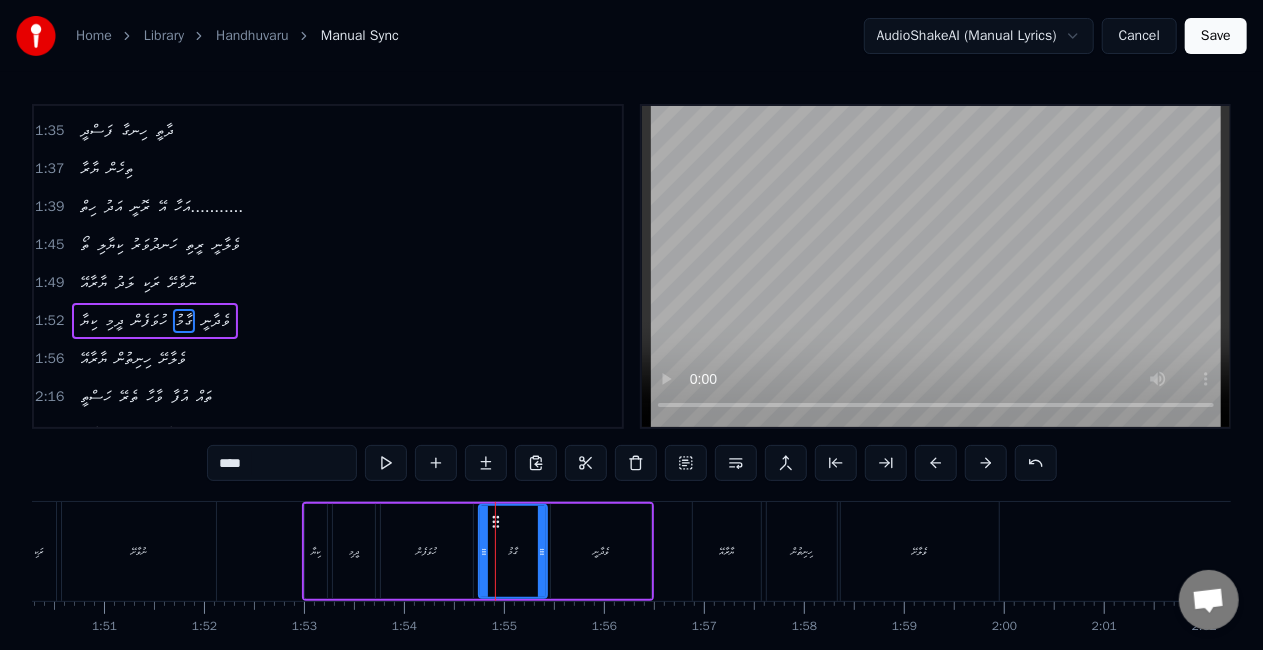 scroll, scrollTop: 754, scrollLeft: 0, axis: vertical 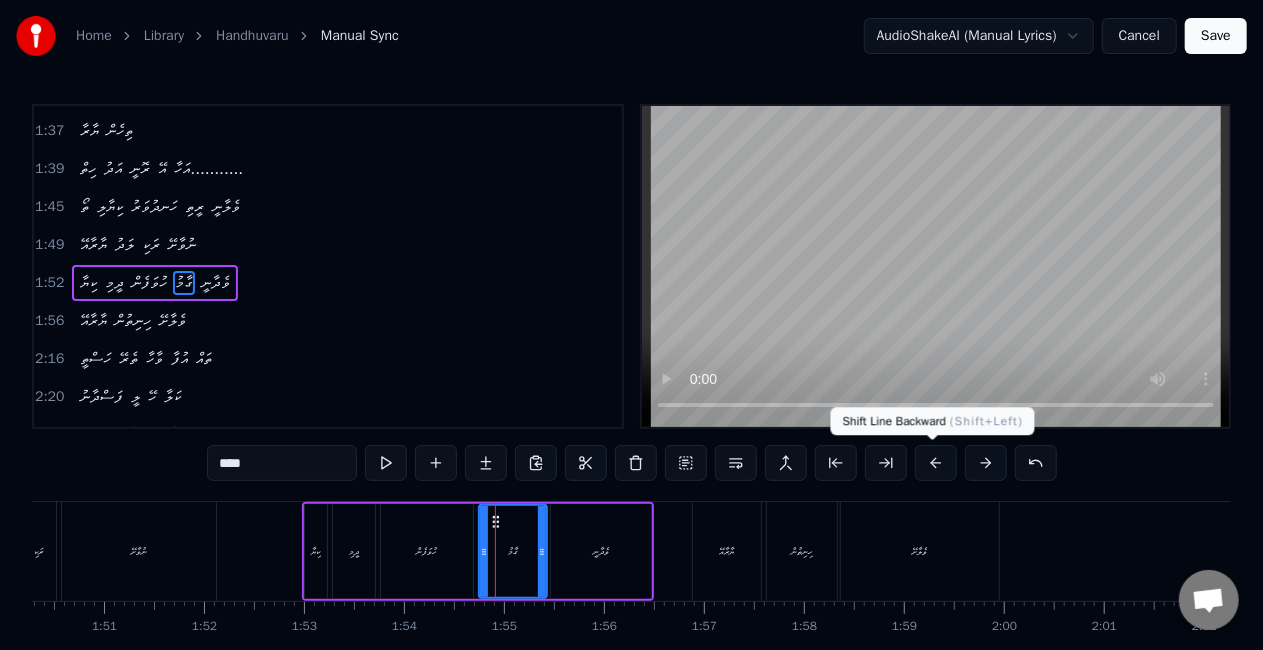 click at bounding box center [936, 463] 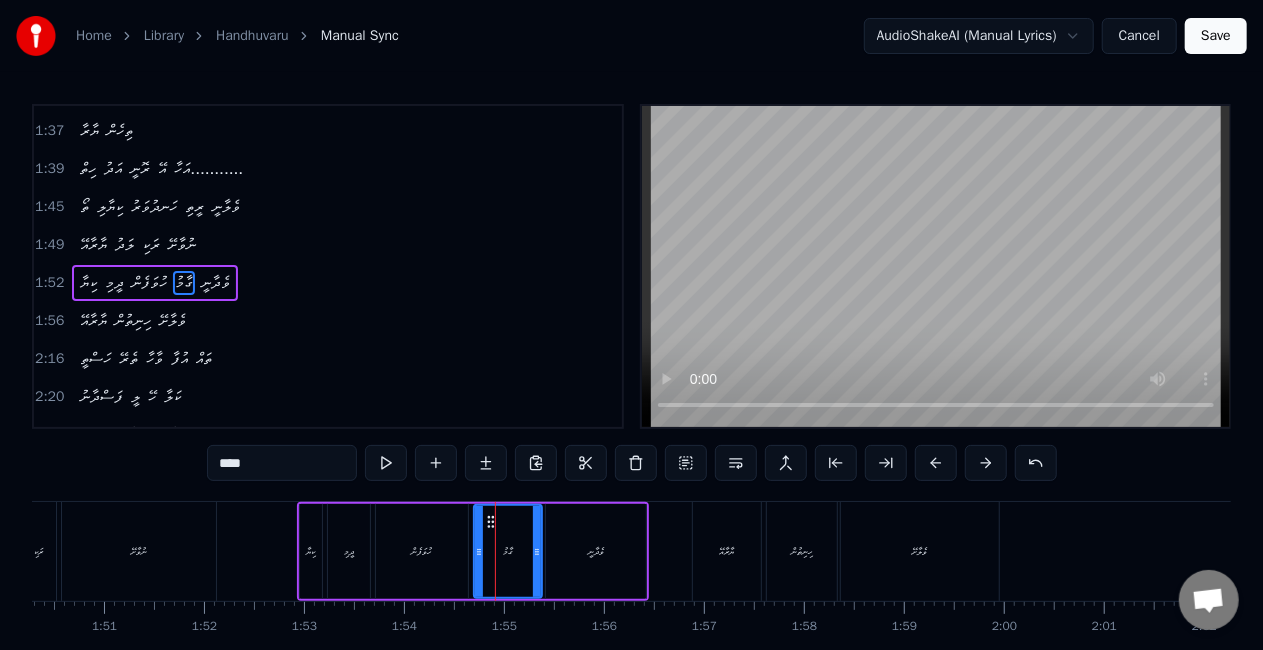 click on "ކިޔާ ދީމި ހުވަފެން ގާމު ވެދާނީ" at bounding box center (473, 551) 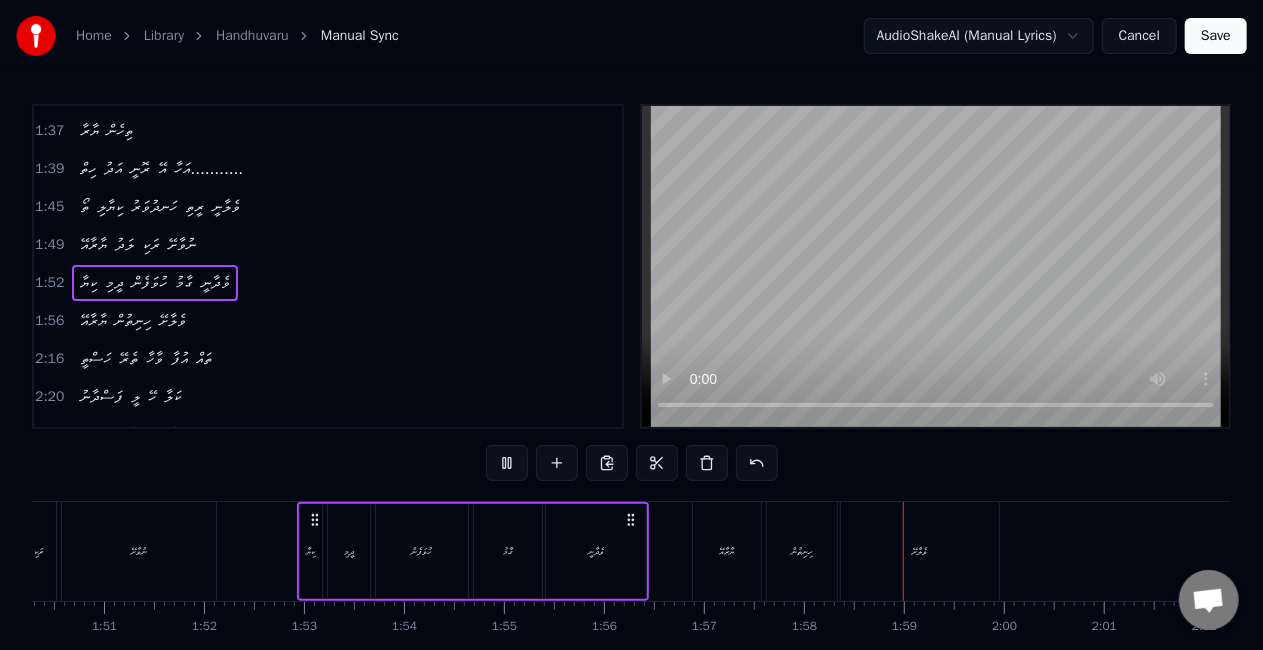 click on "ޔާރާއޭ" at bounding box center [727, 551] 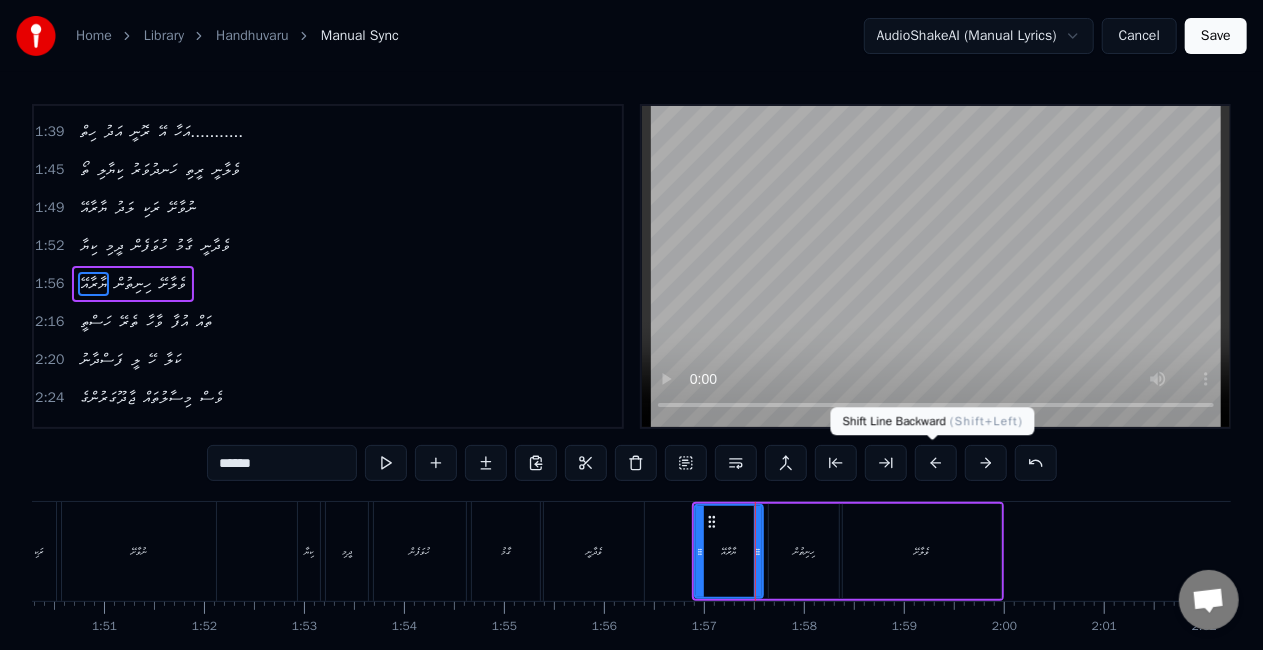 click at bounding box center [936, 463] 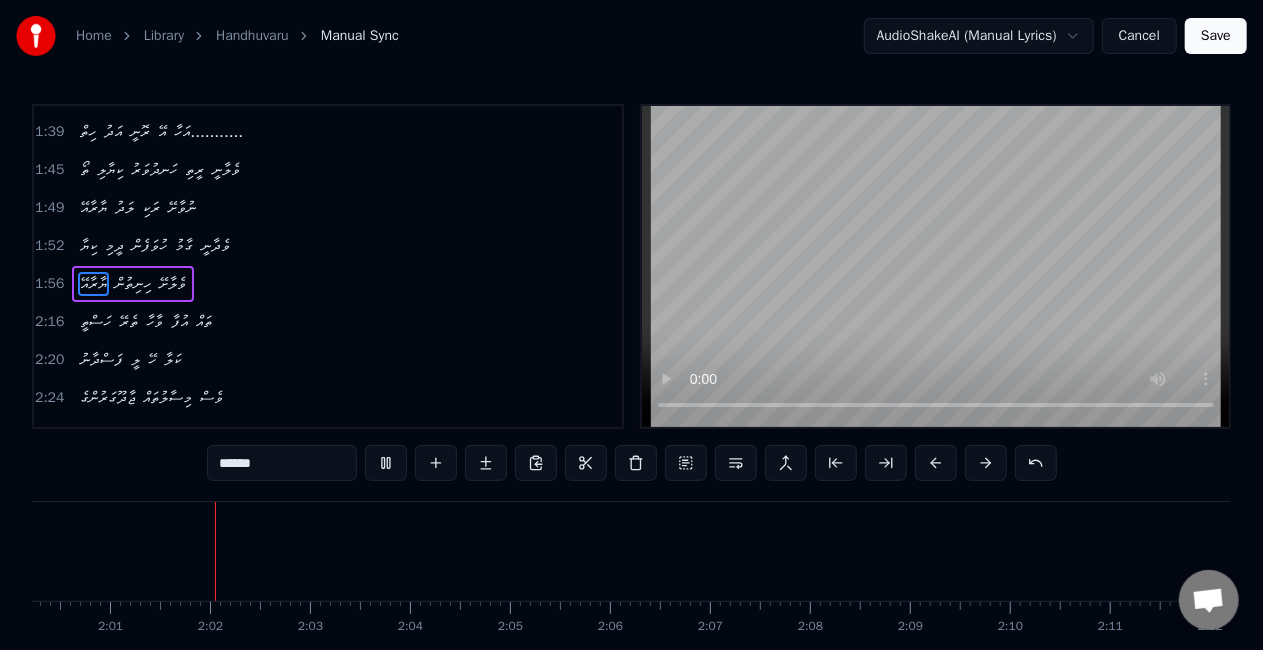 scroll, scrollTop: 0, scrollLeft: 12043, axis: horizontal 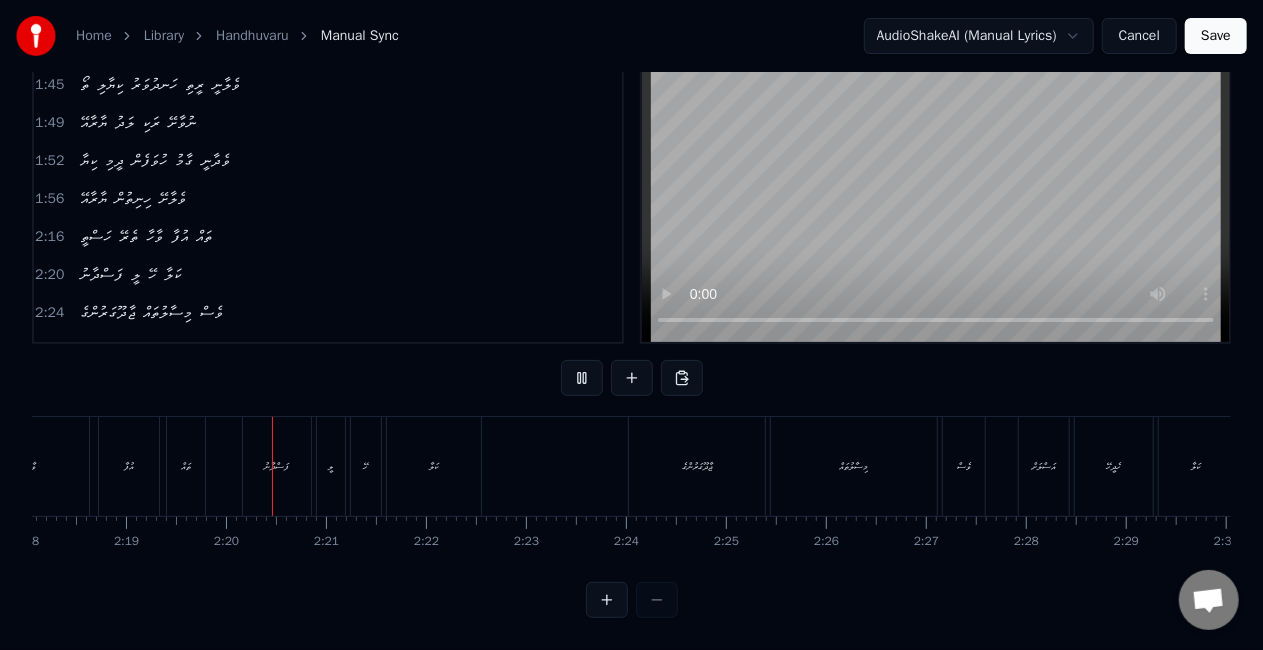 click on "ވާހާ" at bounding box center [31, 466] 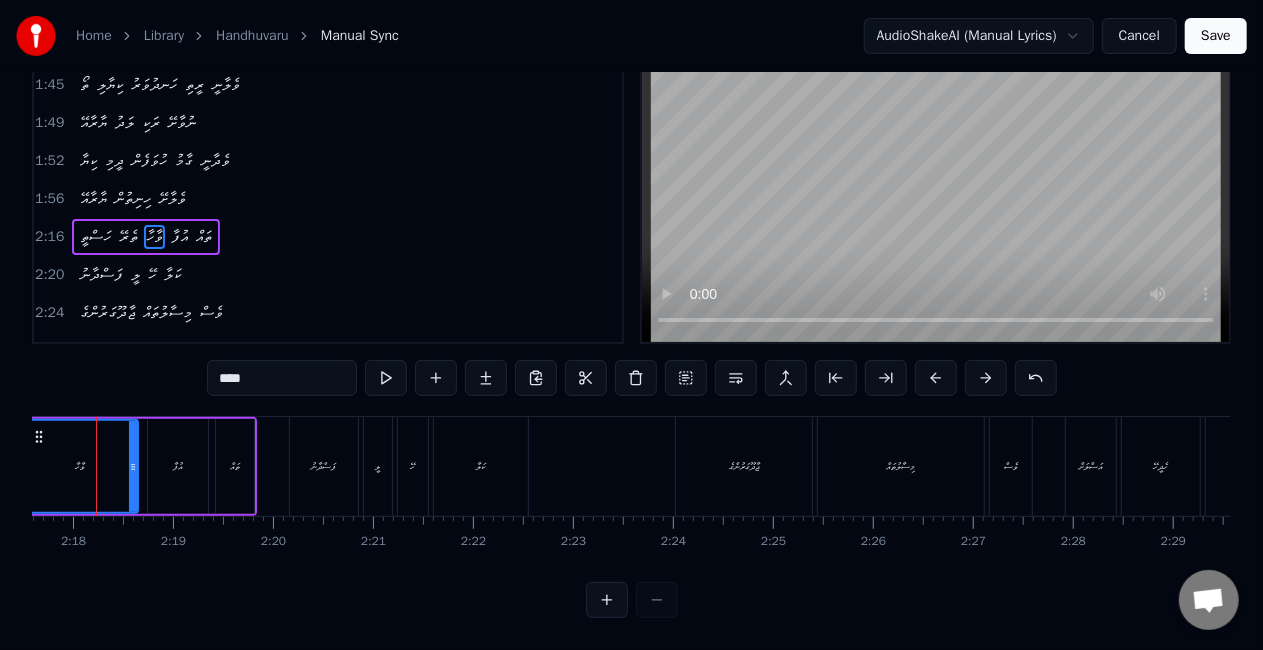 scroll, scrollTop: 0, scrollLeft: 13722, axis: horizontal 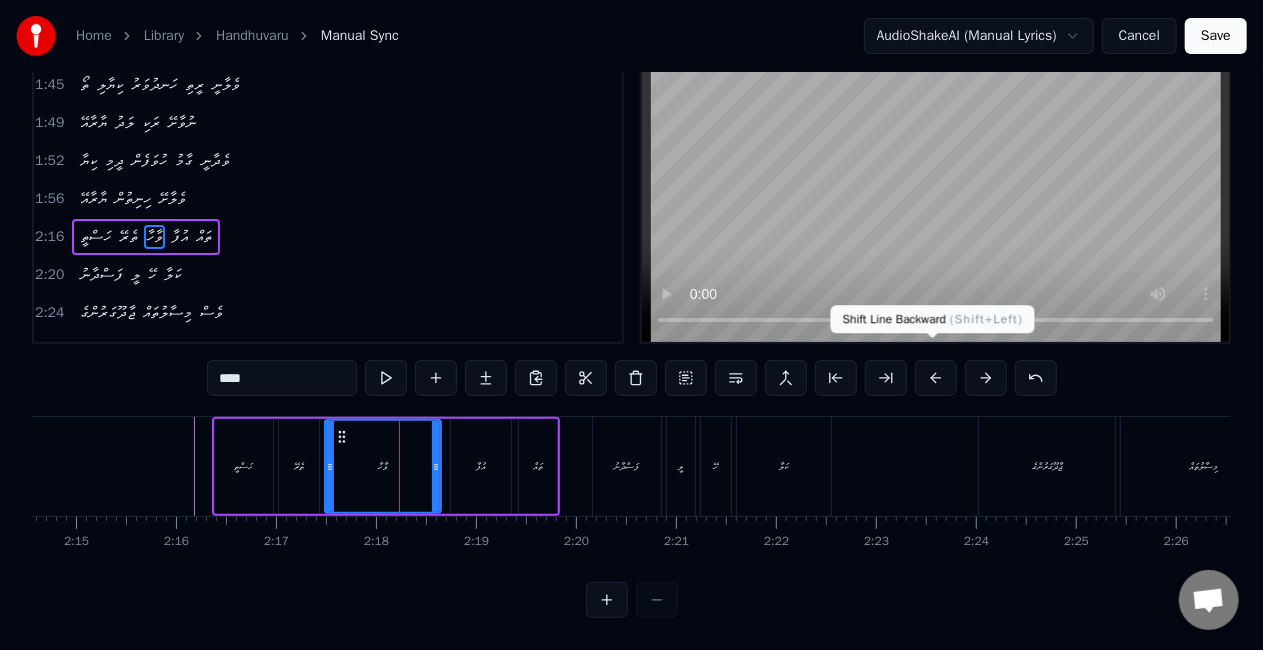 click at bounding box center (936, 378) 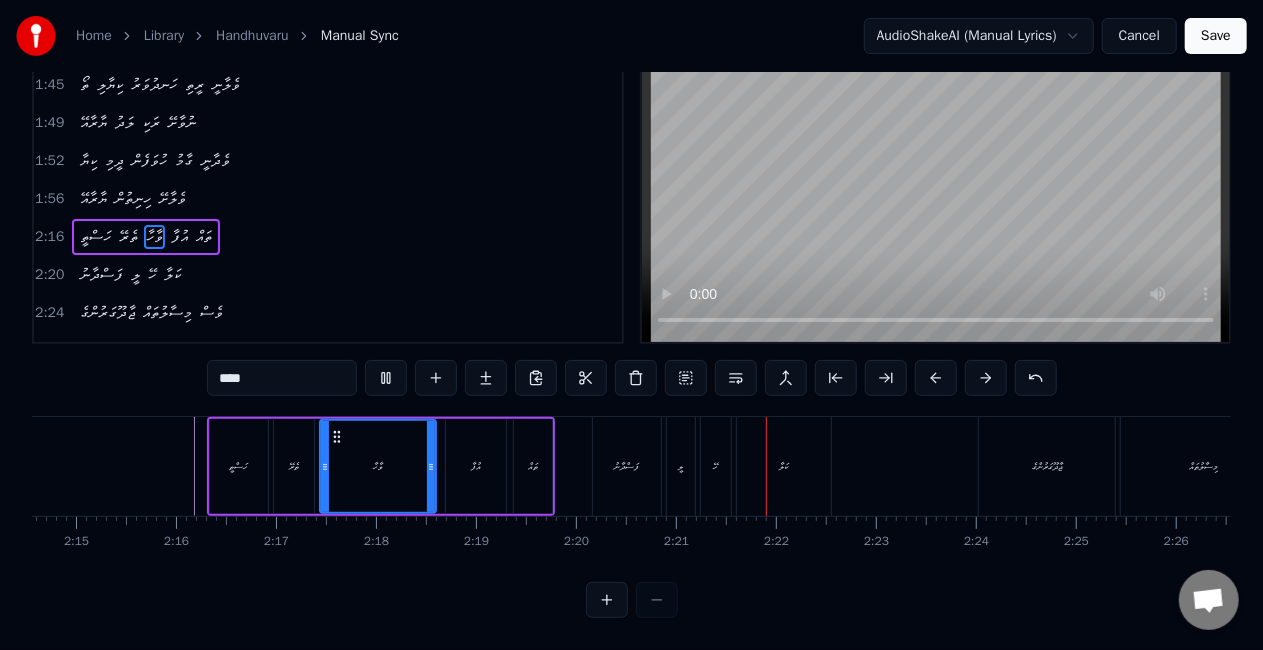 click on "ފަސްދާނު" at bounding box center (627, 466) 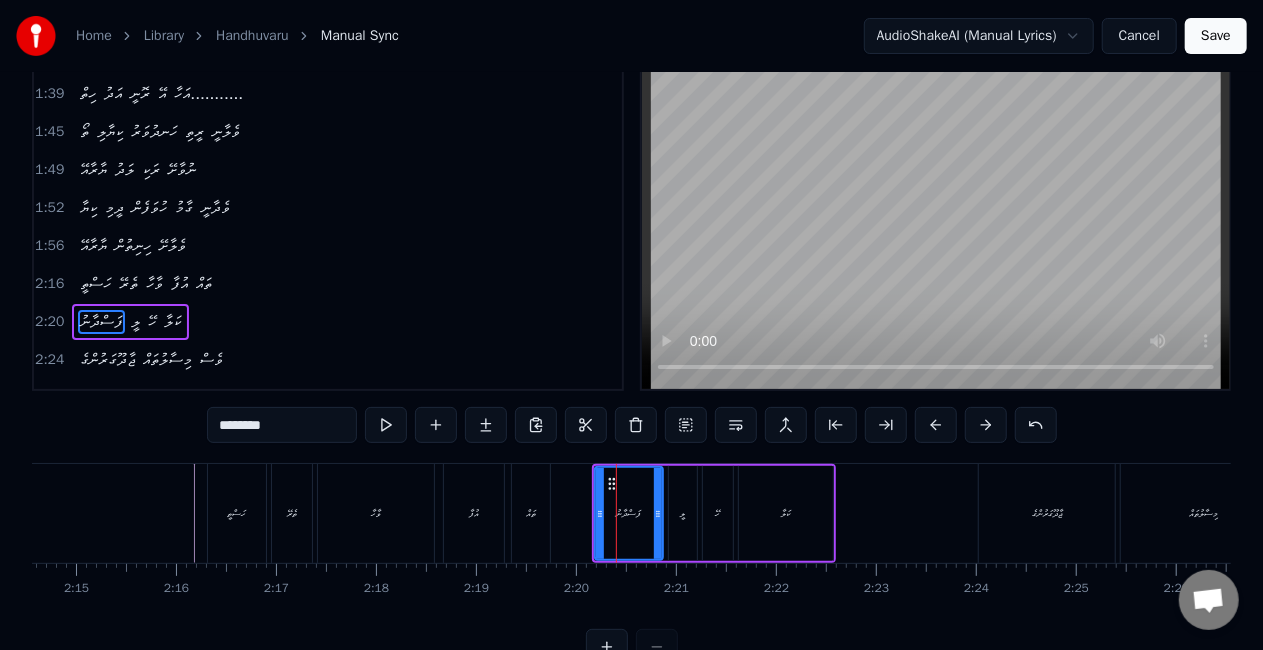 scroll, scrollTop: 0, scrollLeft: 0, axis: both 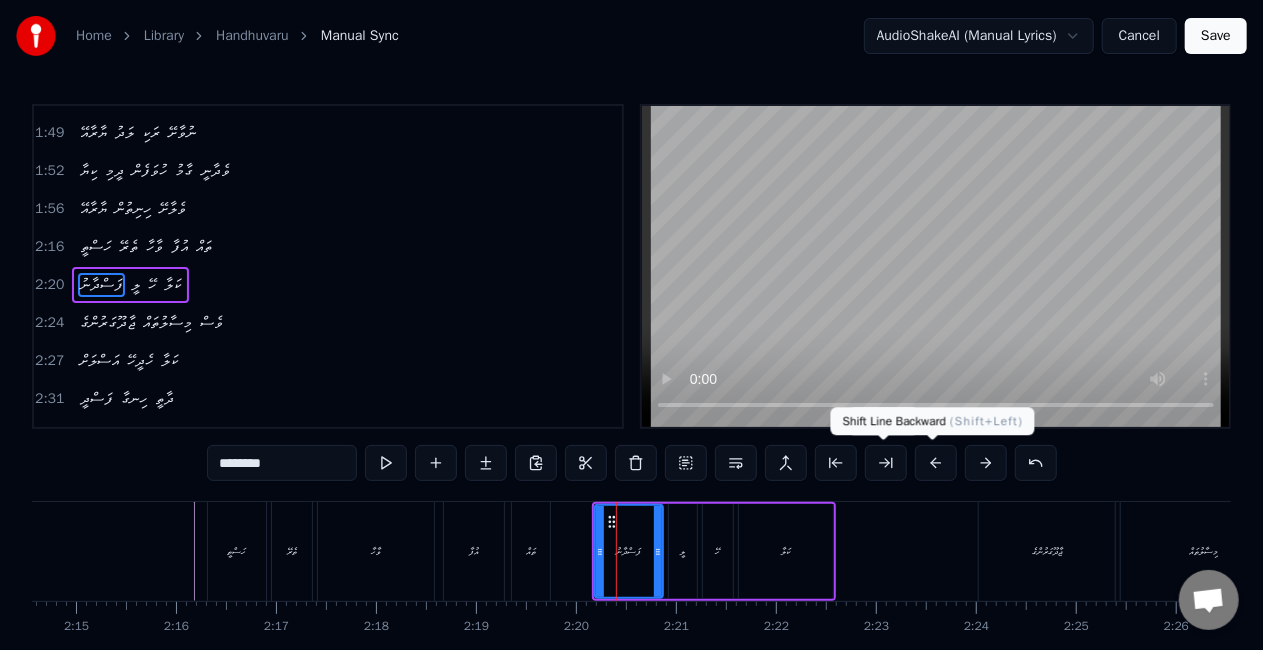click at bounding box center [936, 463] 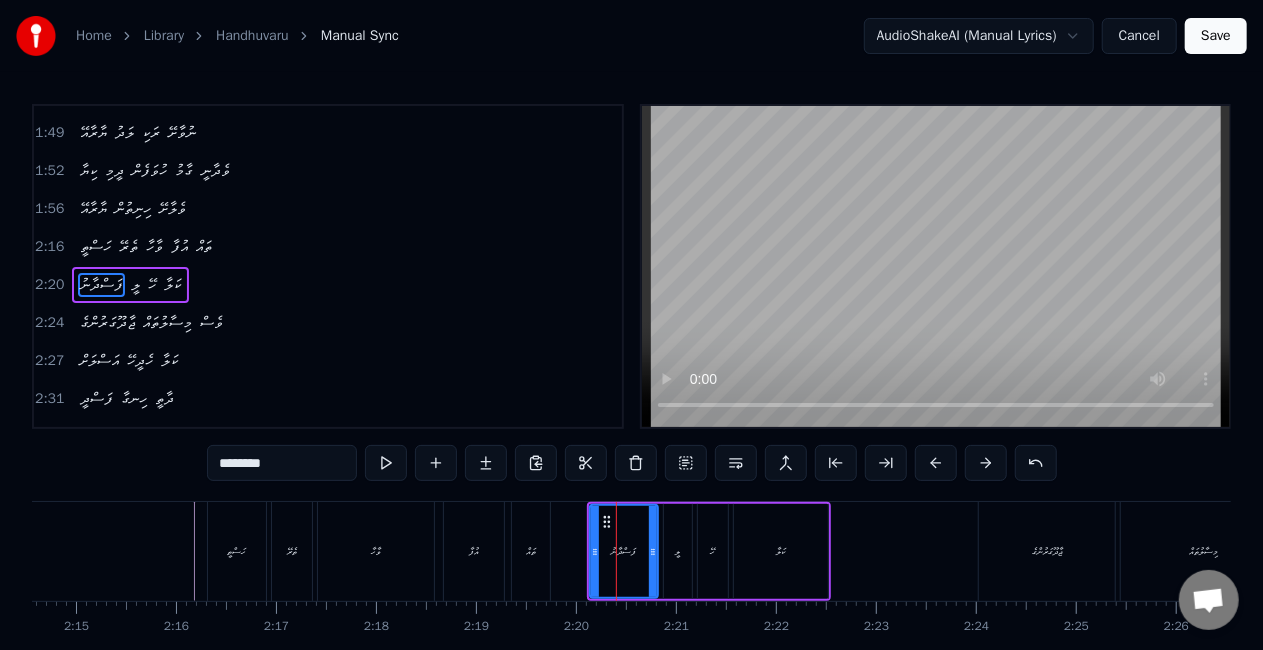 click at bounding box center (-3317, 551) 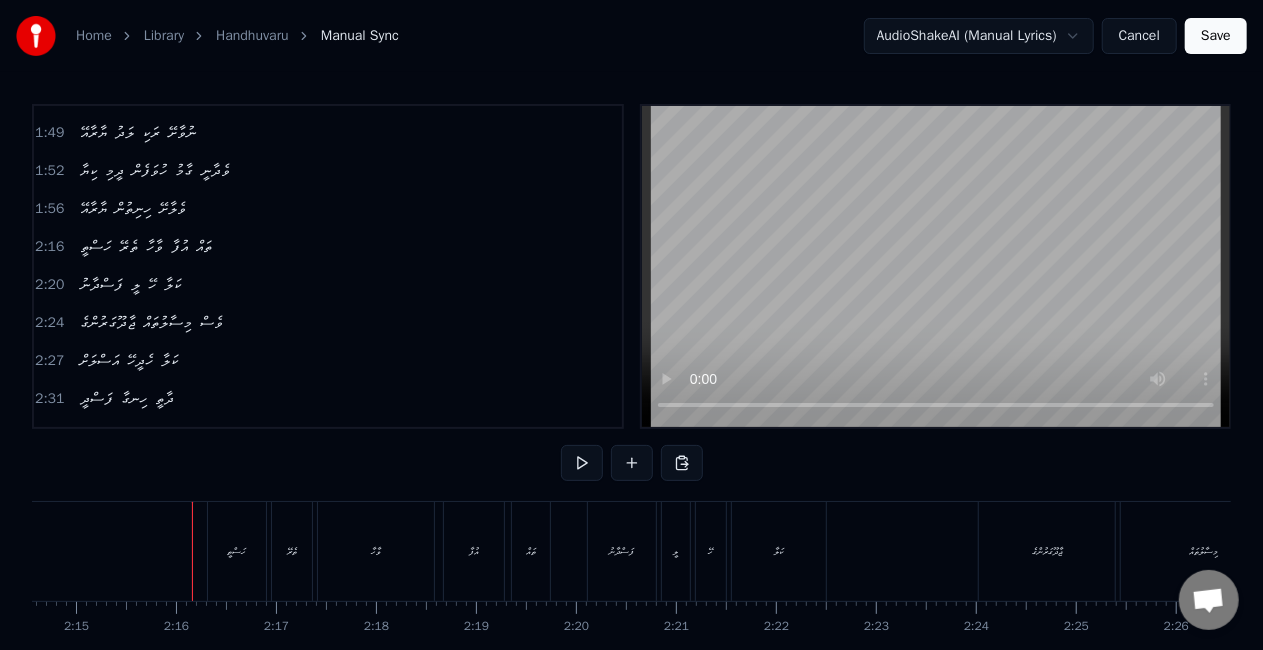 click on "ހަސްތީ" at bounding box center (237, 551) 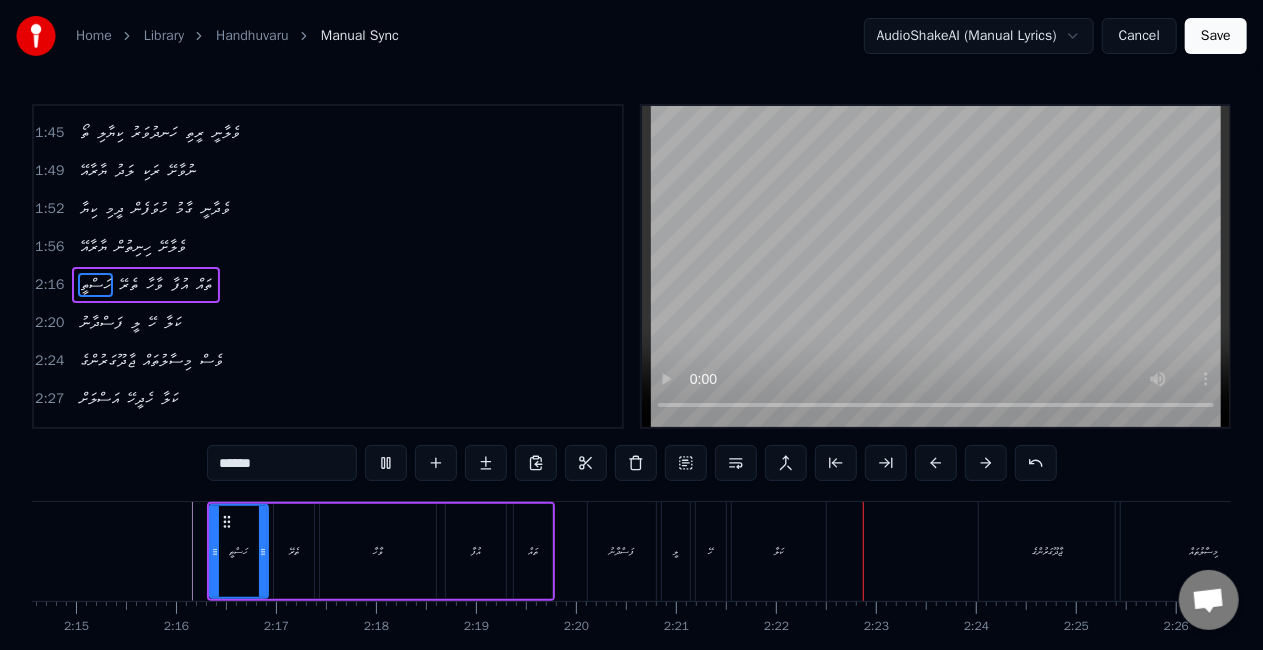 click on "ފަސްދާނު" at bounding box center [622, 551] 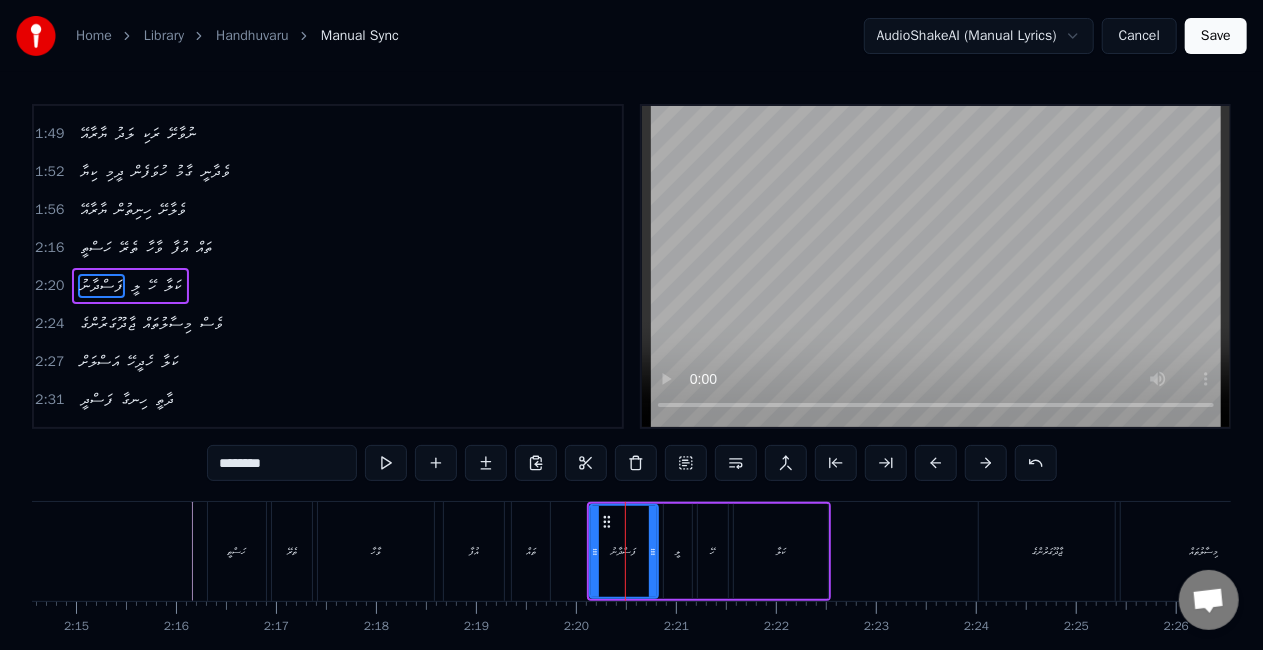 scroll, scrollTop: 866, scrollLeft: 0, axis: vertical 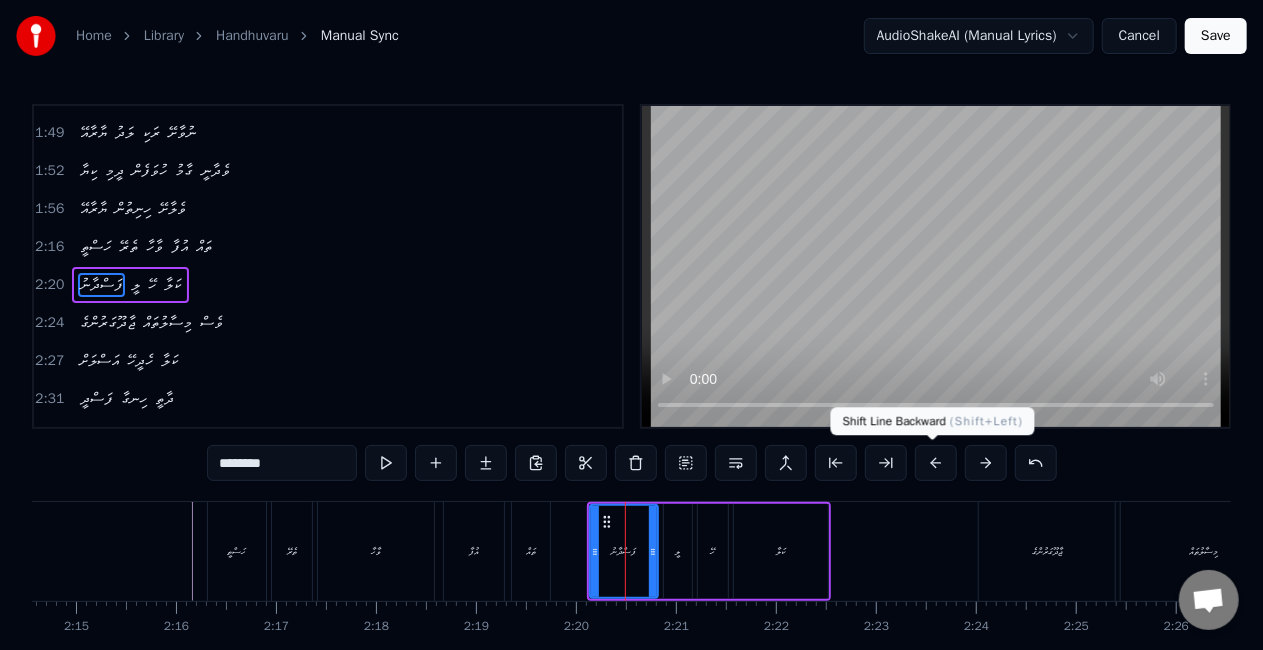 click at bounding box center (936, 463) 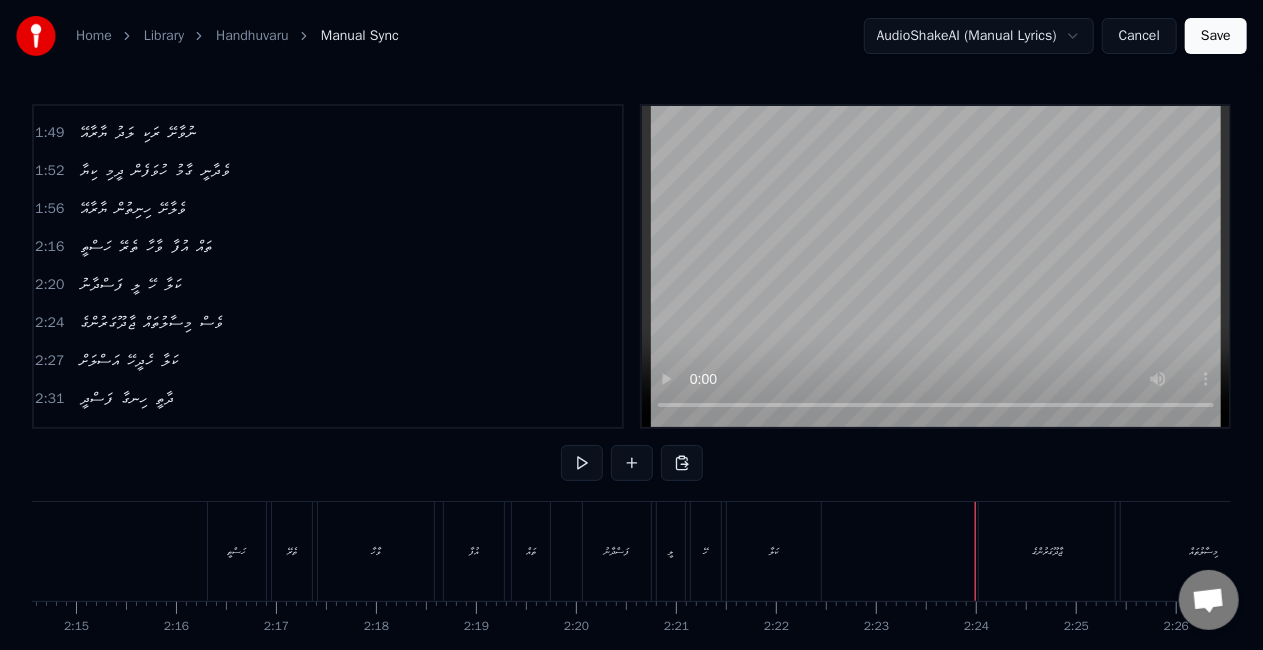 click on "ޖާދޫގަރުންގެ" at bounding box center (1047, 551) 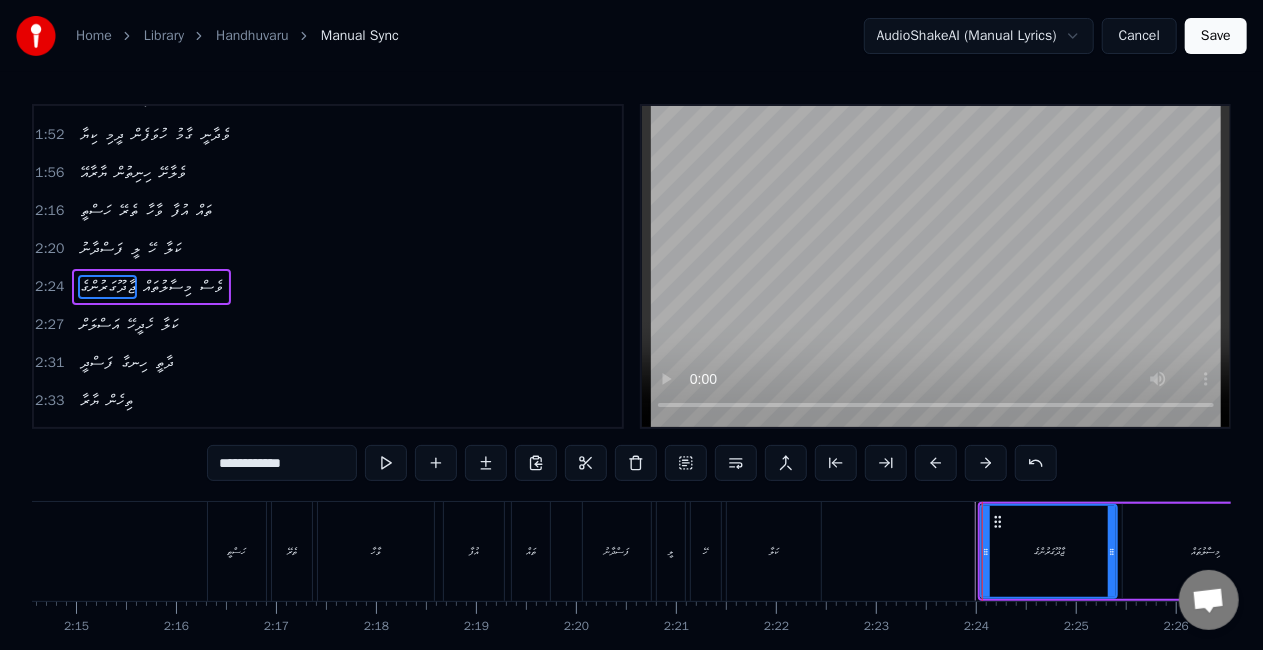 scroll, scrollTop: 903, scrollLeft: 0, axis: vertical 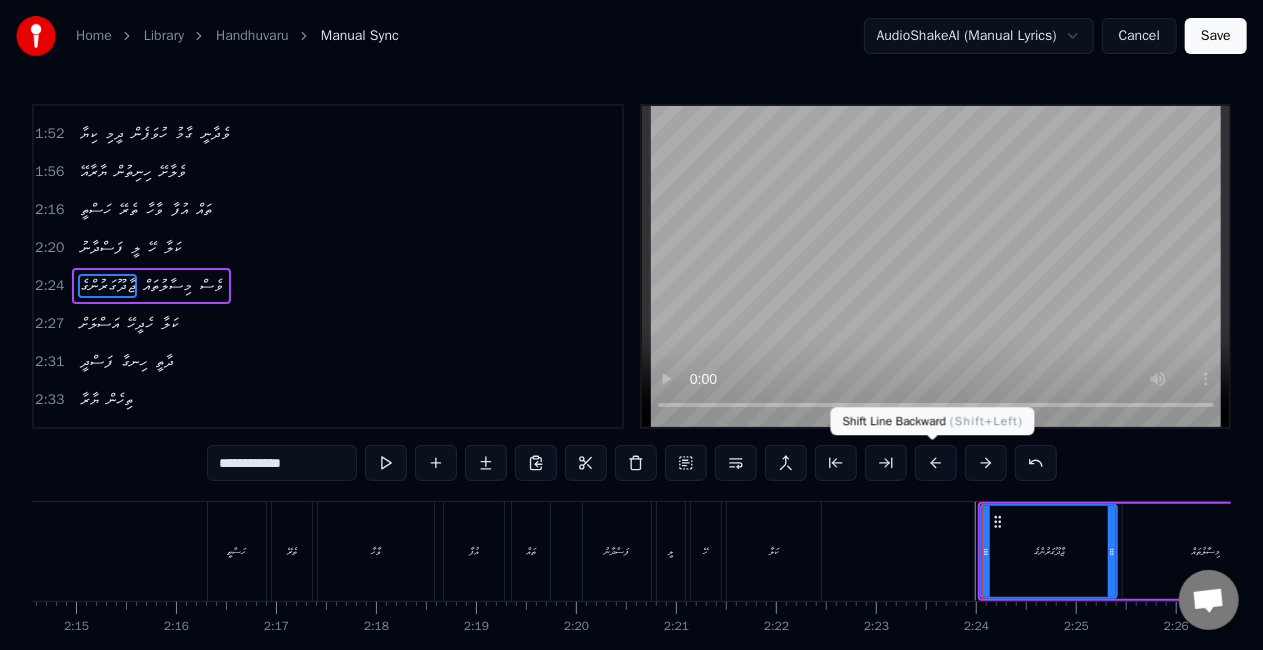 click at bounding box center [936, 463] 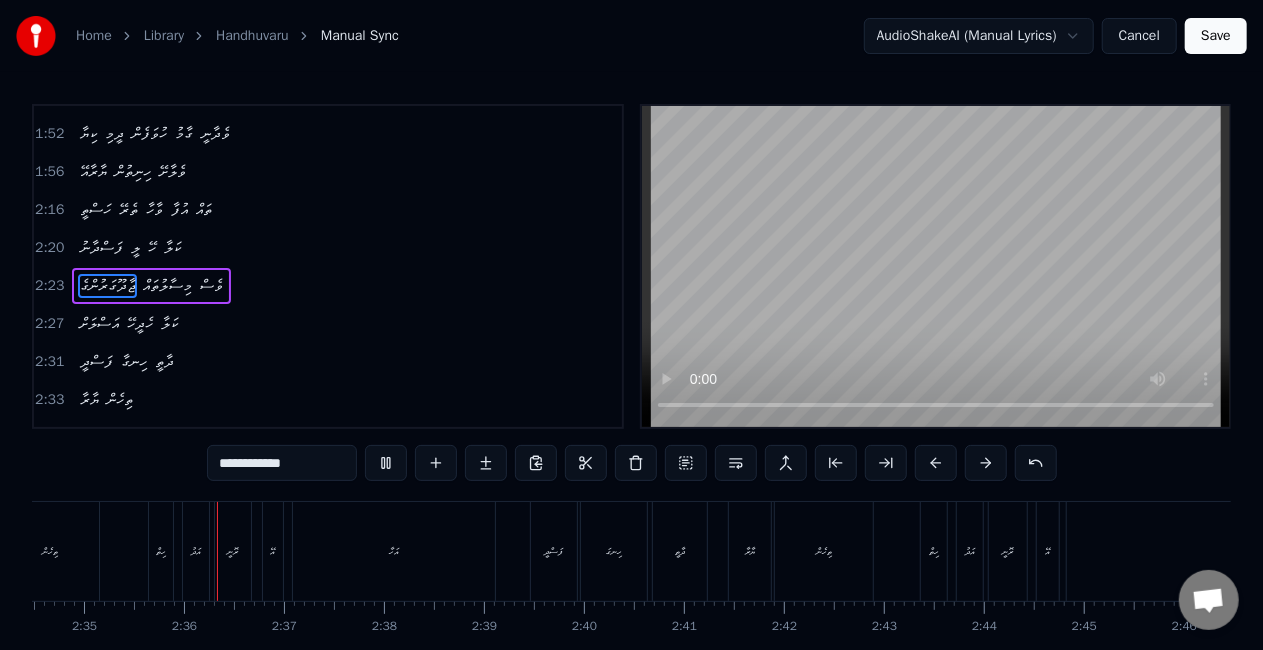 scroll, scrollTop: 0, scrollLeft: 15468, axis: horizontal 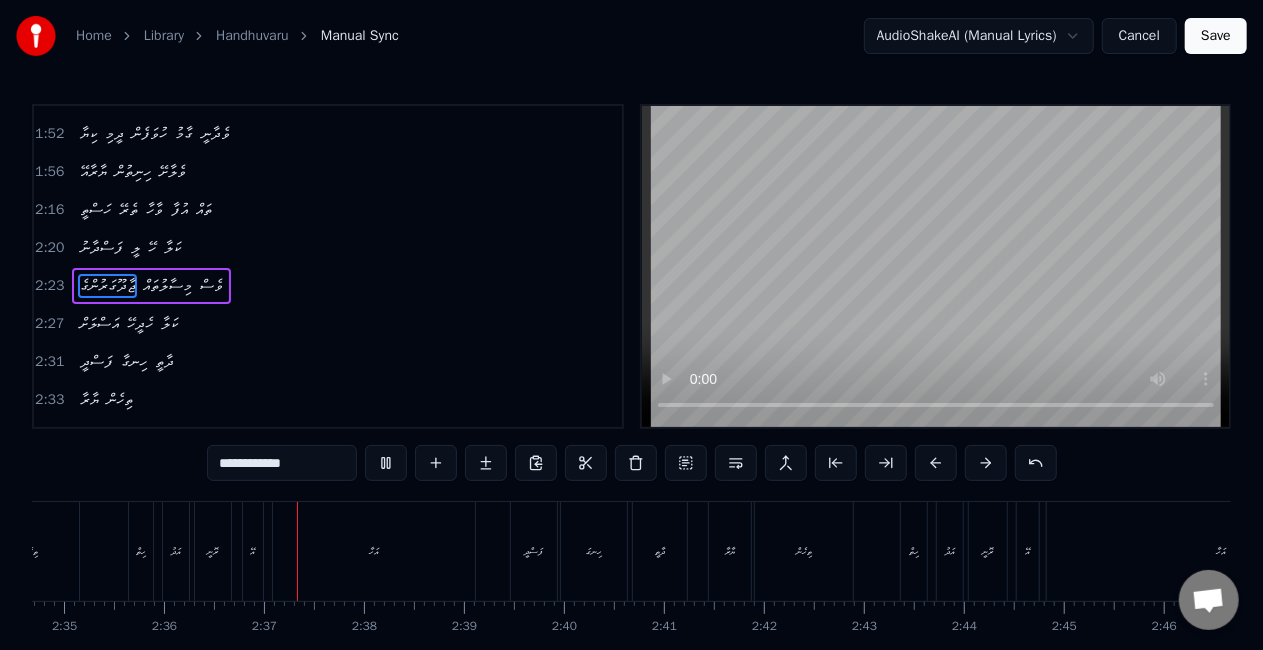 click on "ހިތް އަދު ރޮނީ އޭ އަހާ" at bounding box center (304, 551) 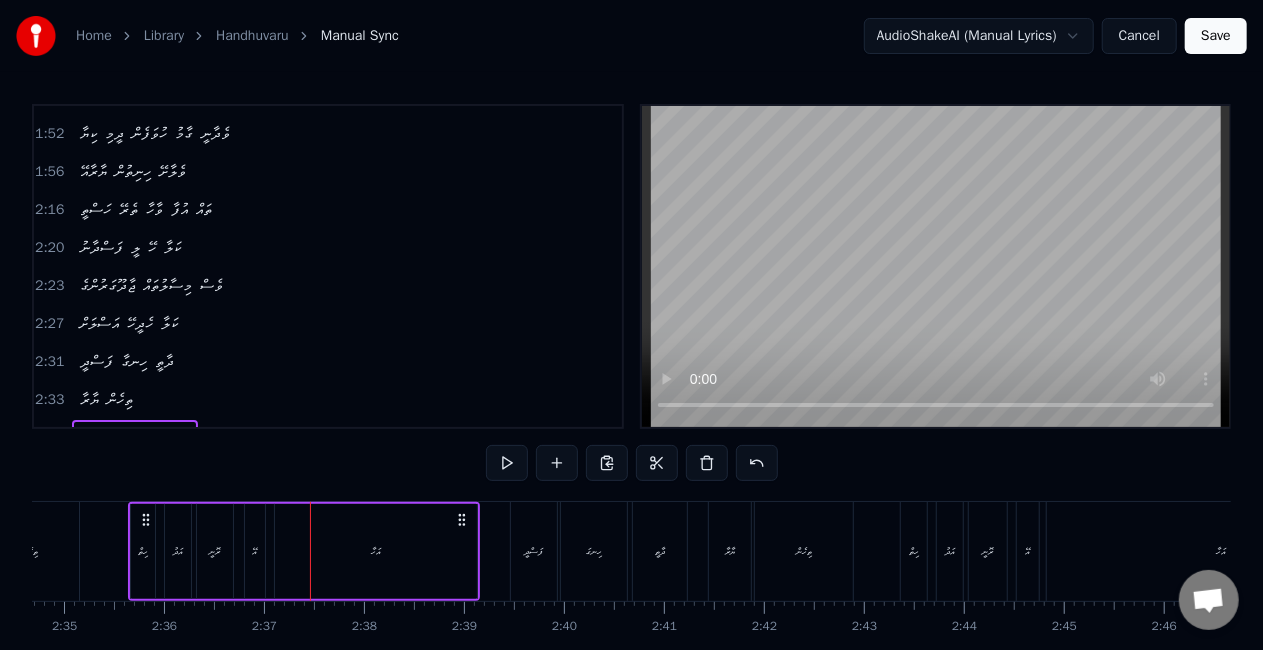 click on "ހިތް" at bounding box center [143, 551] 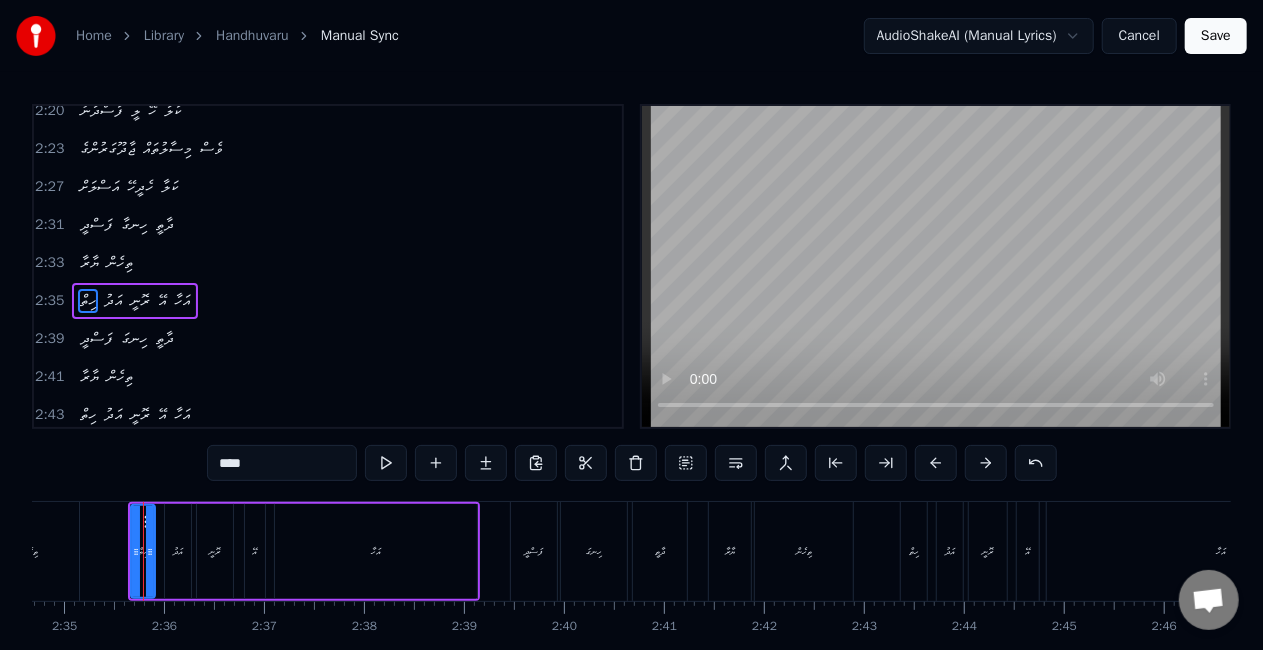 scroll, scrollTop: 1052, scrollLeft: 0, axis: vertical 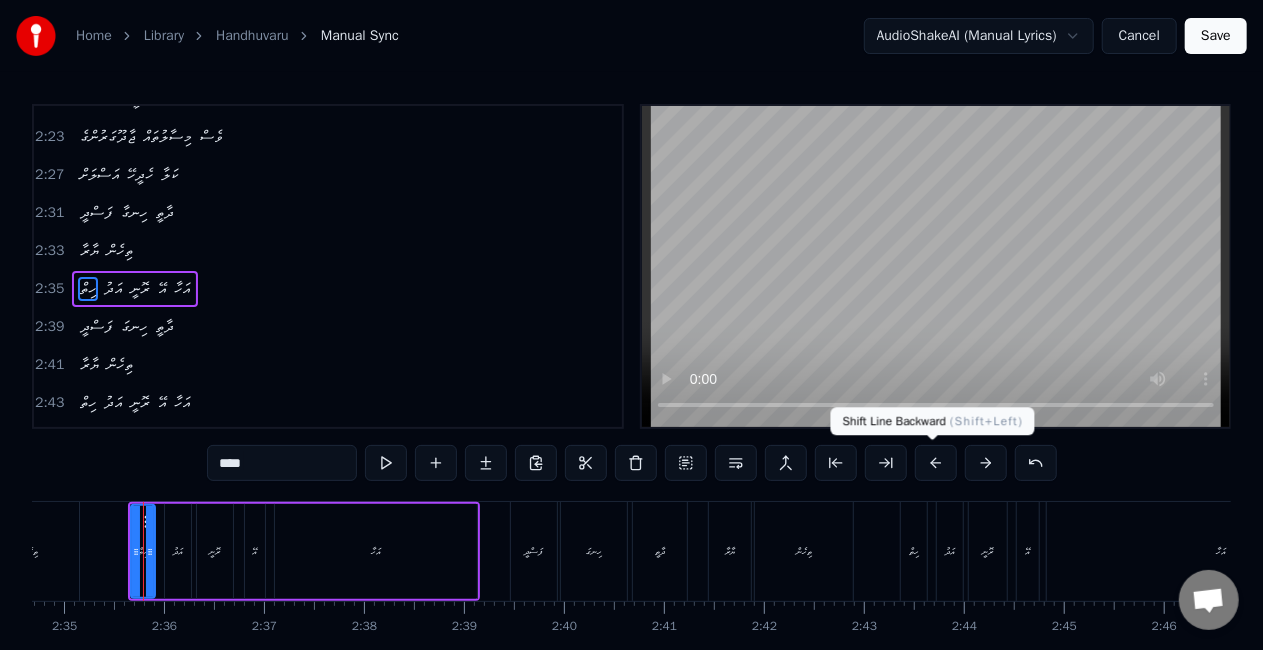 click at bounding box center [936, 463] 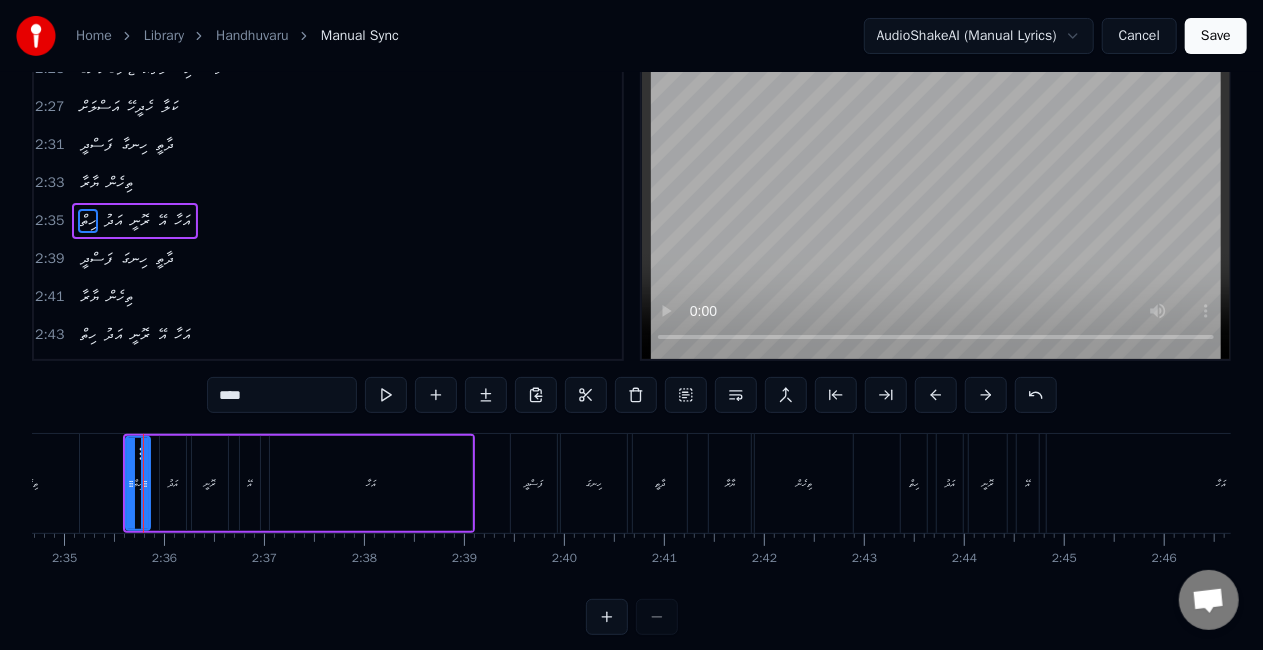 scroll, scrollTop: 102, scrollLeft: 0, axis: vertical 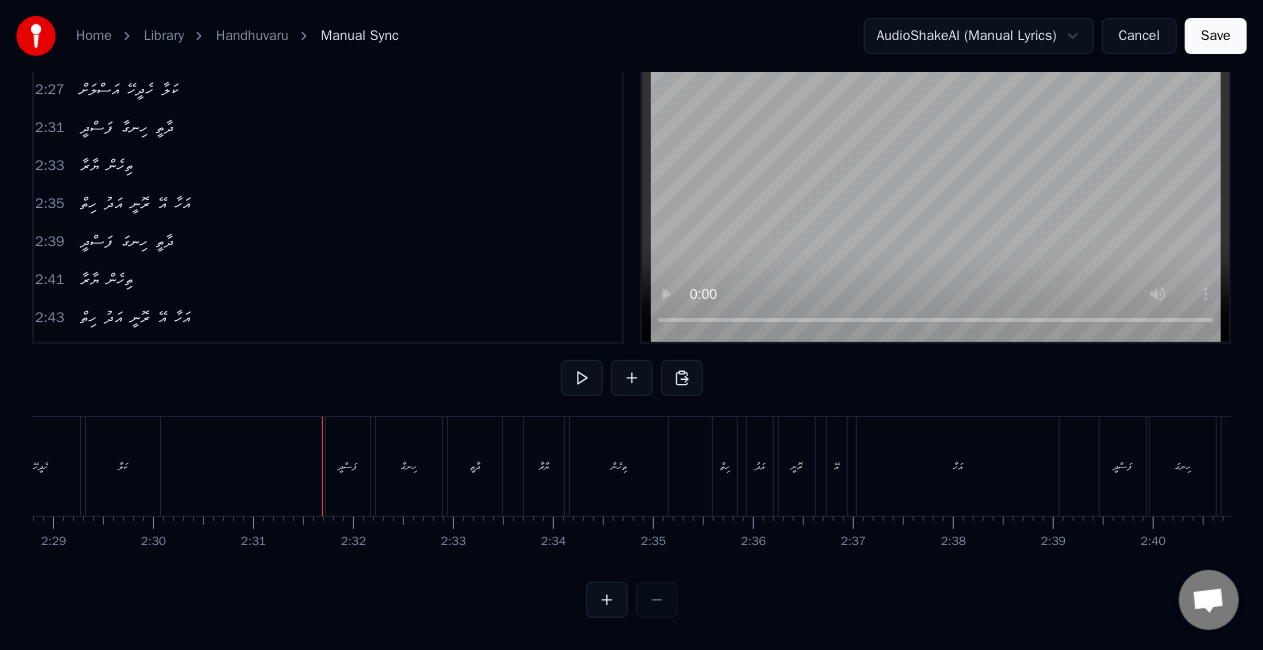 click on "ފަސްދީ" at bounding box center (348, 466) 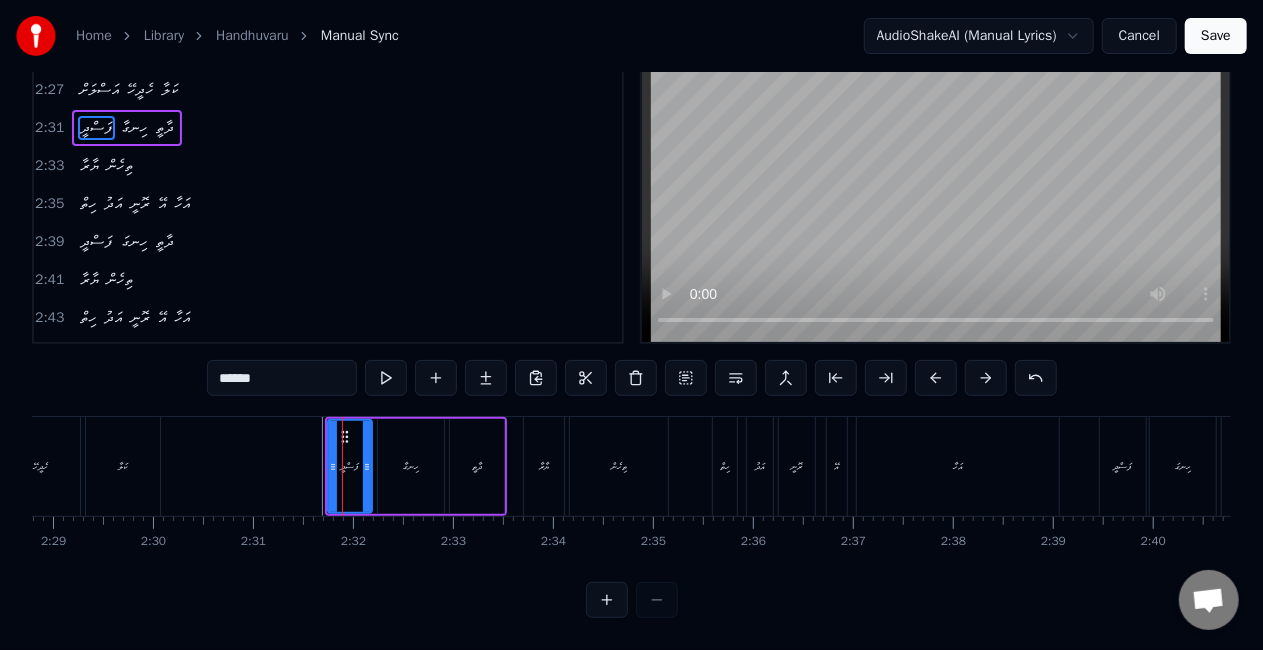 scroll, scrollTop: 0, scrollLeft: 0, axis: both 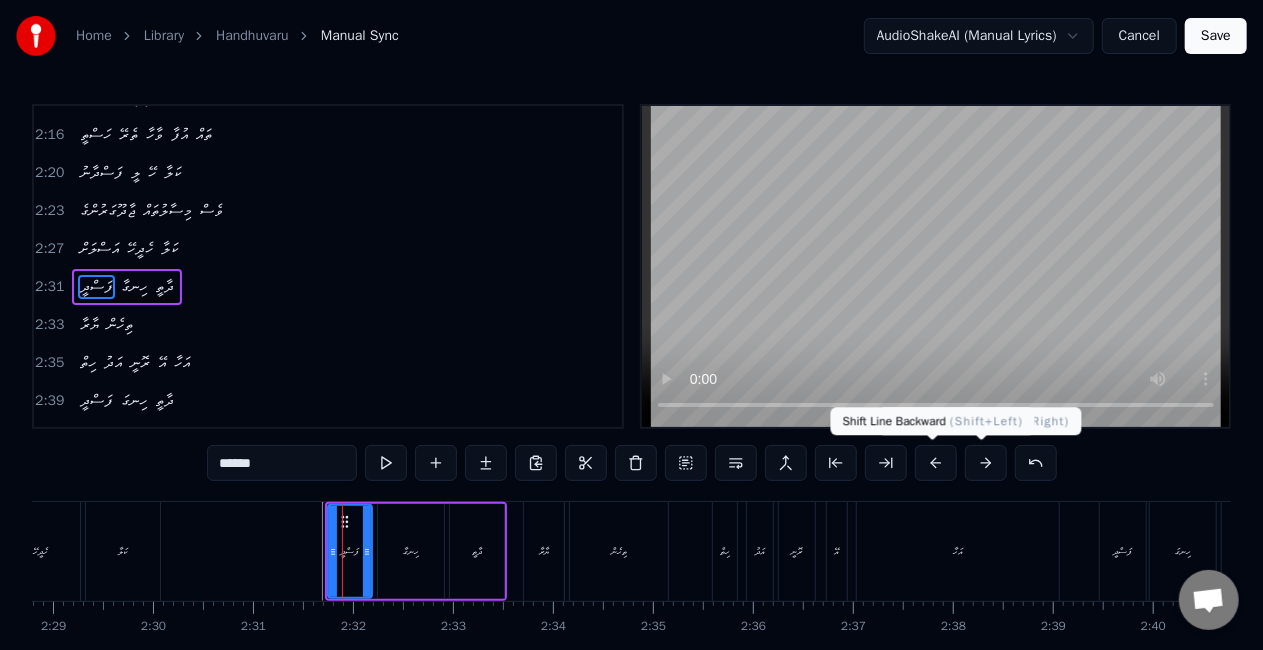 click at bounding box center [936, 463] 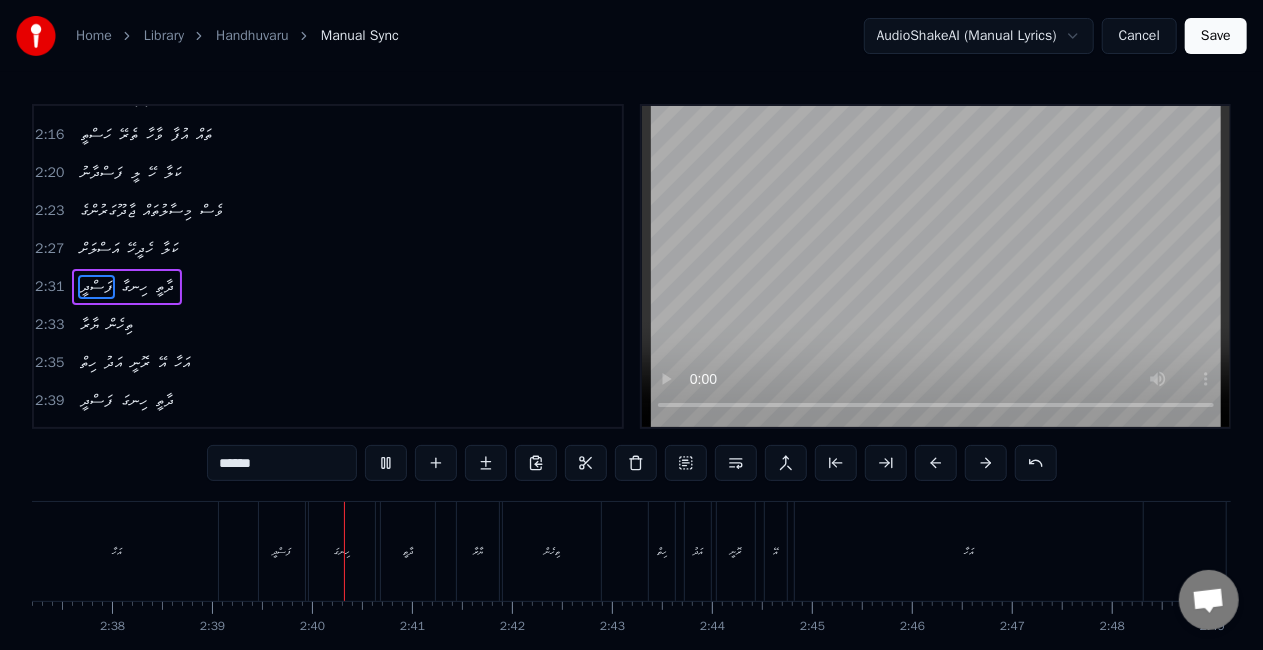 scroll, scrollTop: 0, scrollLeft: 15880, axis: horizontal 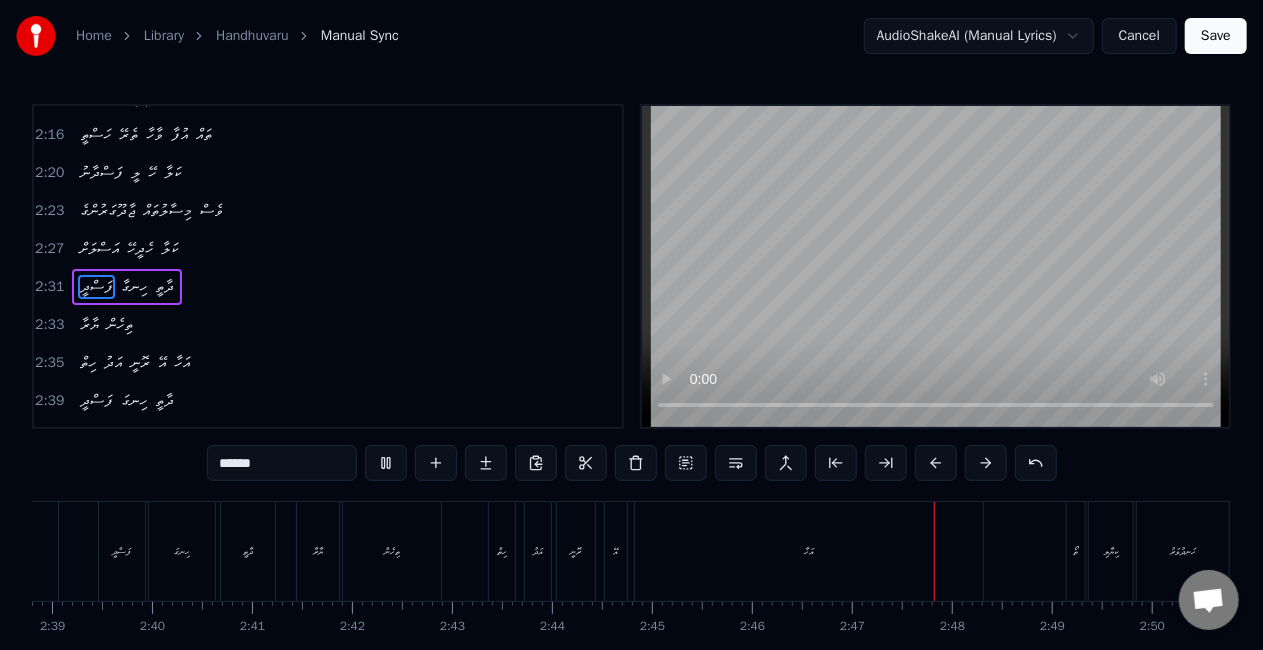 click on "އަހާ" at bounding box center [809, 551] 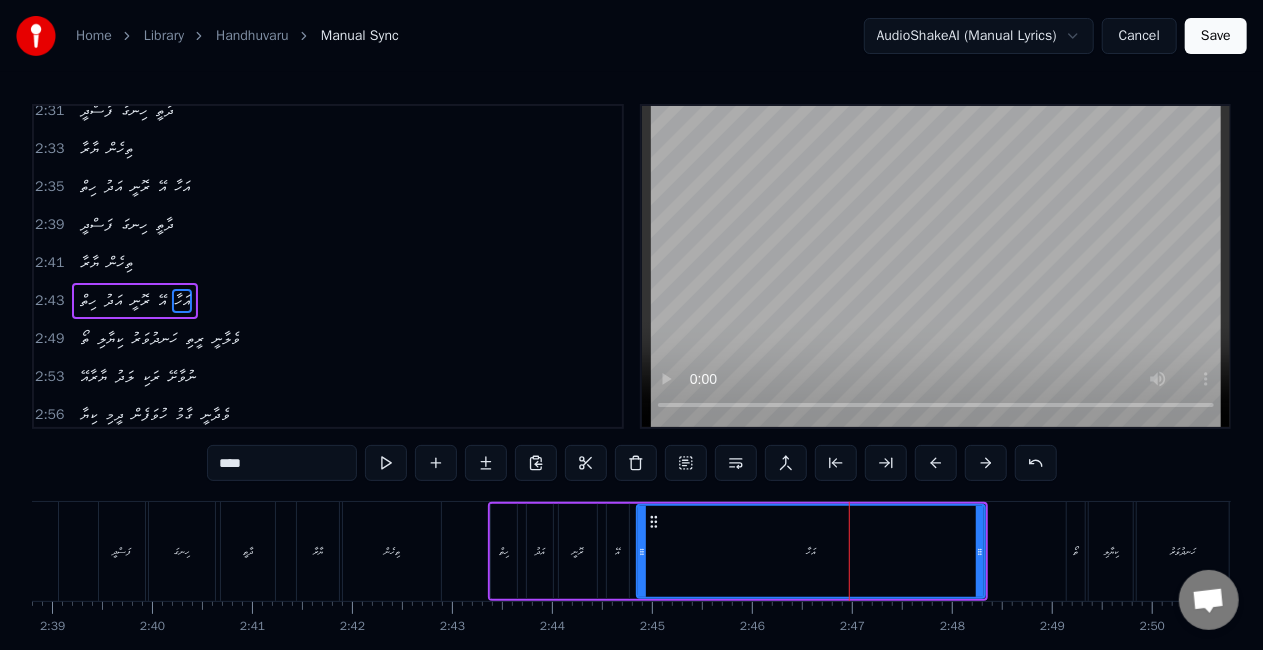scroll, scrollTop: 1164, scrollLeft: 0, axis: vertical 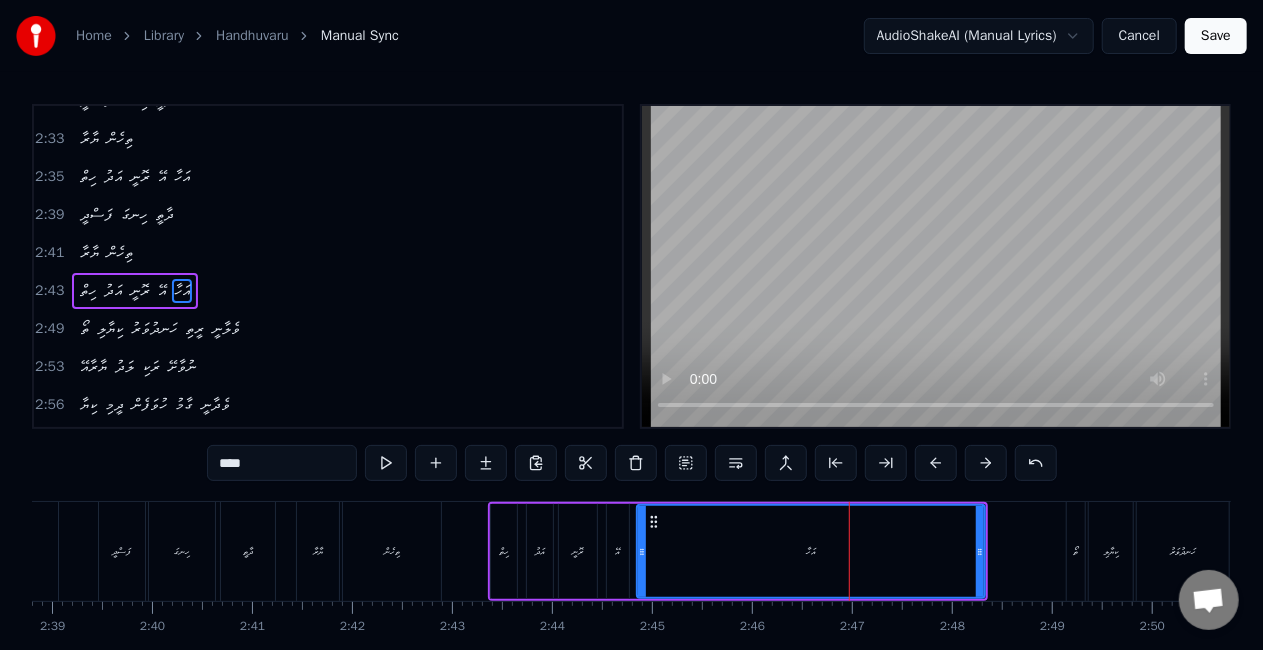 click on "****" at bounding box center [282, 463] 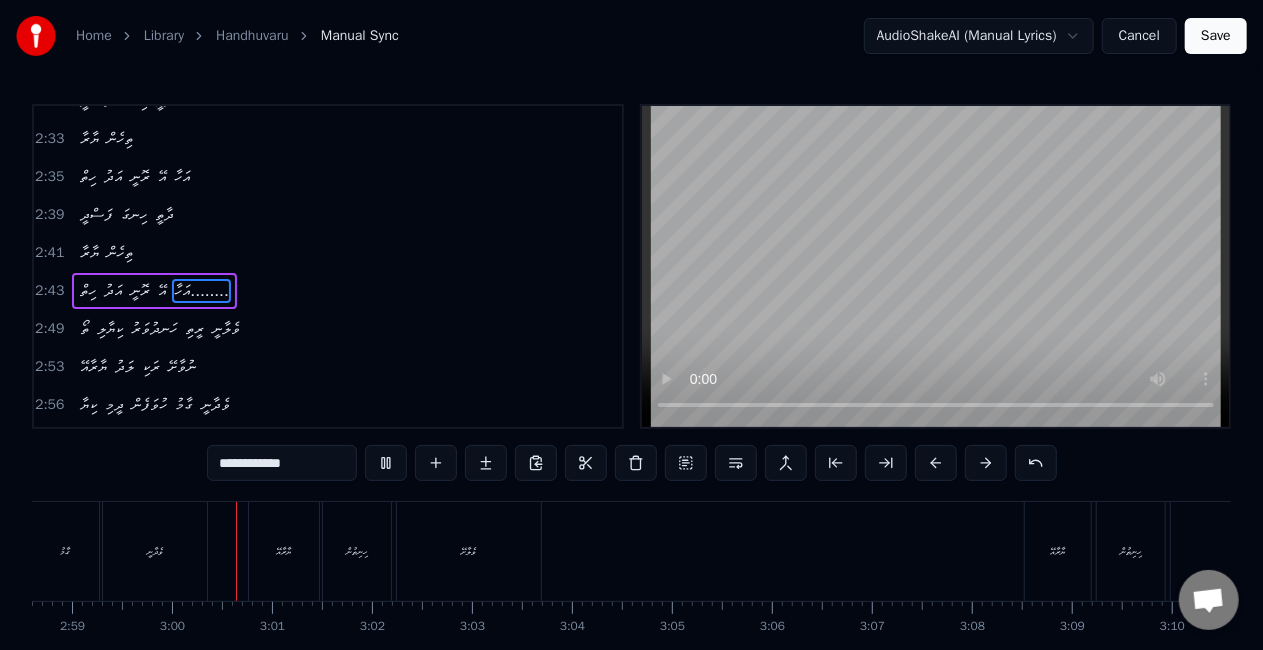scroll, scrollTop: 0, scrollLeft: 17892, axis: horizontal 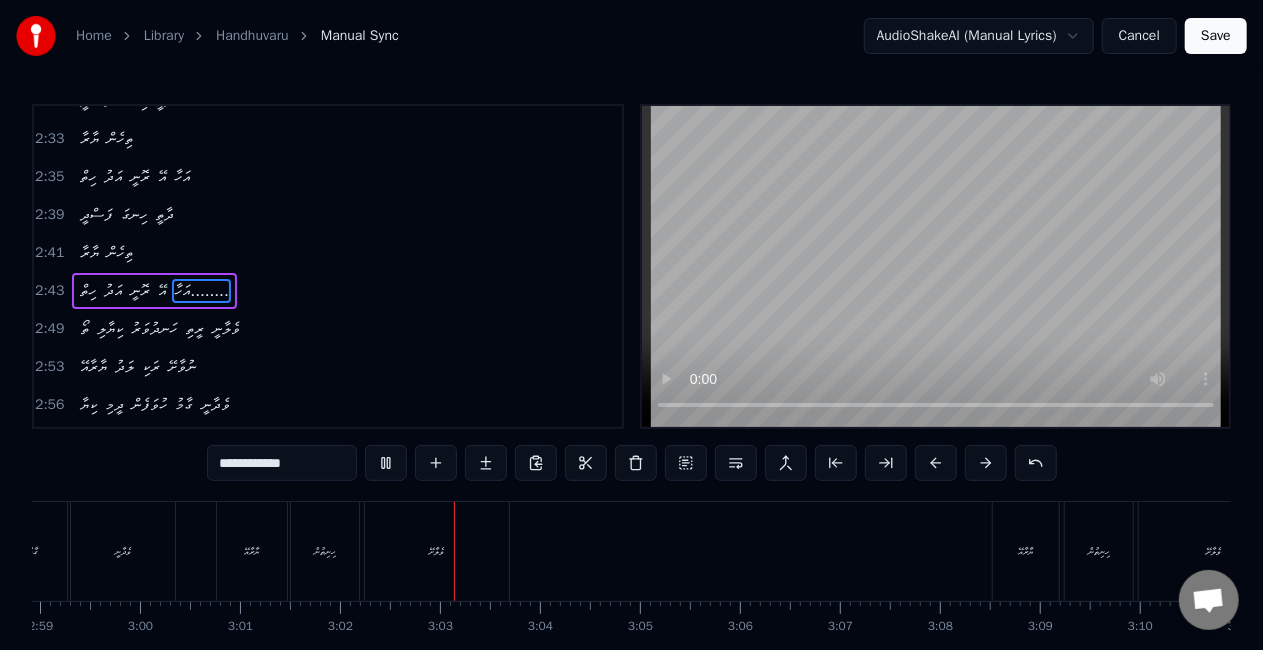 click on "ޔާރާއޭ" at bounding box center [252, 551] 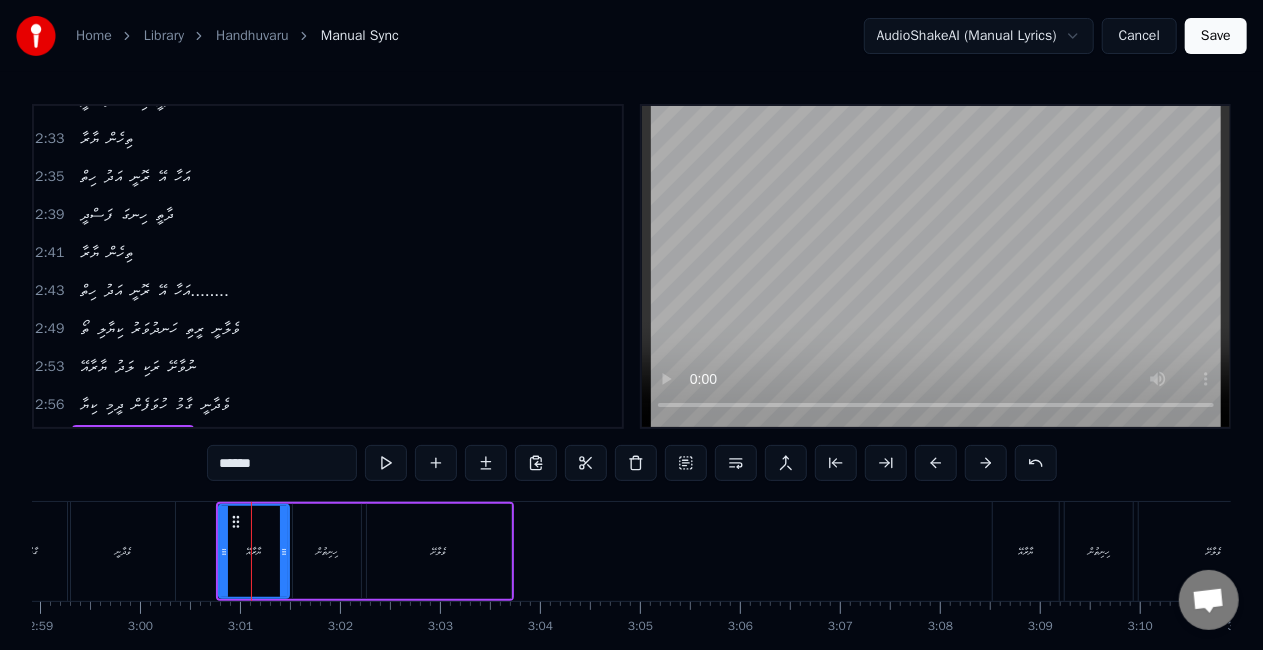 scroll, scrollTop: 8, scrollLeft: 0, axis: vertical 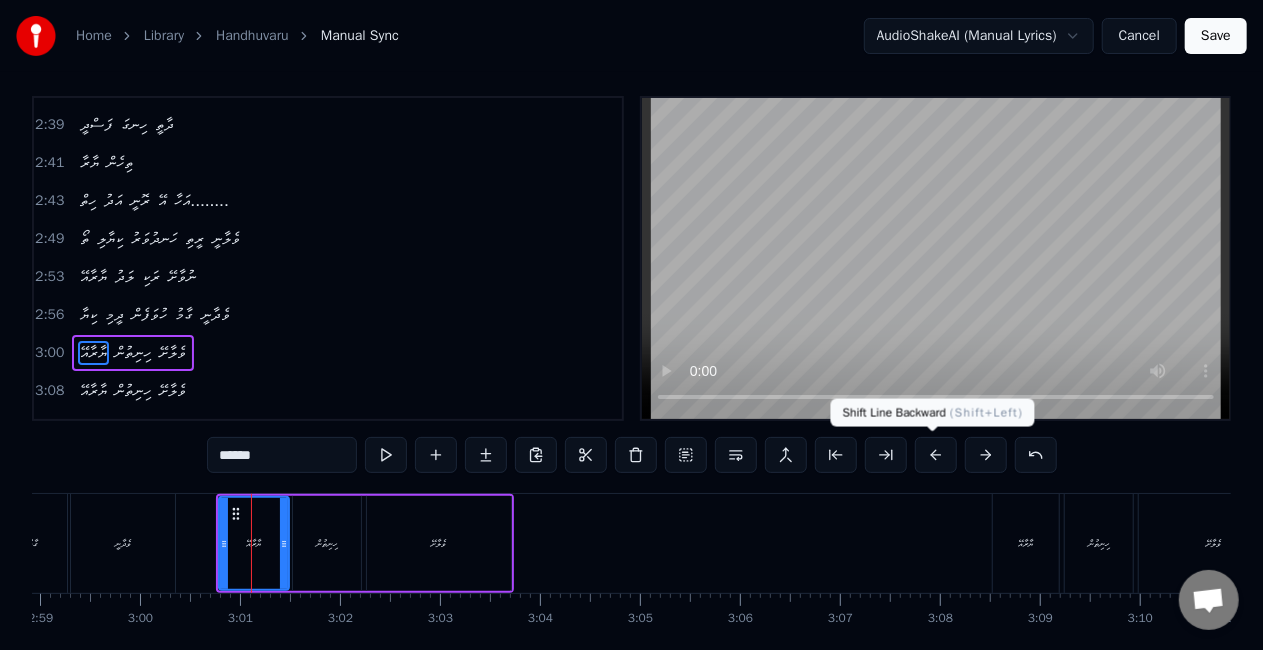 click at bounding box center (936, 455) 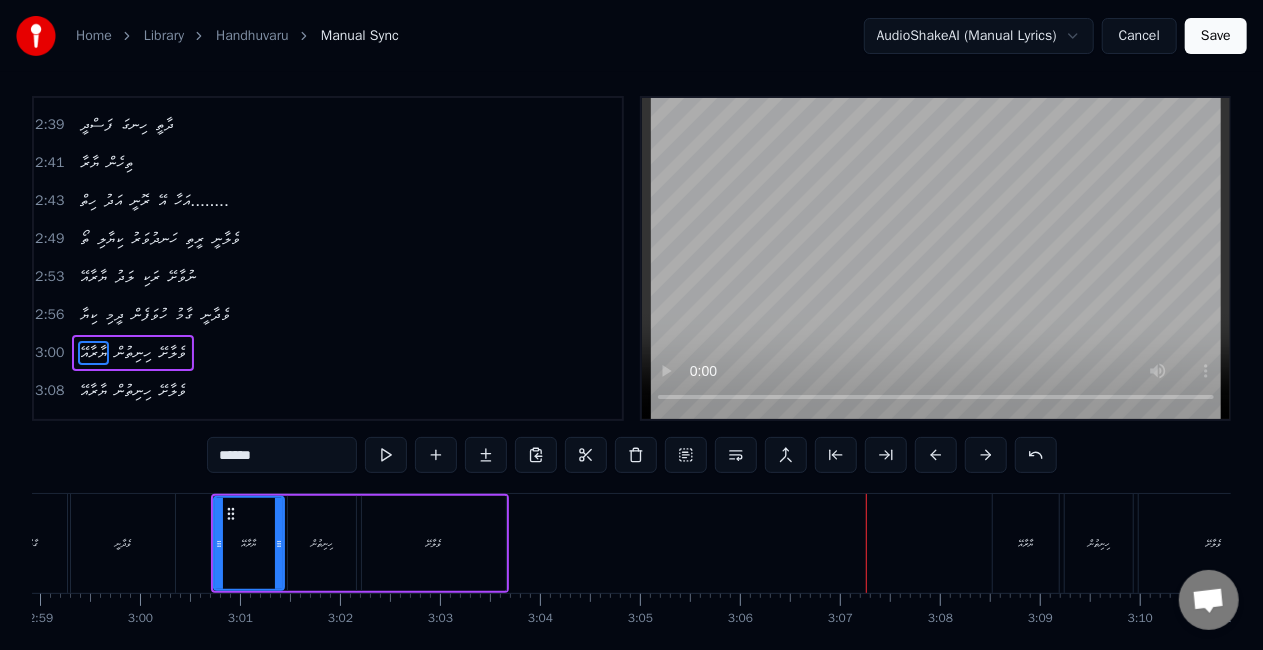 click on "ޔާރާއޭ" at bounding box center (1026, 543) 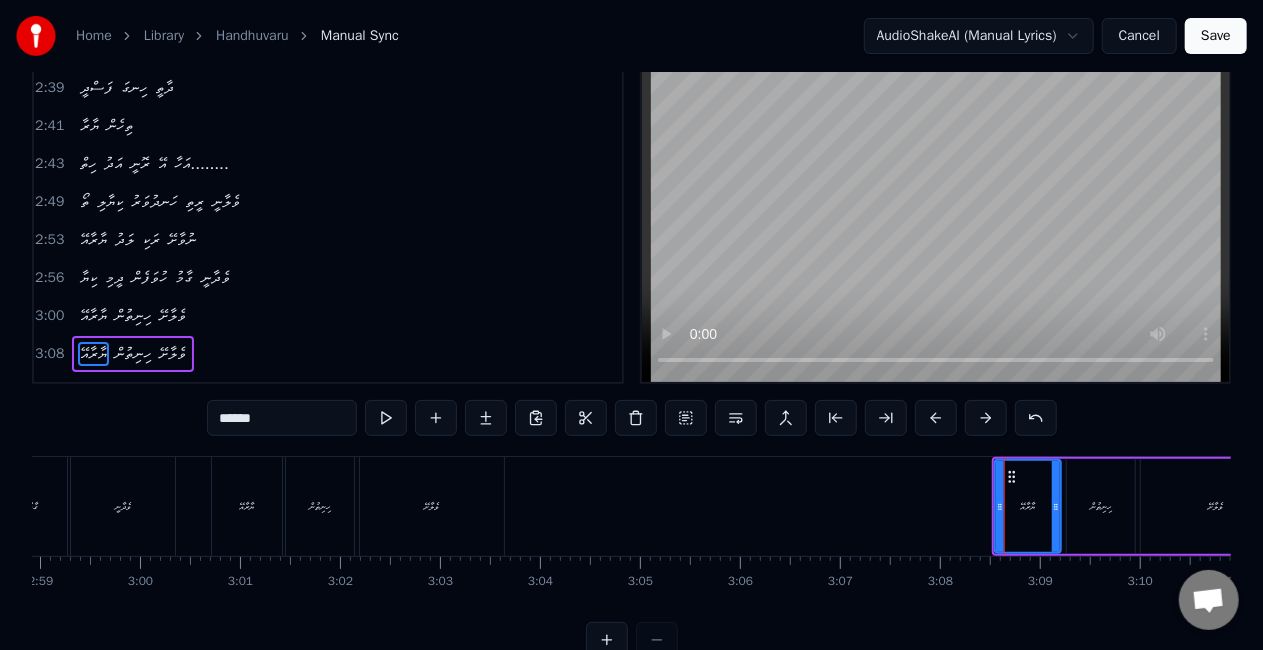 scroll, scrollTop: 46, scrollLeft: 0, axis: vertical 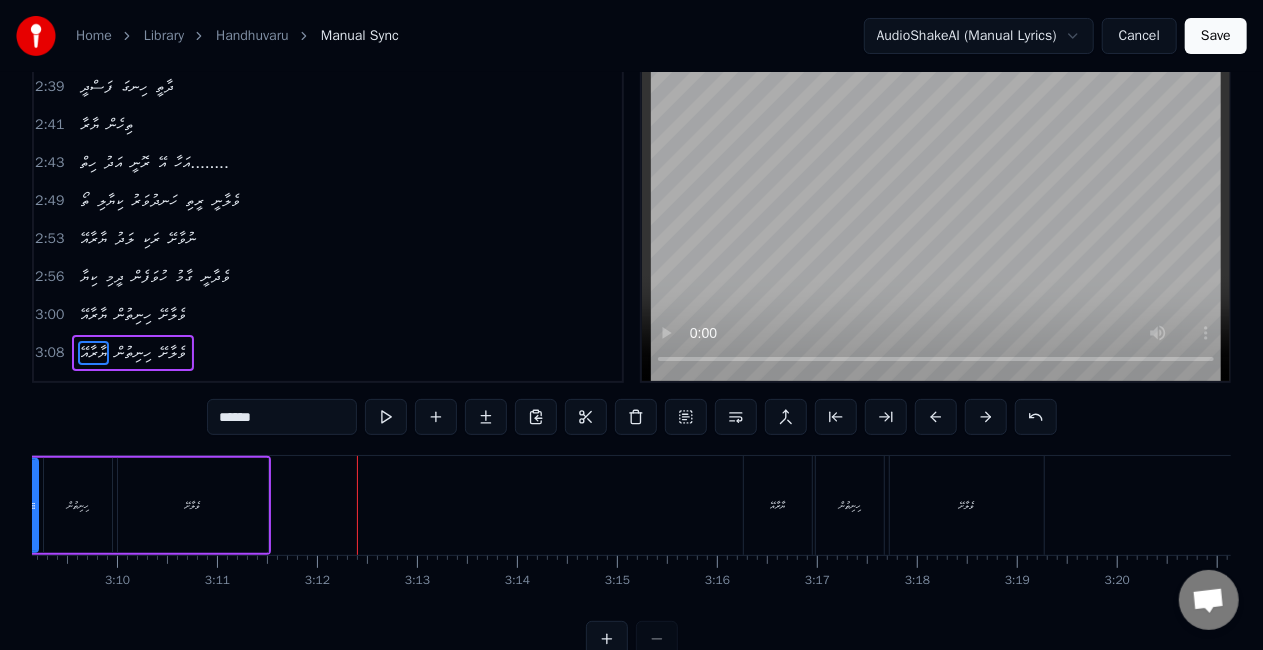 click on "ވެލާށޭ" at bounding box center (193, 505) 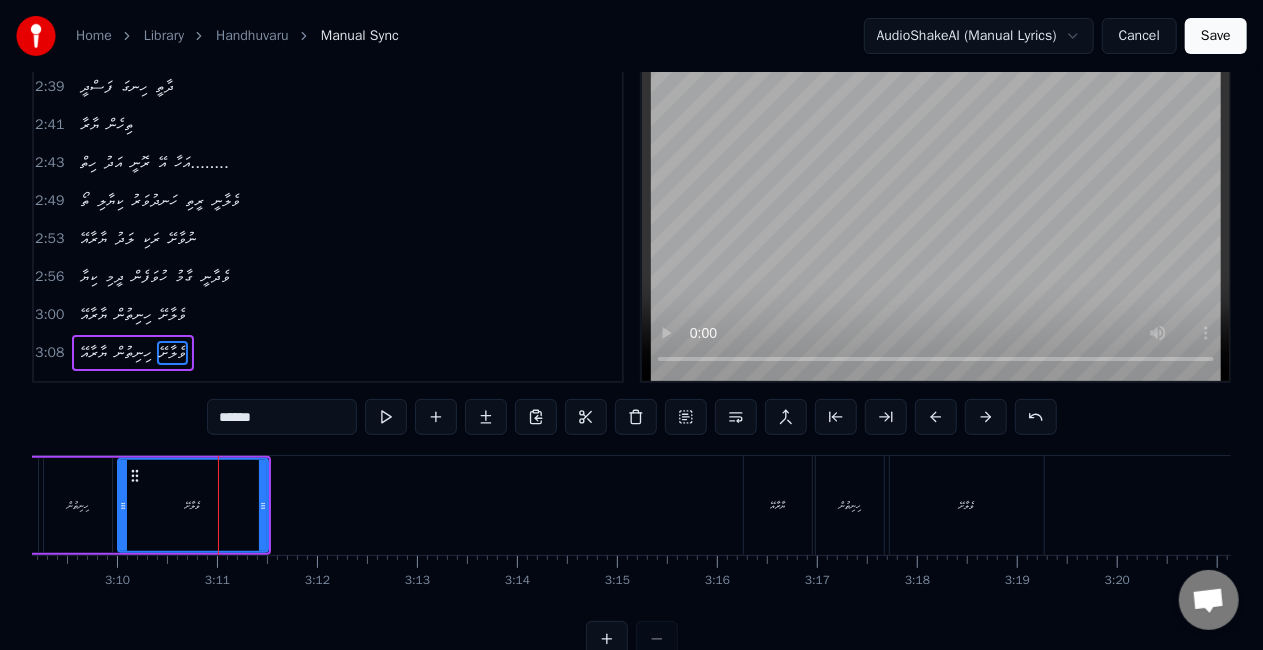 click on "******" at bounding box center (282, 417) 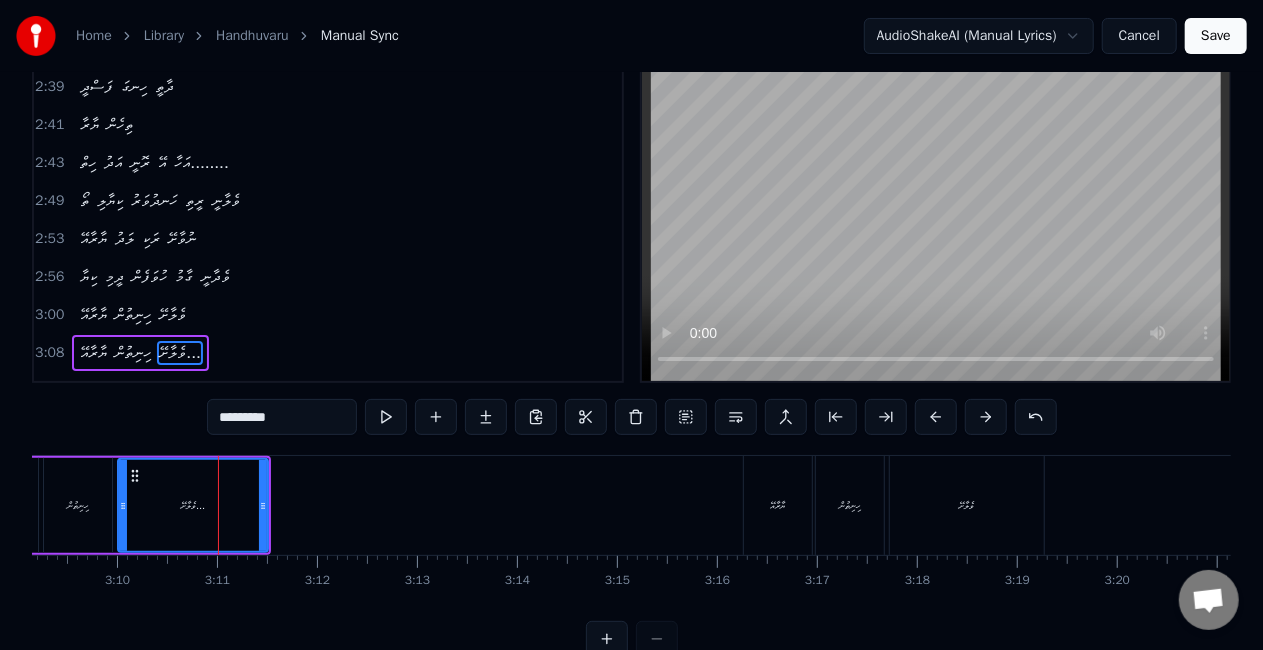 click on "ވެލާށޭ..." at bounding box center (193, 505) 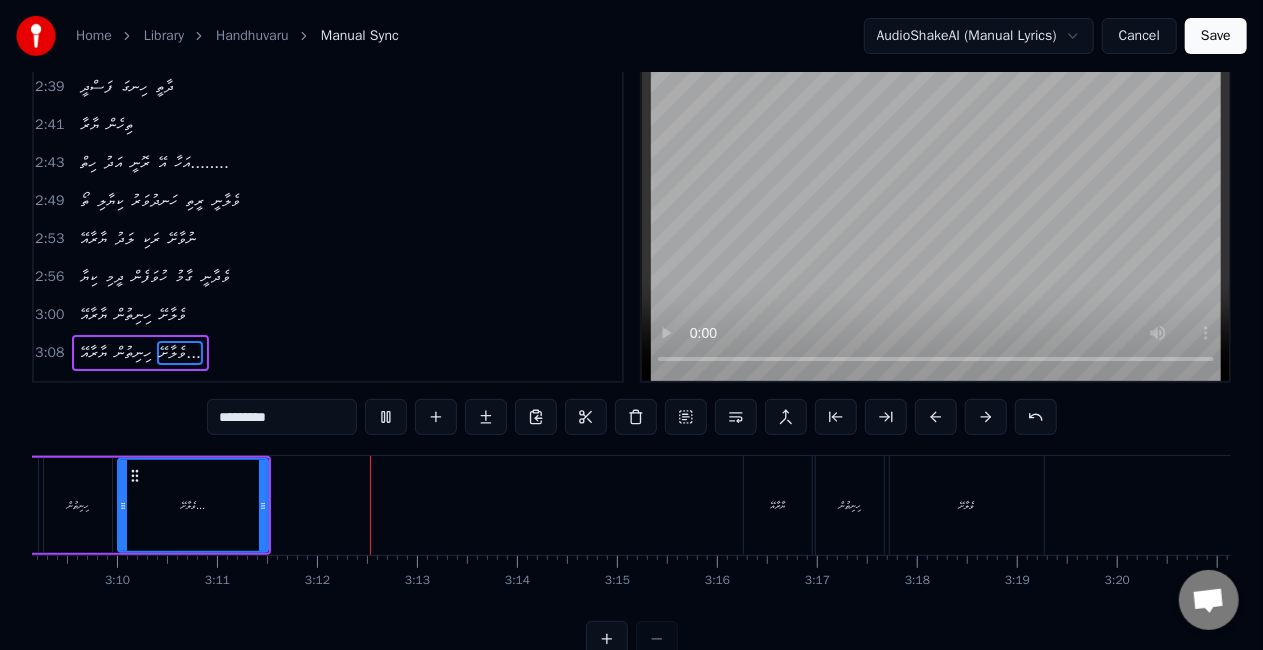 click on "ޔާރާއޭ" at bounding box center [778, 505] 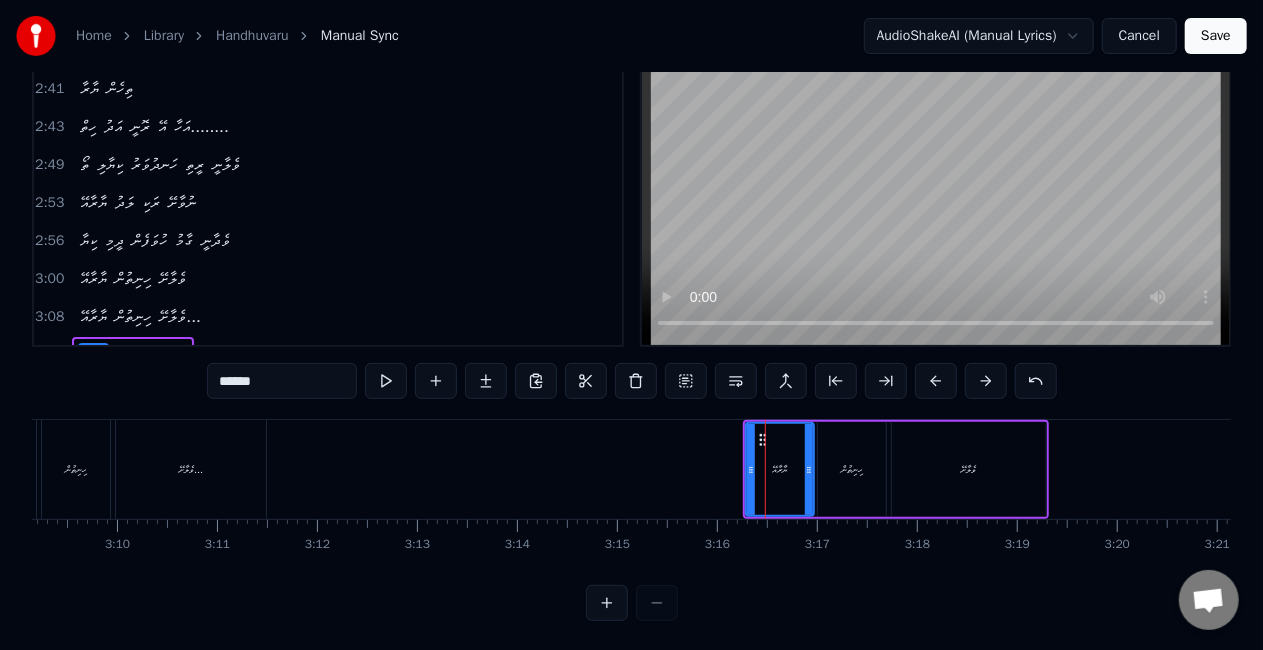 scroll, scrollTop: 83, scrollLeft: 0, axis: vertical 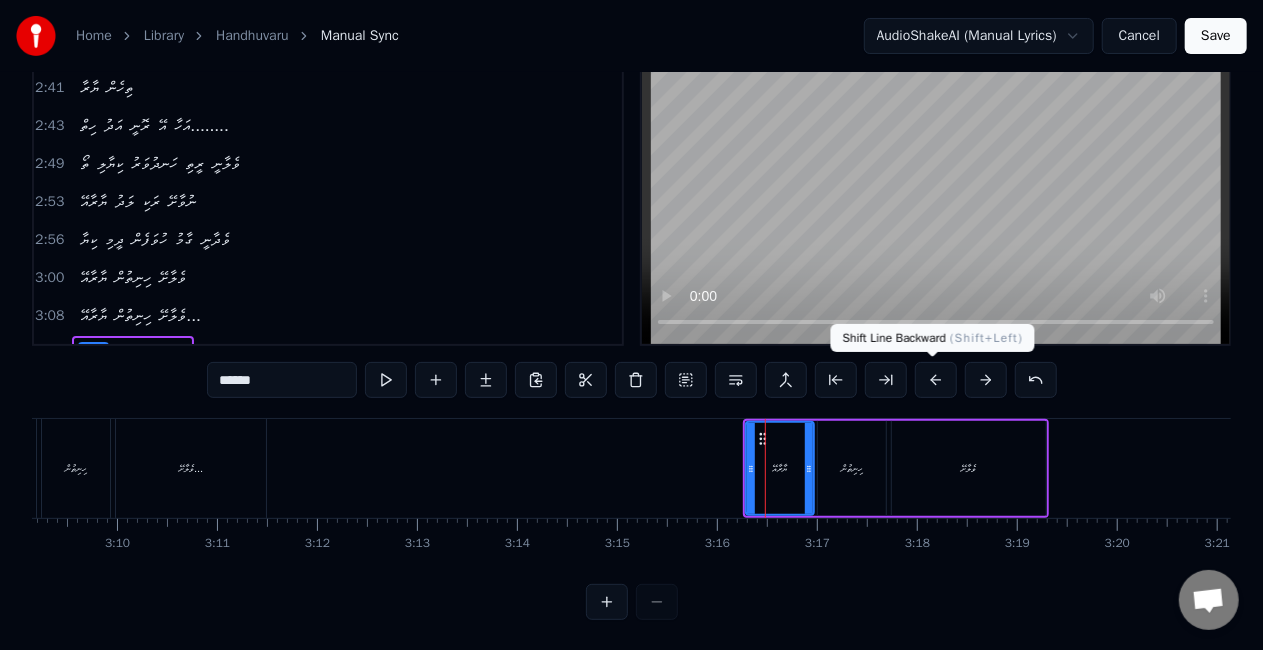 click at bounding box center [936, 380] 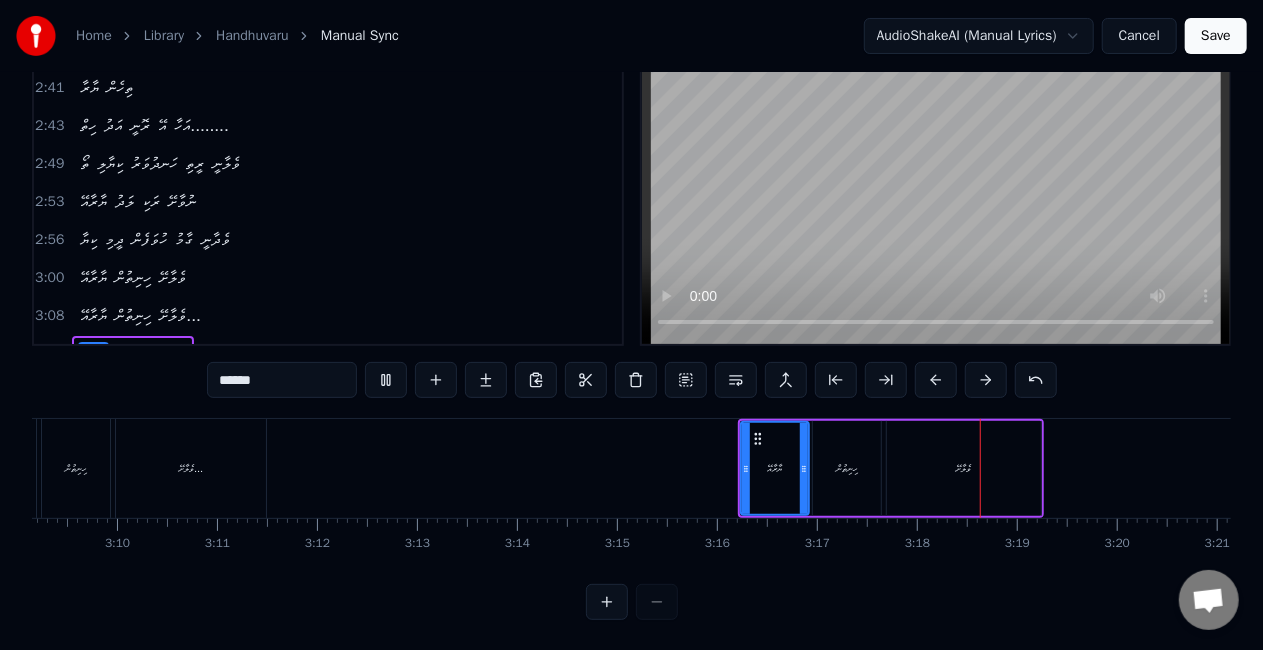 click on "ވެލާށޭ" at bounding box center (964, 468) 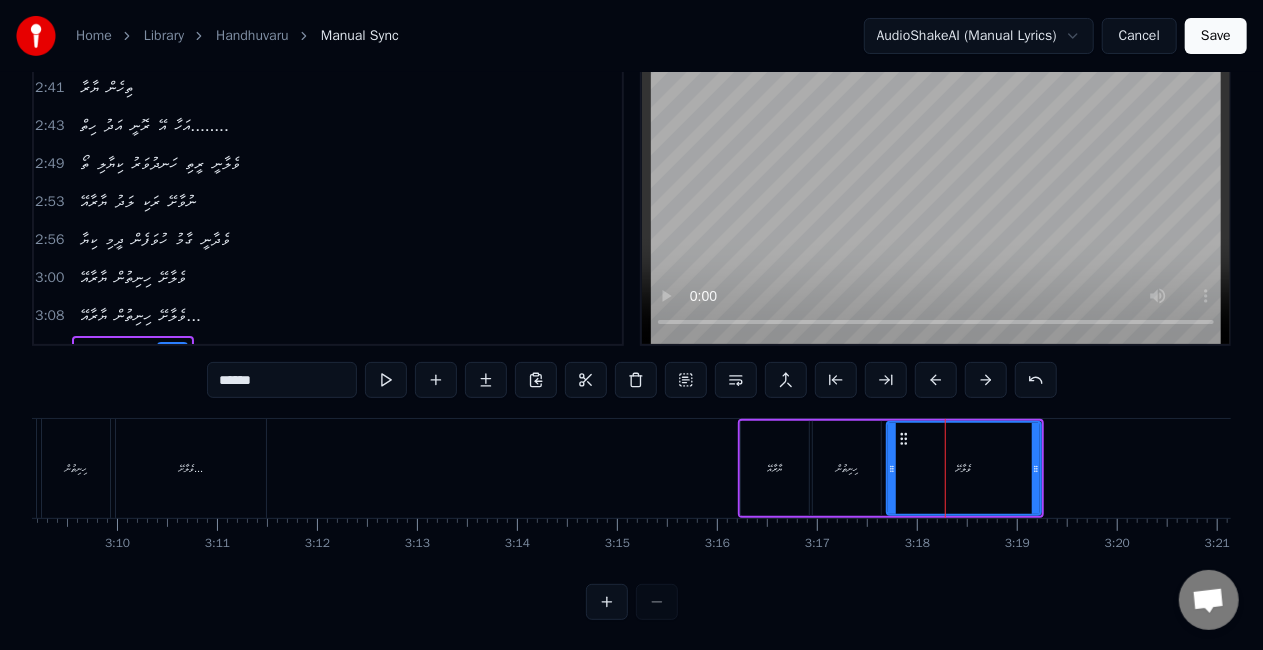 click on "******" at bounding box center (282, 380) 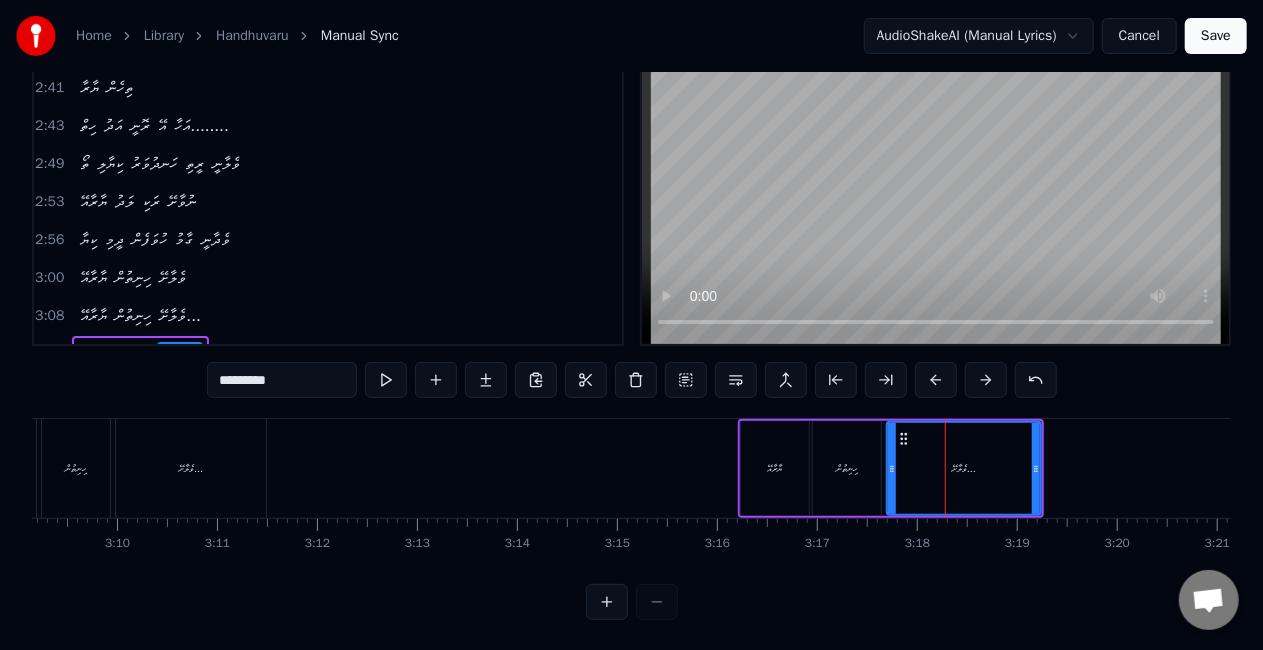 type on "*********" 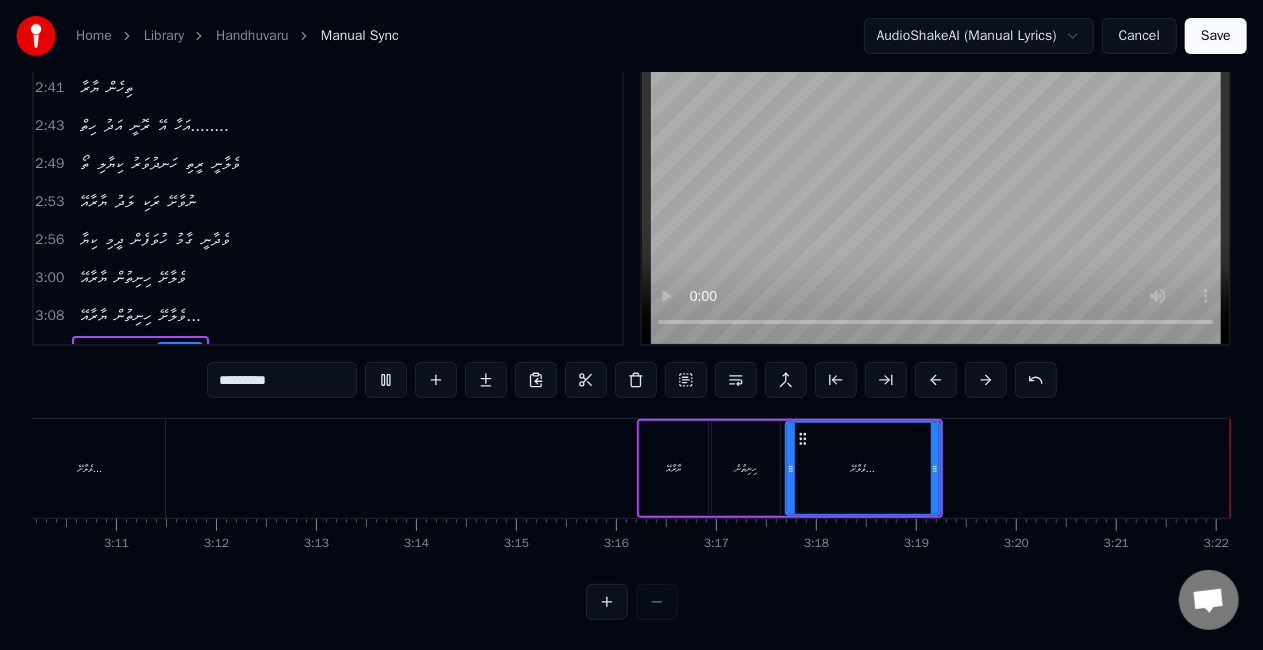 scroll, scrollTop: 0, scrollLeft: 19016, axis: horizontal 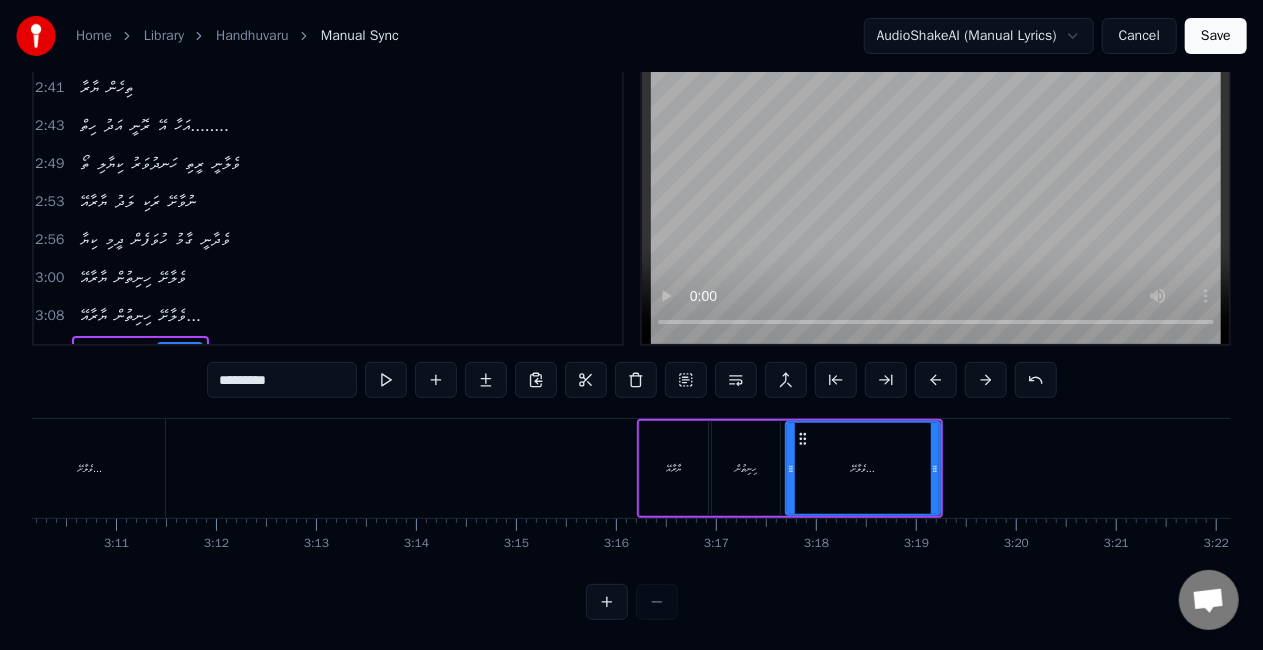 click on "Save" at bounding box center [1216, 36] 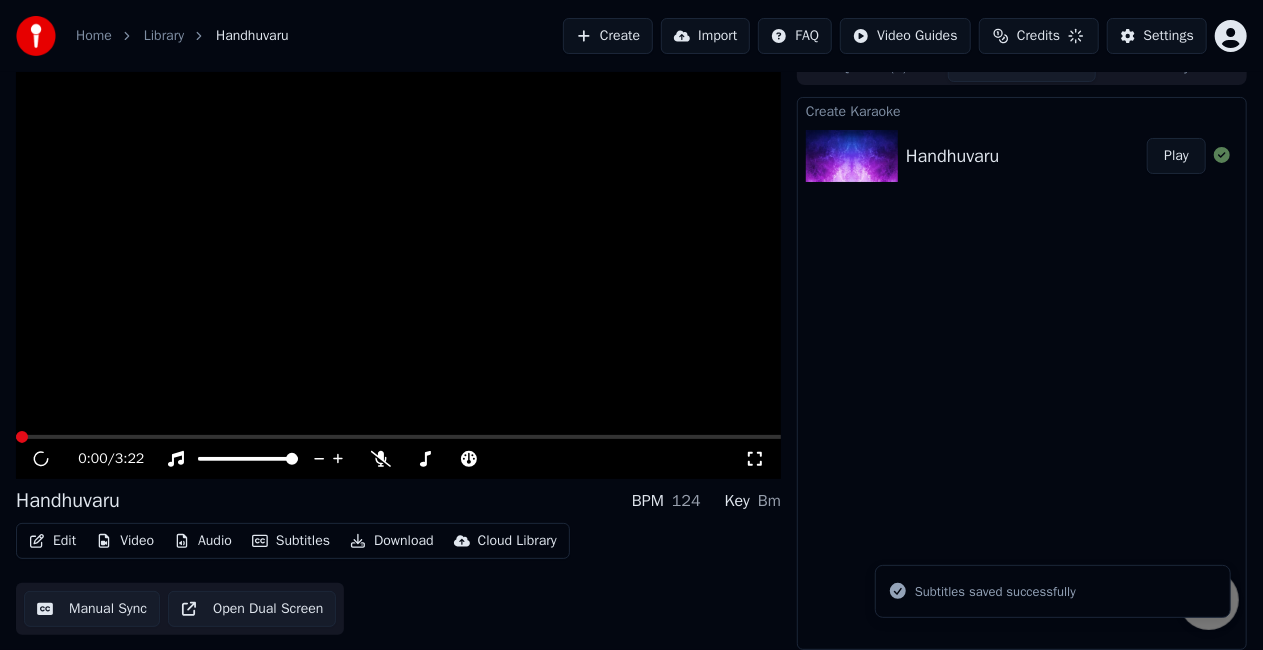 scroll, scrollTop: 22, scrollLeft: 0, axis: vertical 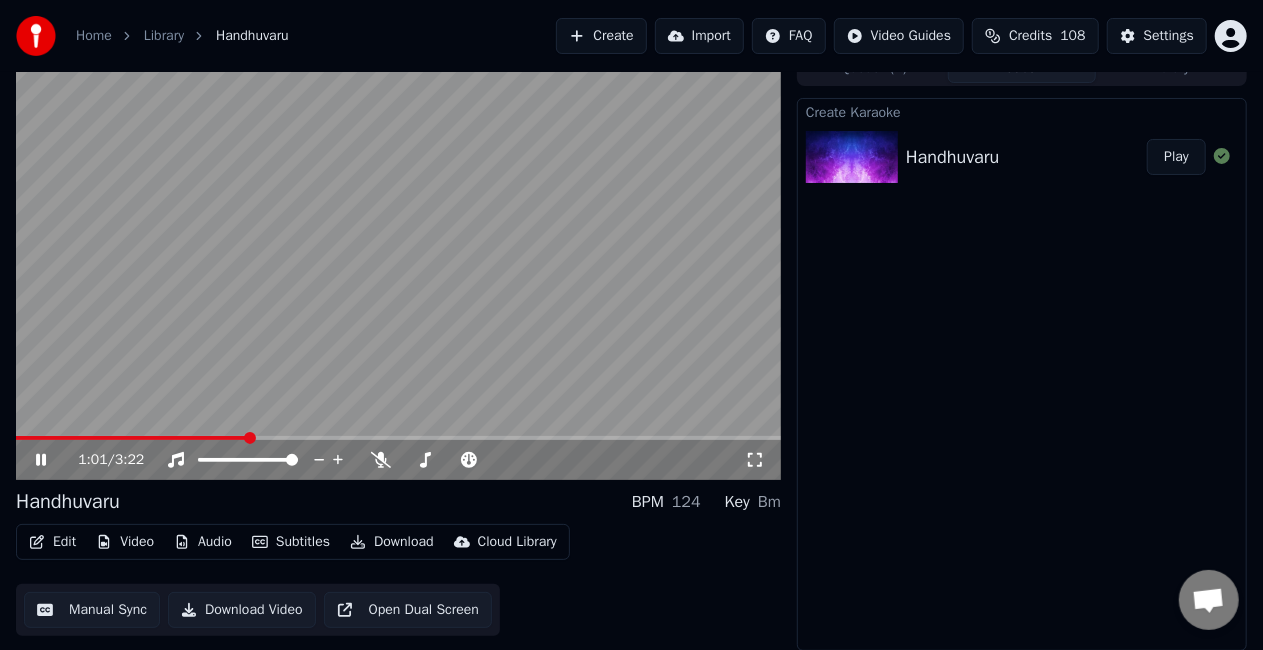 click at bounding box center [398, 265] 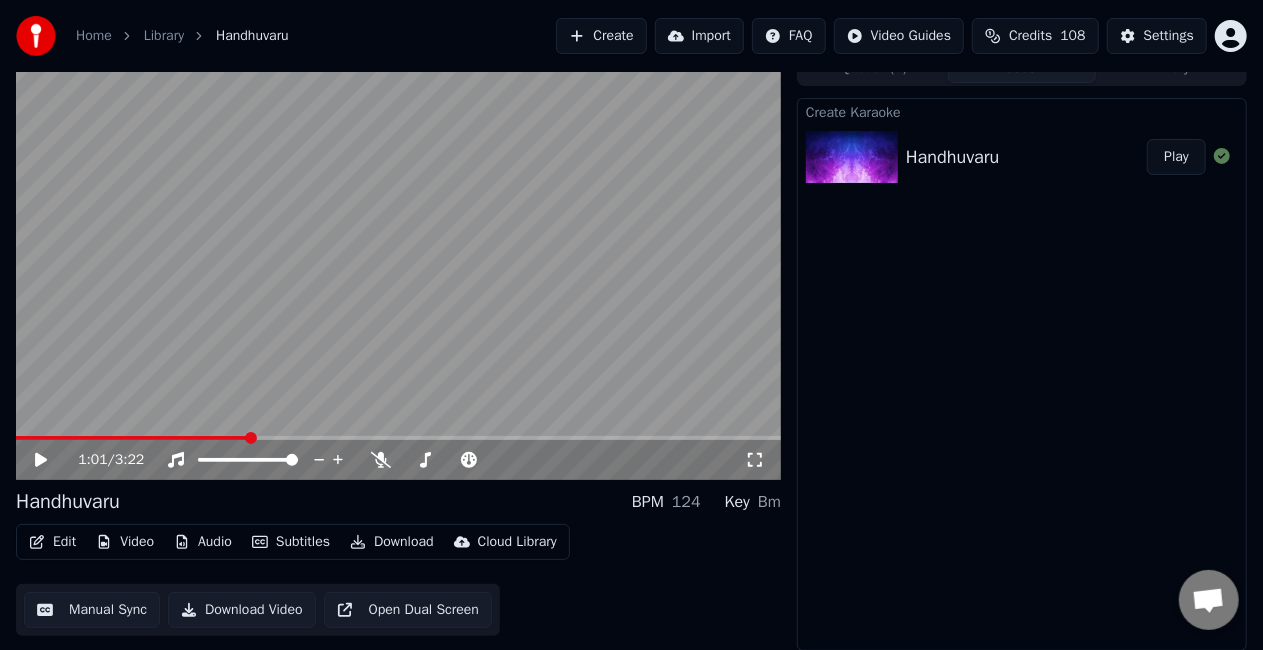 click at bounding box center [398, 438] 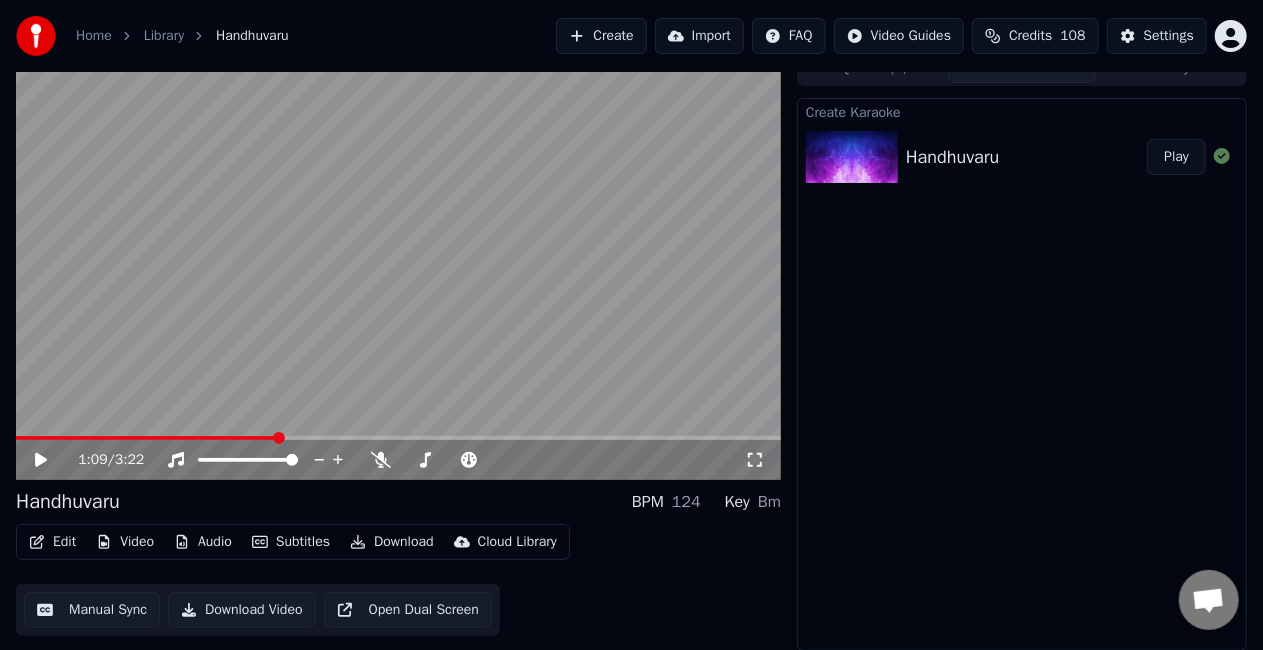 click 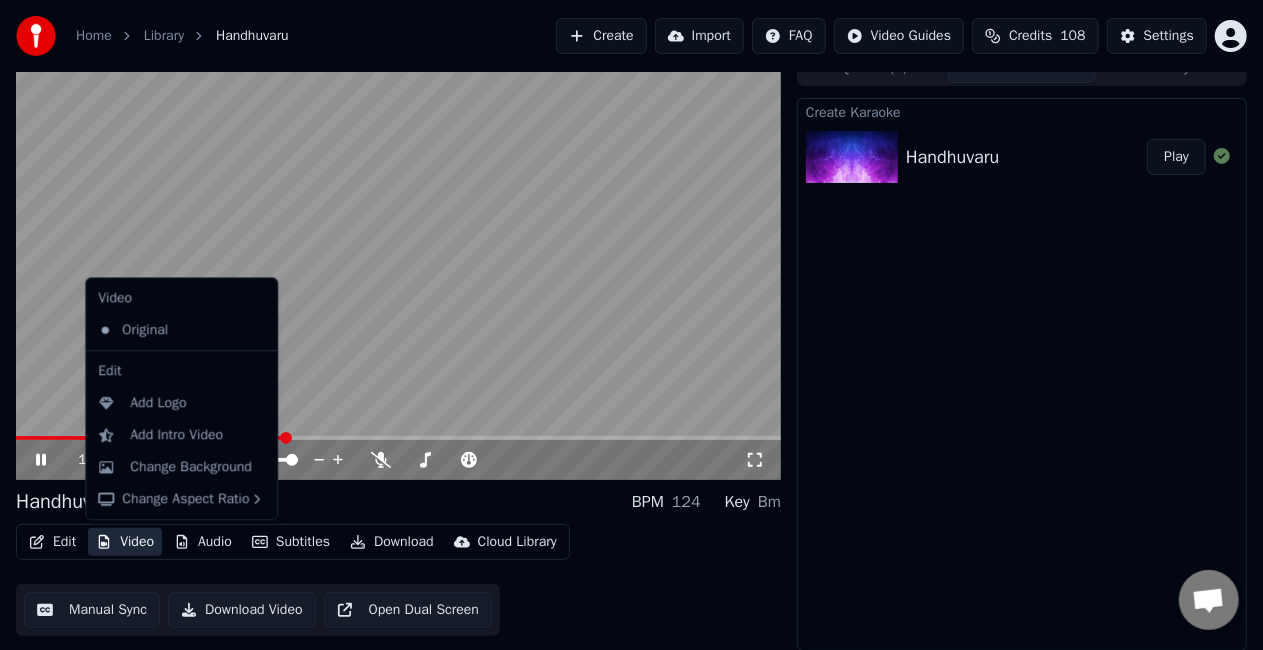 click on "Video" at bounding box center [125, 542] 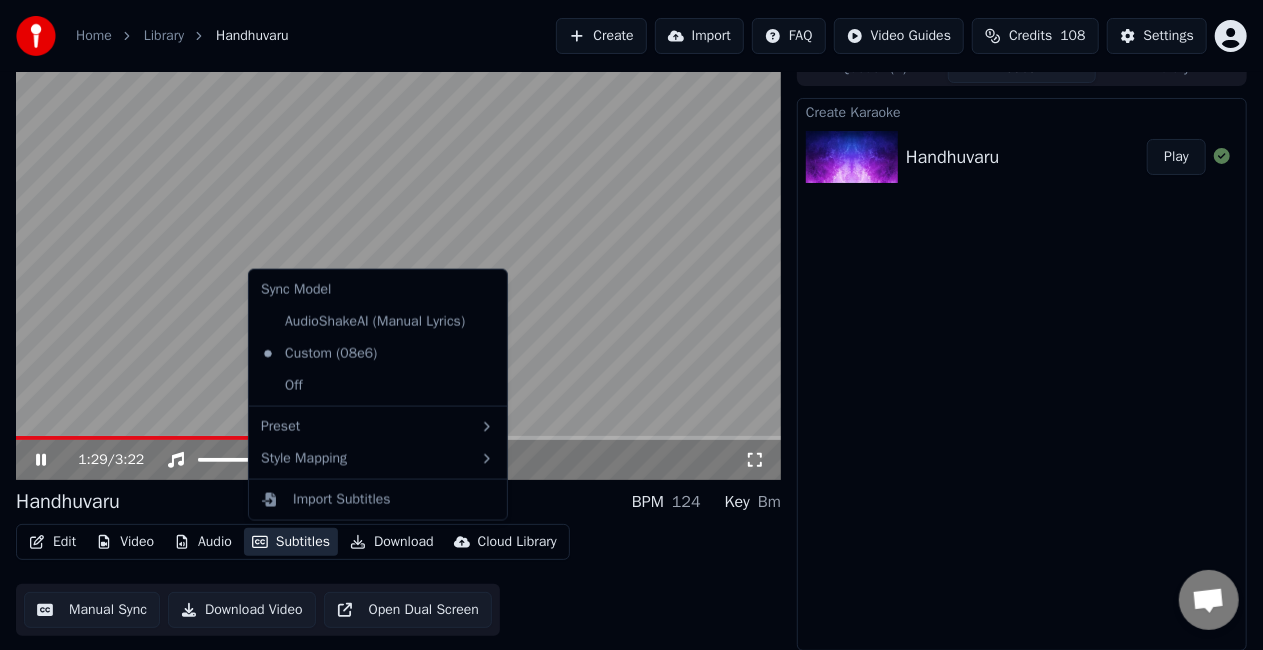 click at bounding box center (398, 265) 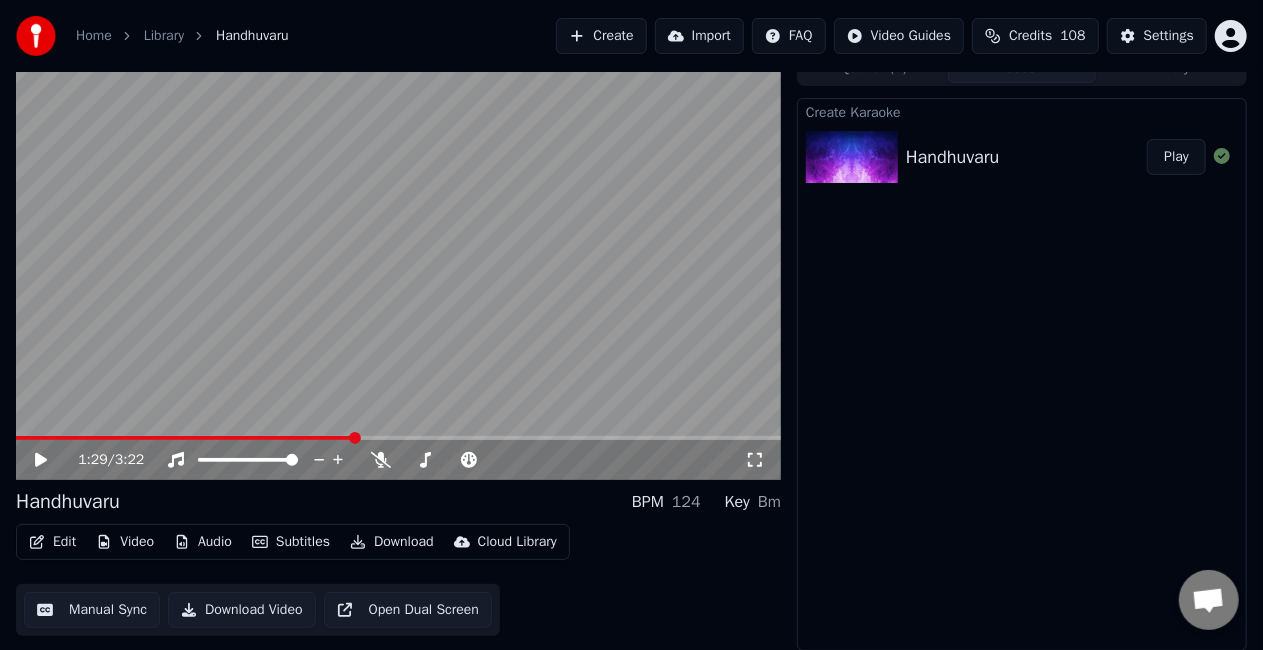 click at bounding box center [398, 265] 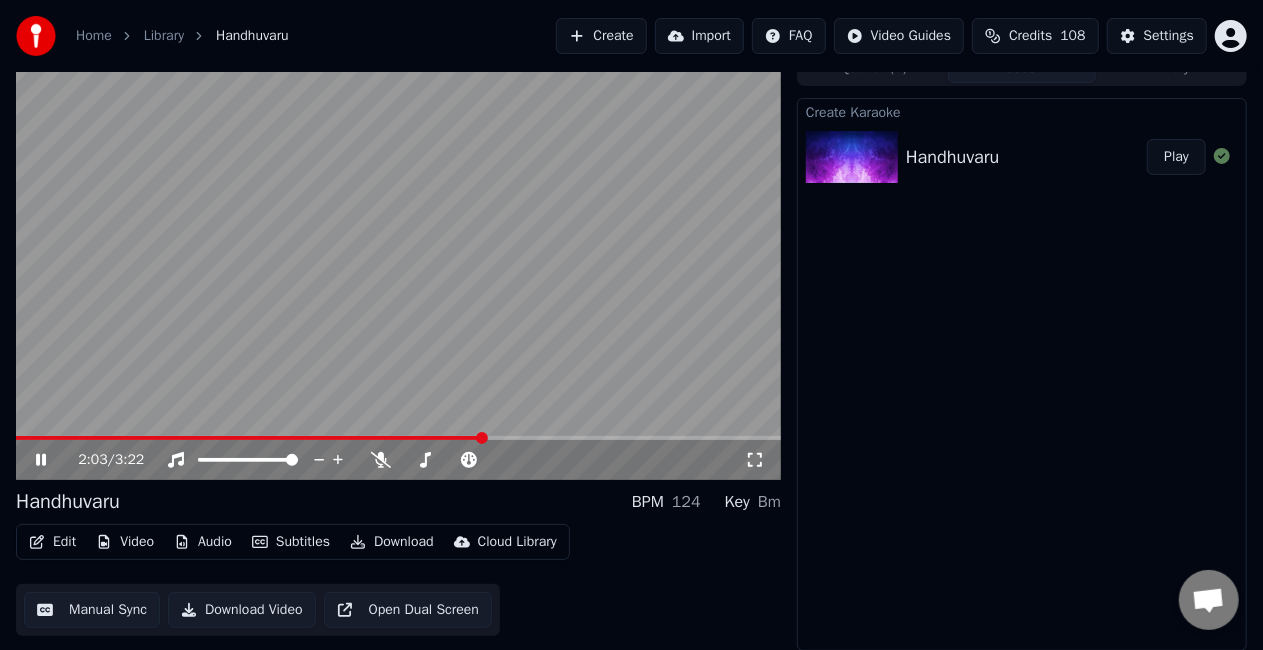 click at bounding box center (398, 438) 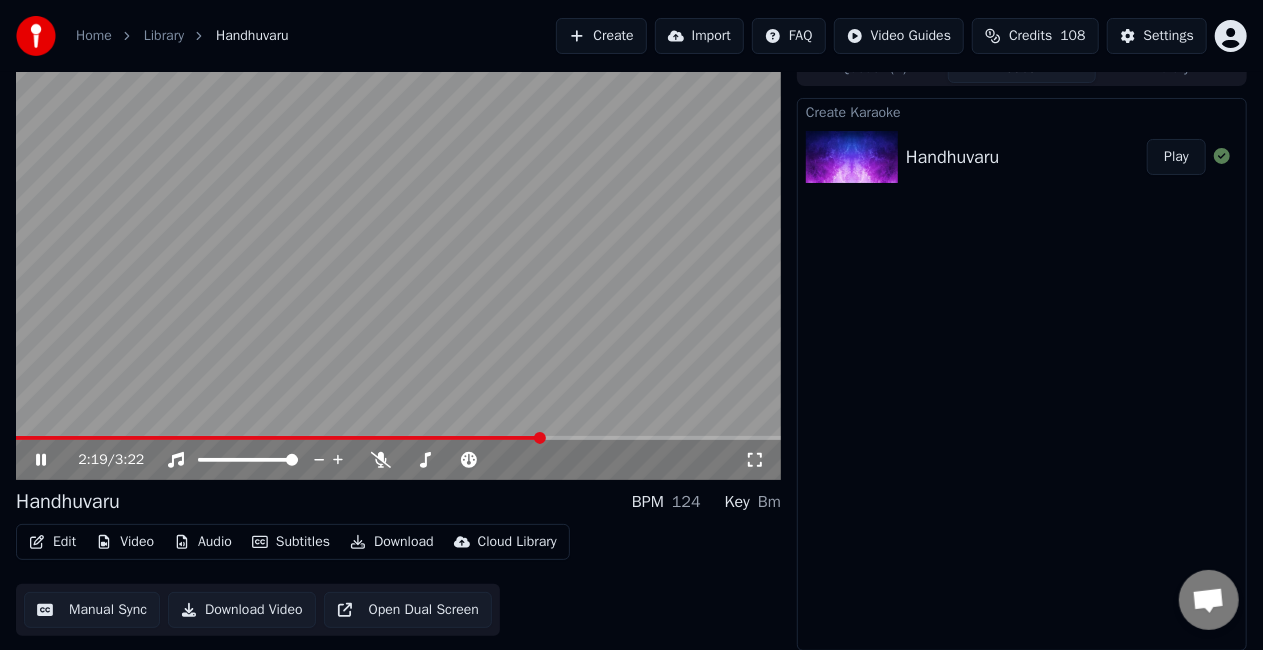 click at bounding box center (398, 438) 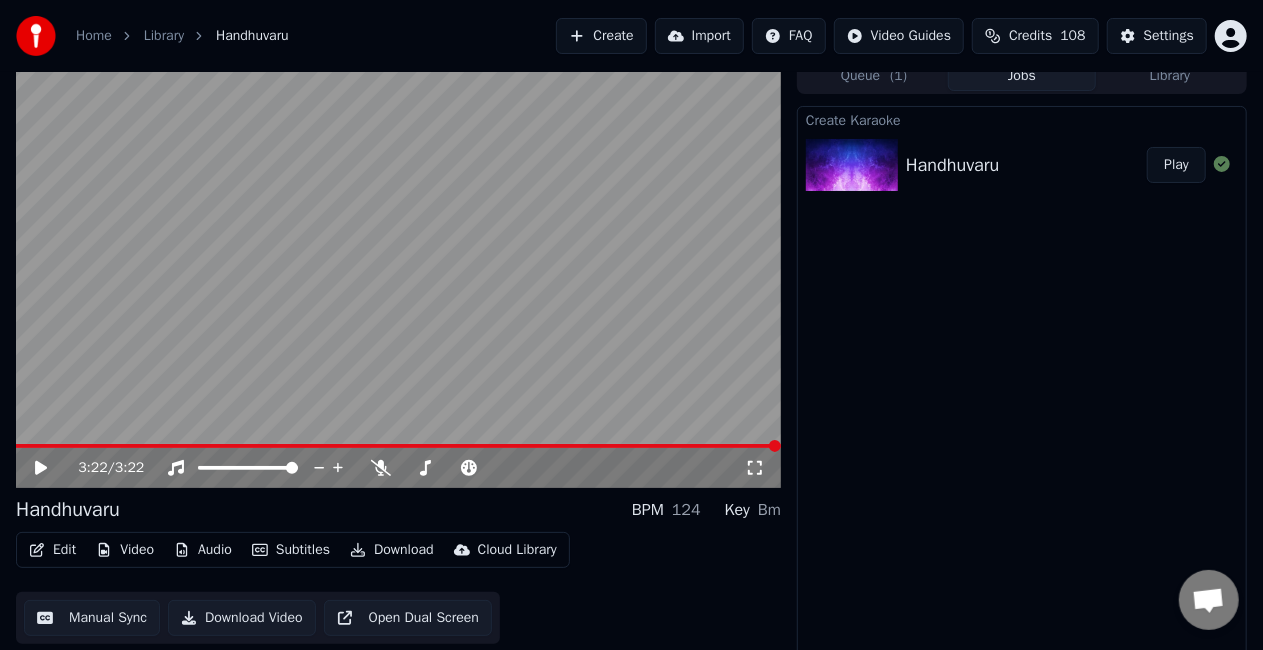 scroll, scrollTop: 0, scrollLeft: 0, axis: both 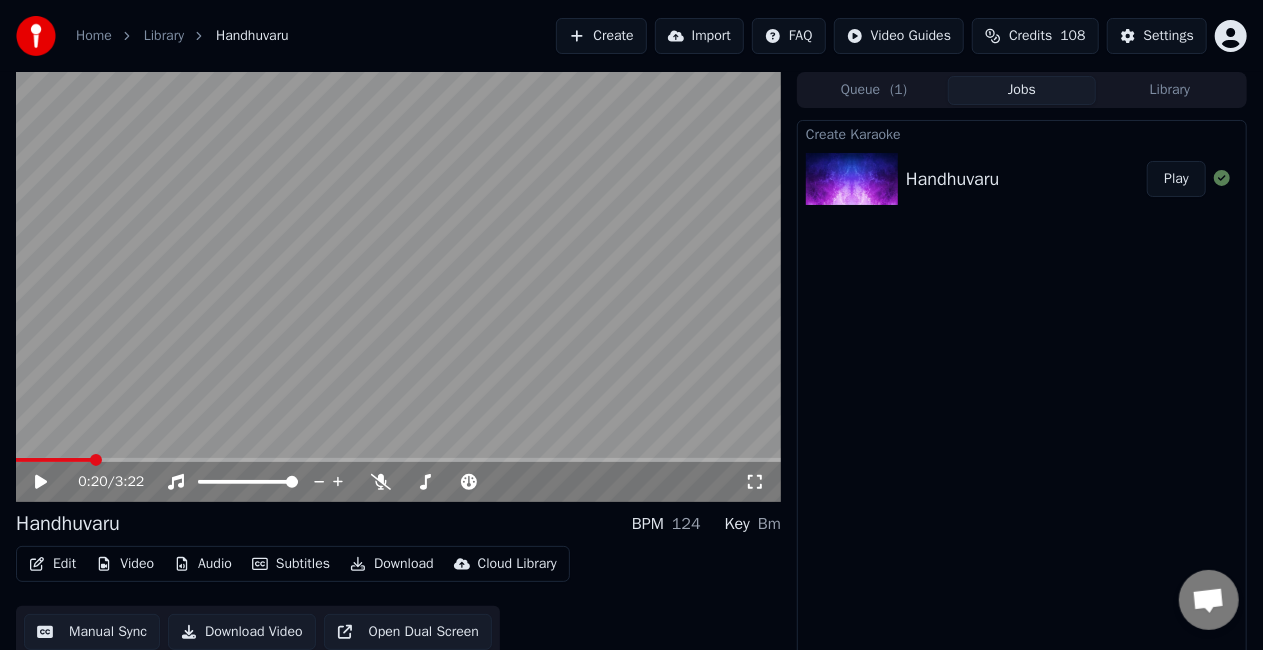 click at bounding box center [54, 460] 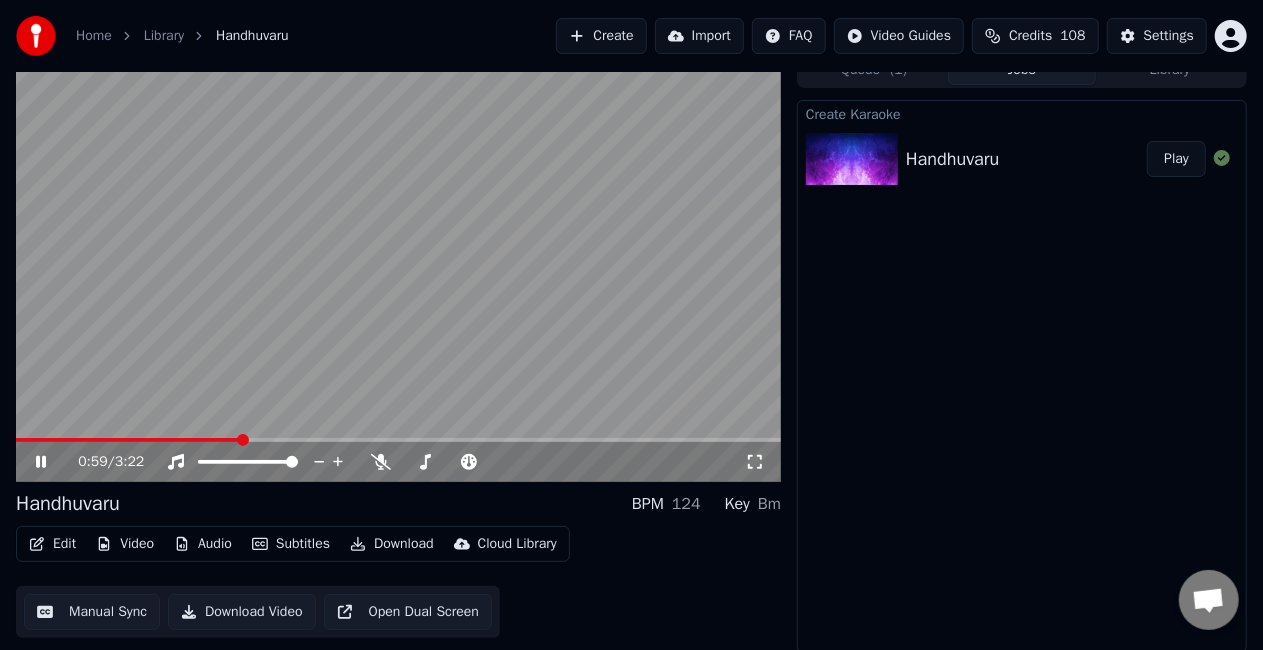 scroll, scrollTop: 22, scrollLeft: 0, axis: vertical 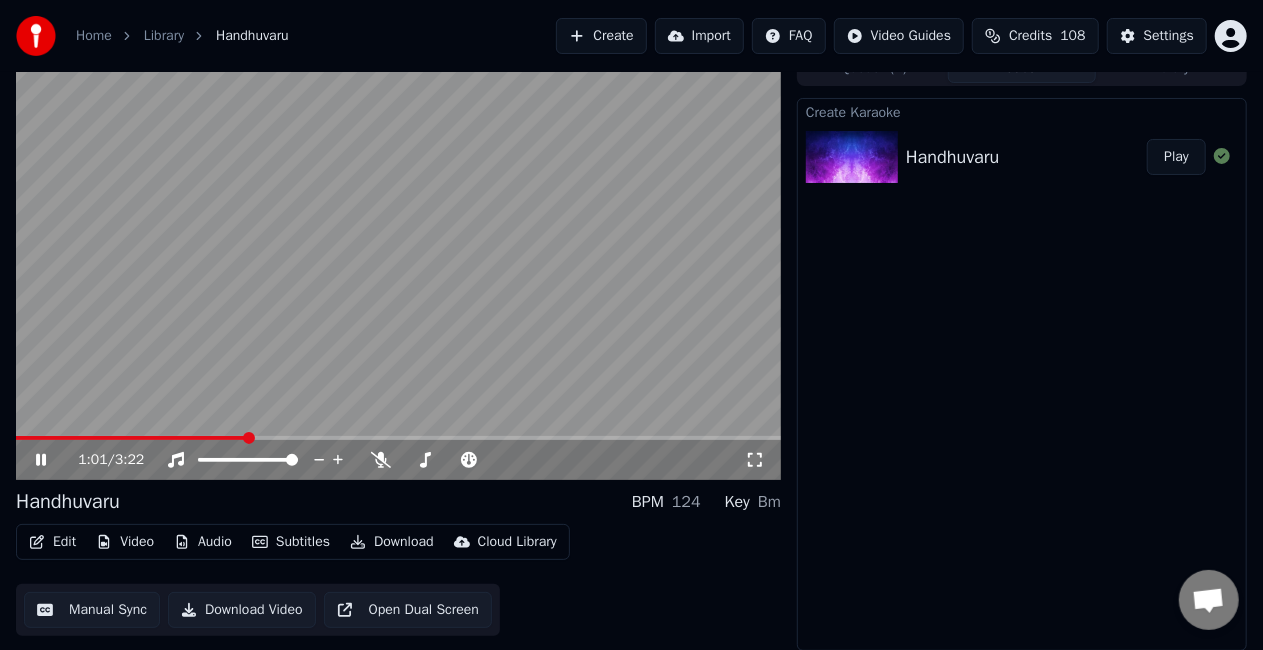 click on "Download" at bounding box center [392, 542] 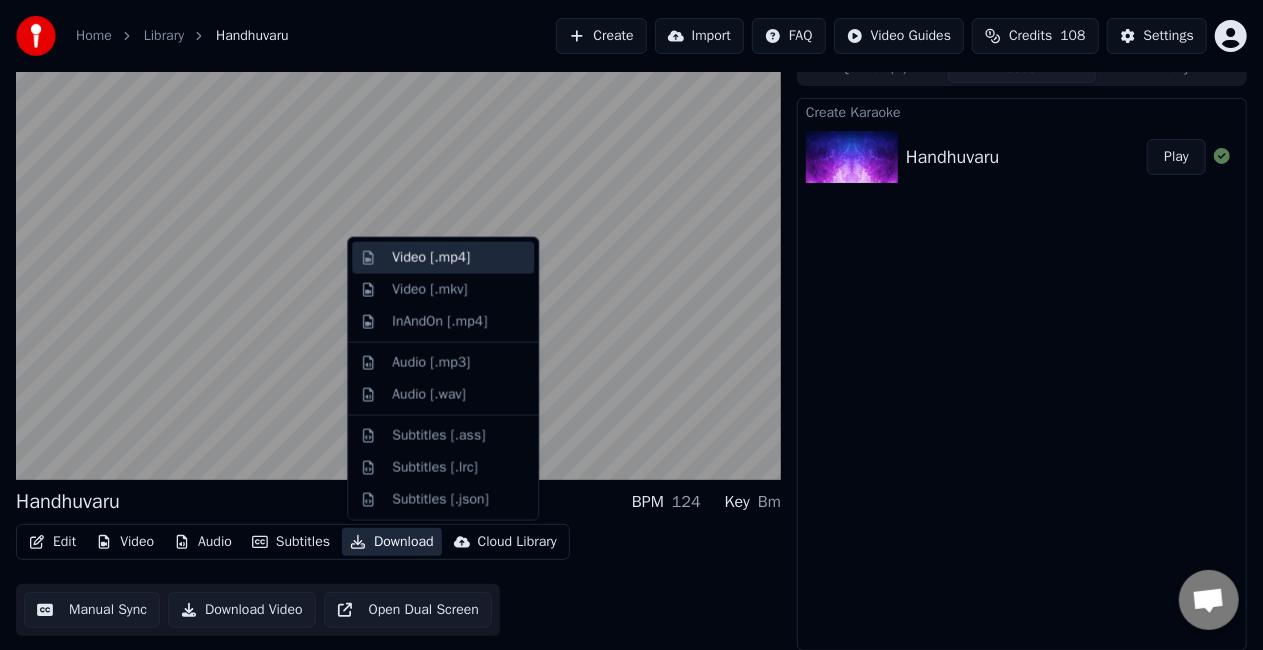 click on "Video [.mp4]" at bounding box center [431, 258] 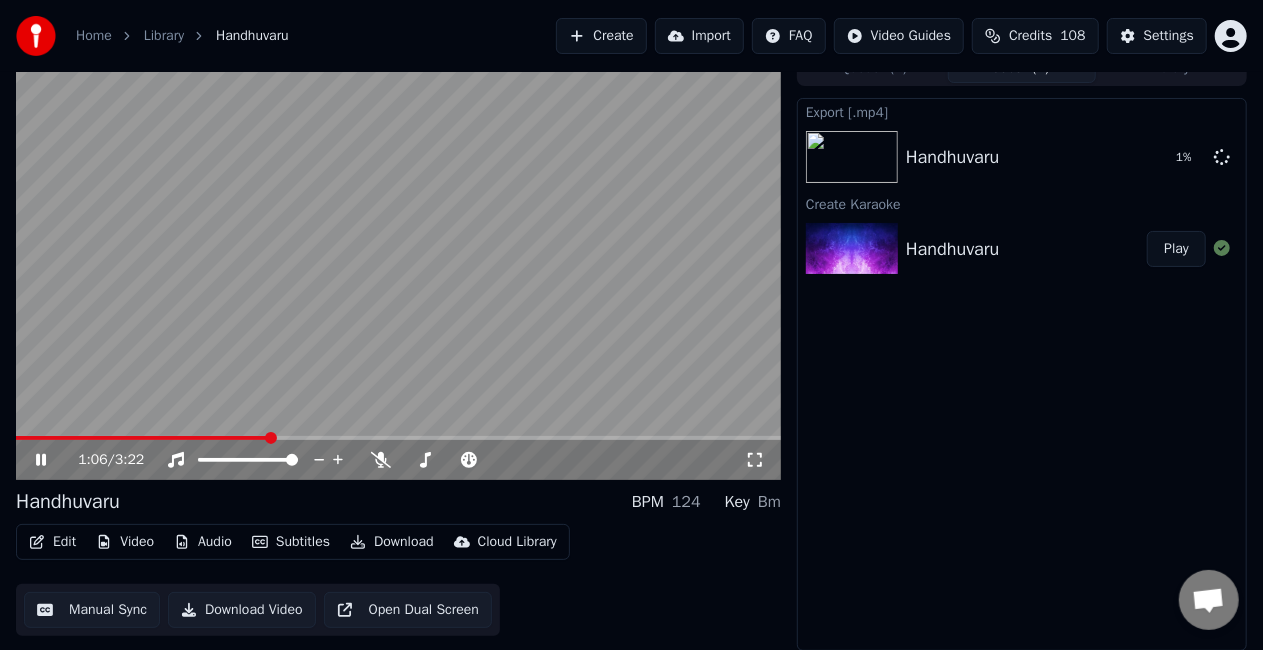 click 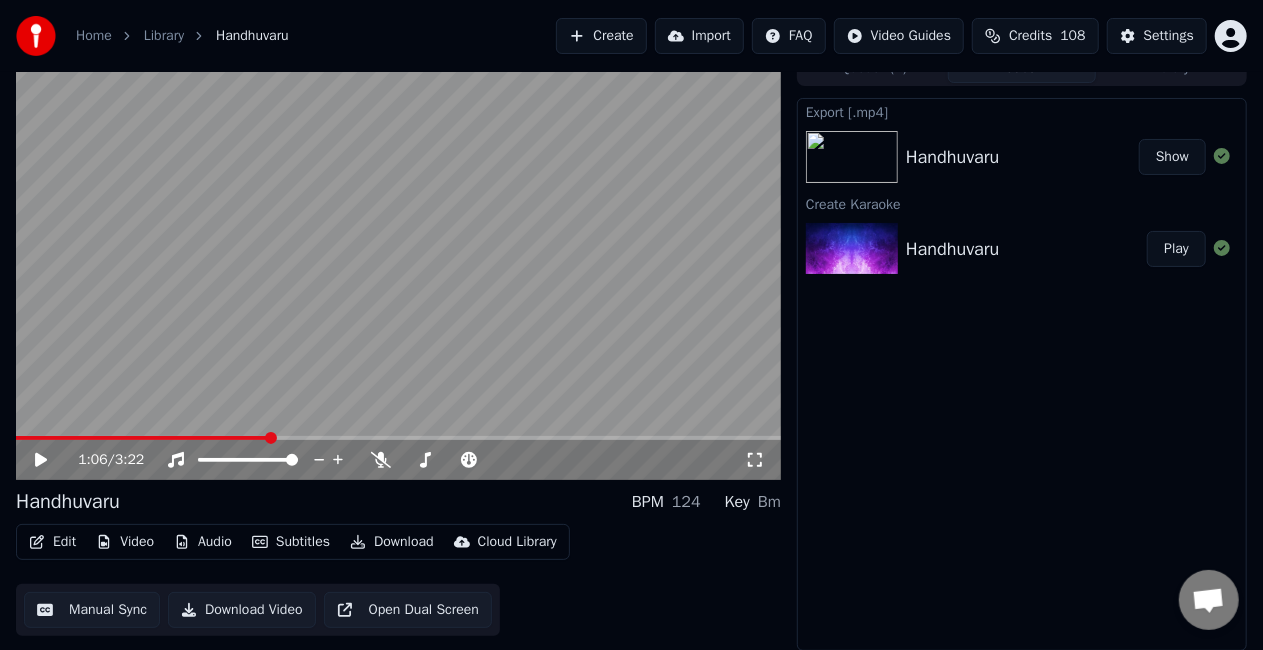 click on "Show" at bounding box center [1172, 157] 